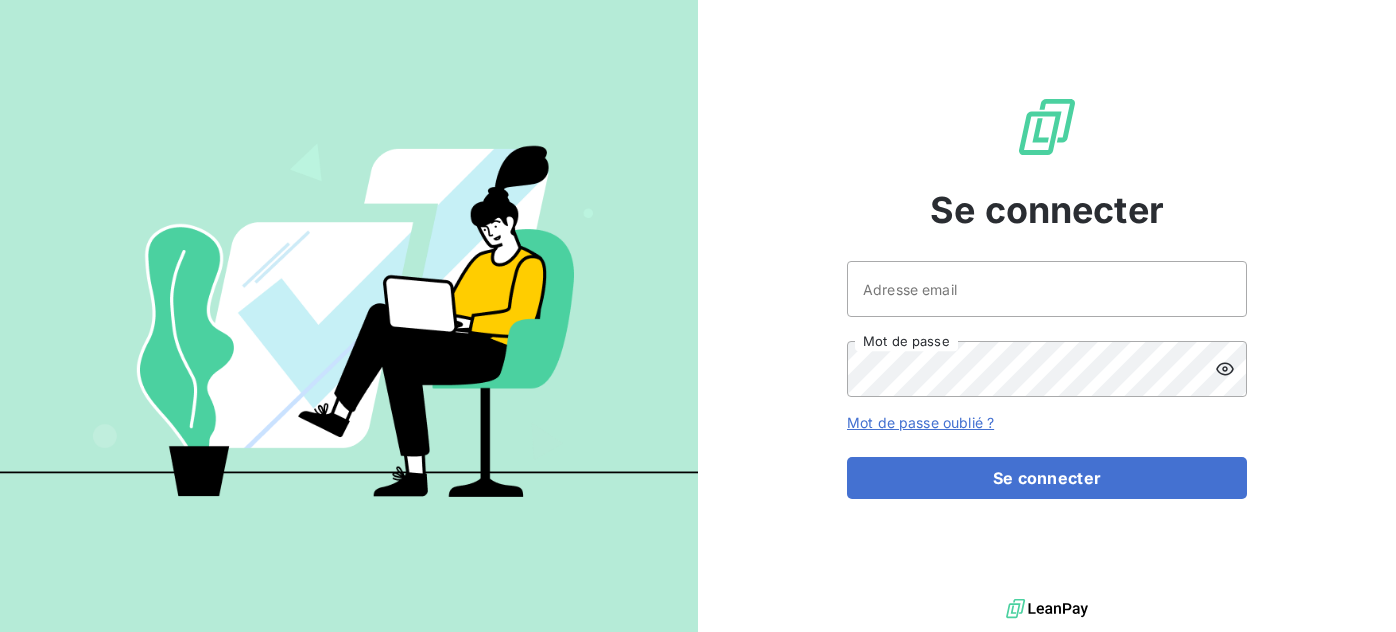 scroll, scrollTop: 0, scrollLeft: 0, axis: both 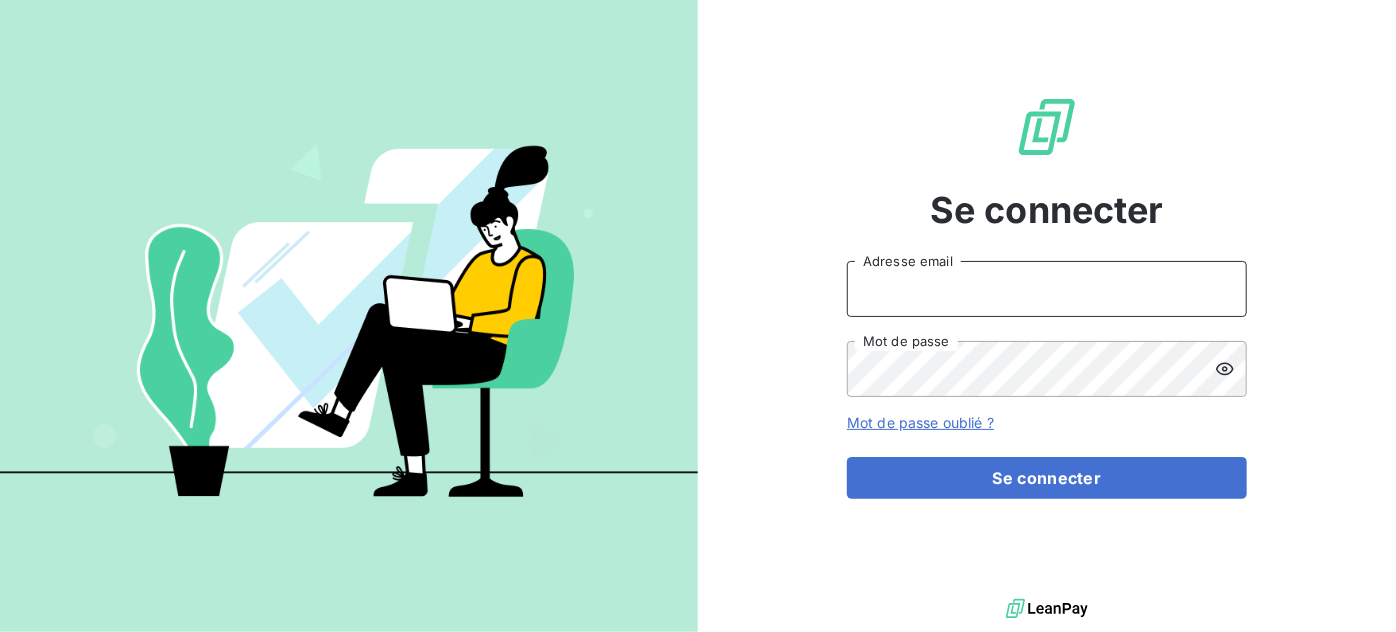 type on "[EMAIL_ADDRESS][DOMAIN_NAME]" 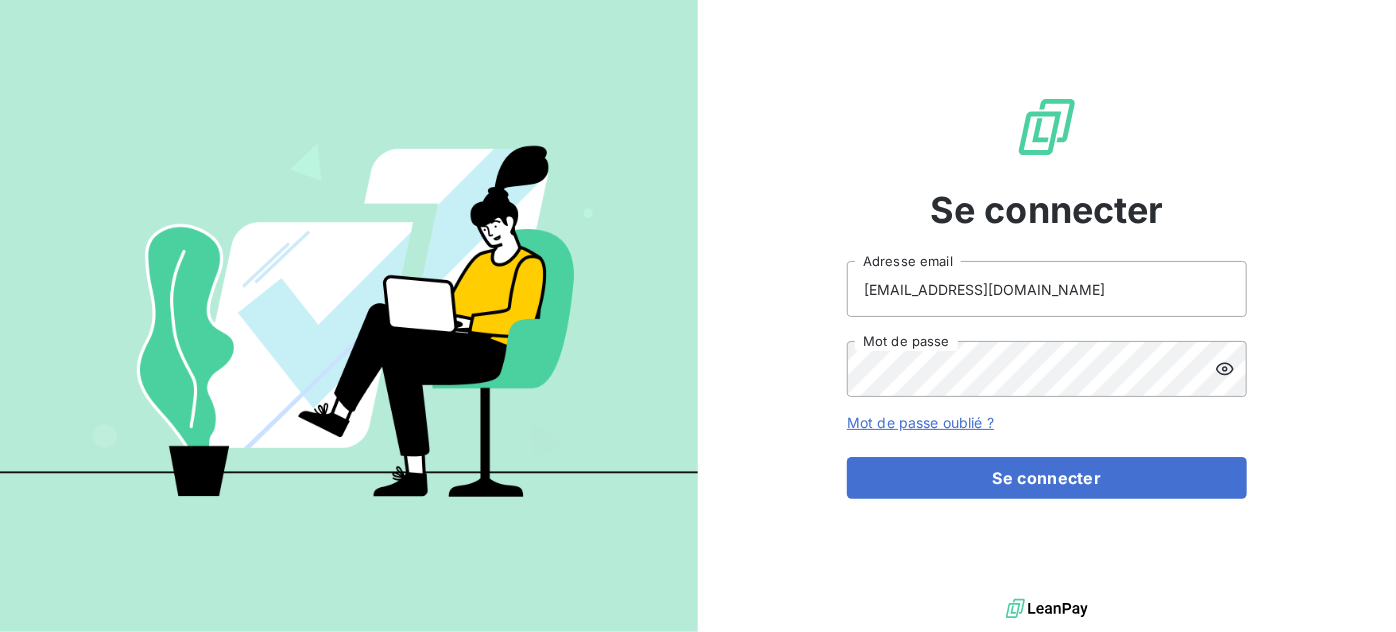 click on "[EMAIL_ADDRESS][DOMAIN_NAME]" at bounding box center [1047, 289] 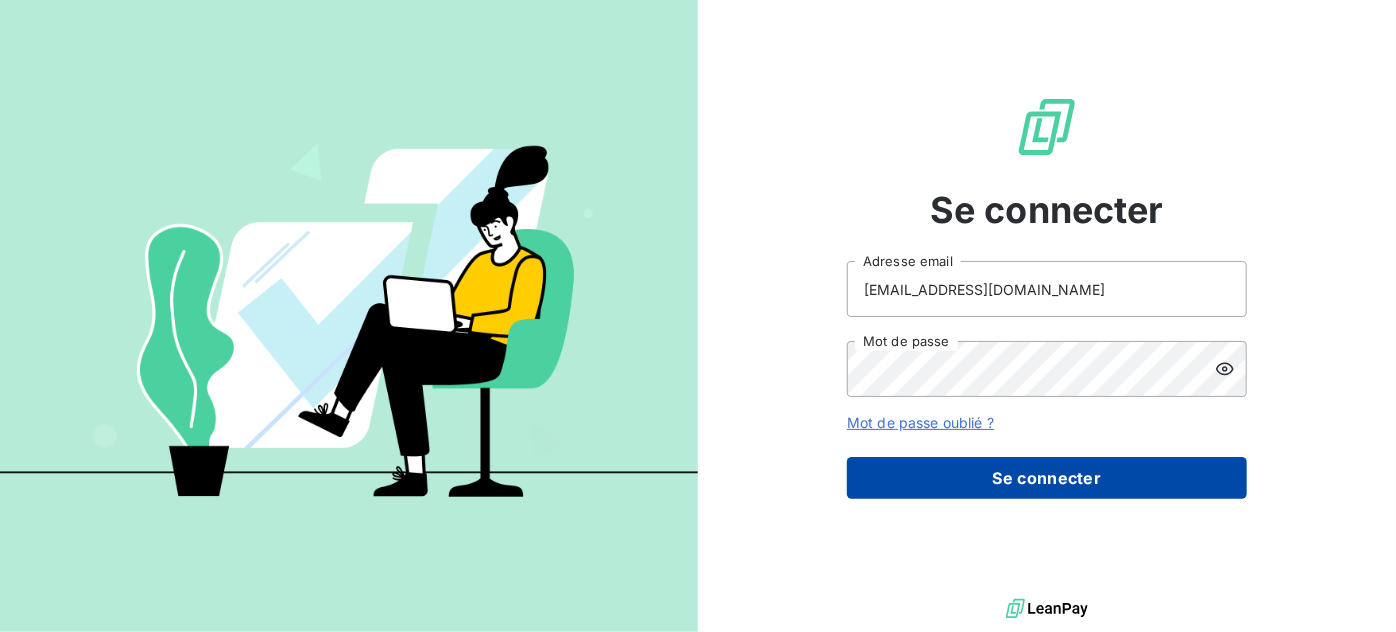 click on "Se connecter" at bounding box center (1047, 478) 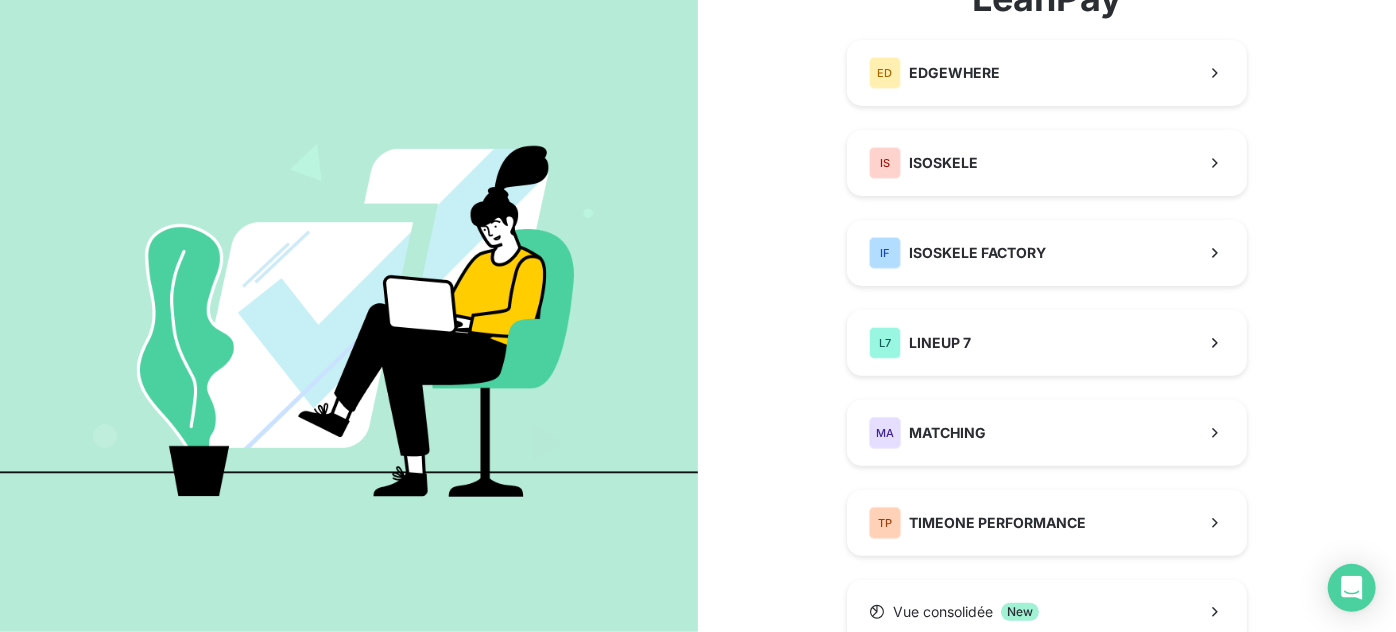 scroll, scrollTop: 181, scrollLeft: 0, axis: vertical 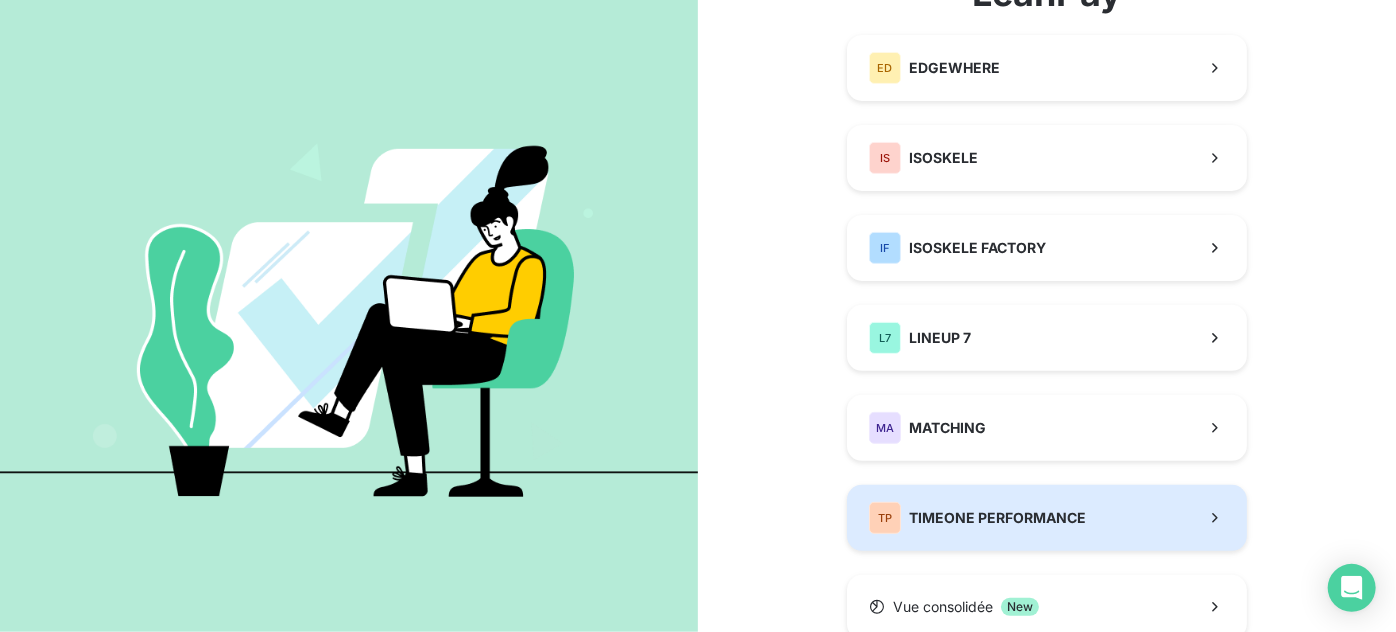 click on "TP TIMEONE PERFORMANCE" at bounding box center [1047, 518] 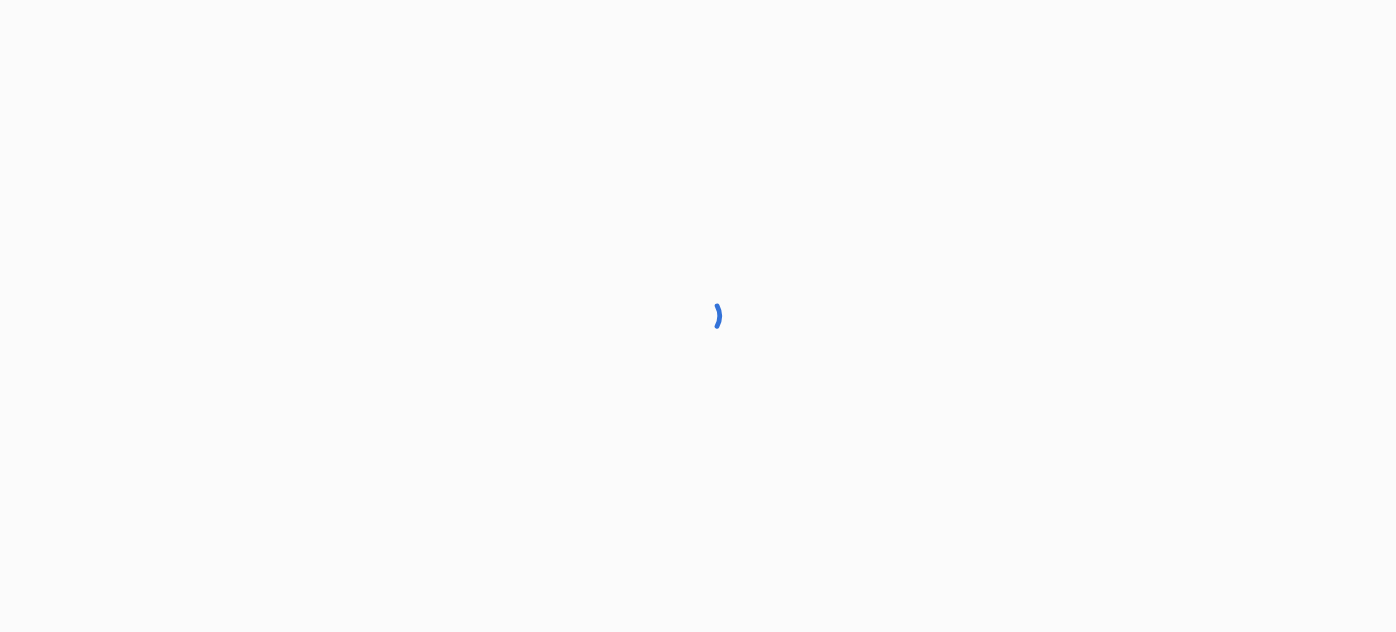 scroll, scrollTop: 0, scrollLeft: 0, axis: both 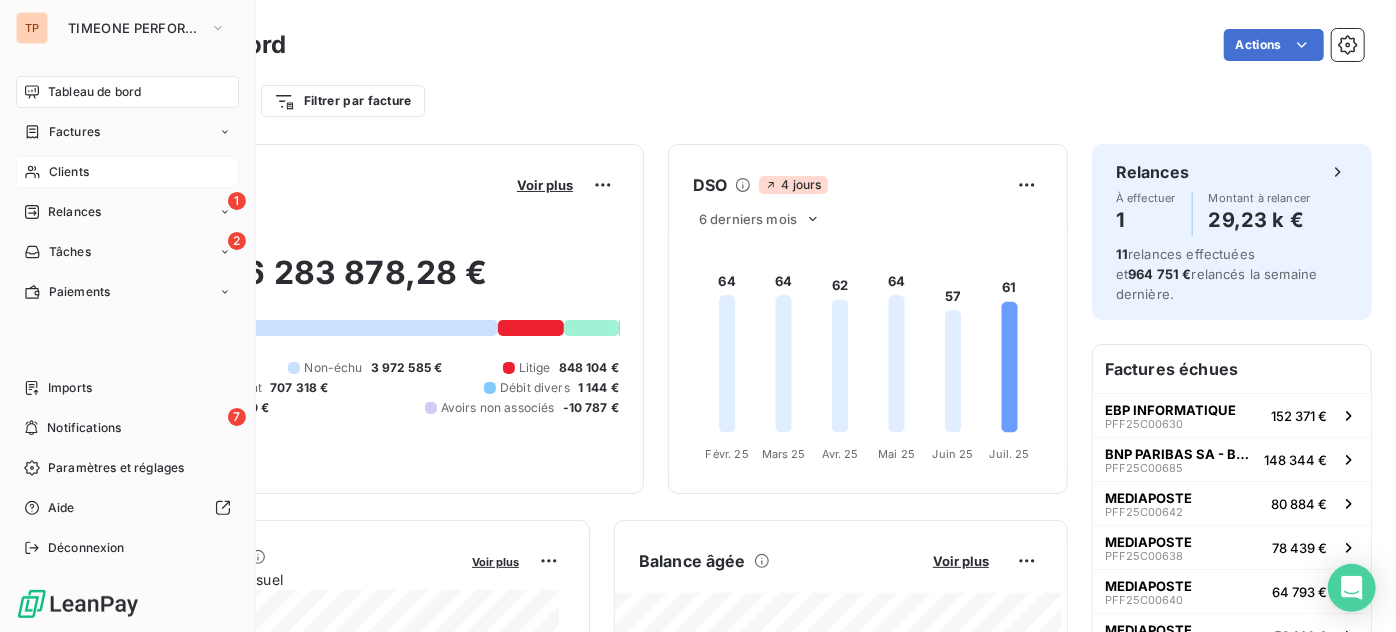 click on "Clients" at bounding box center (127, 172) 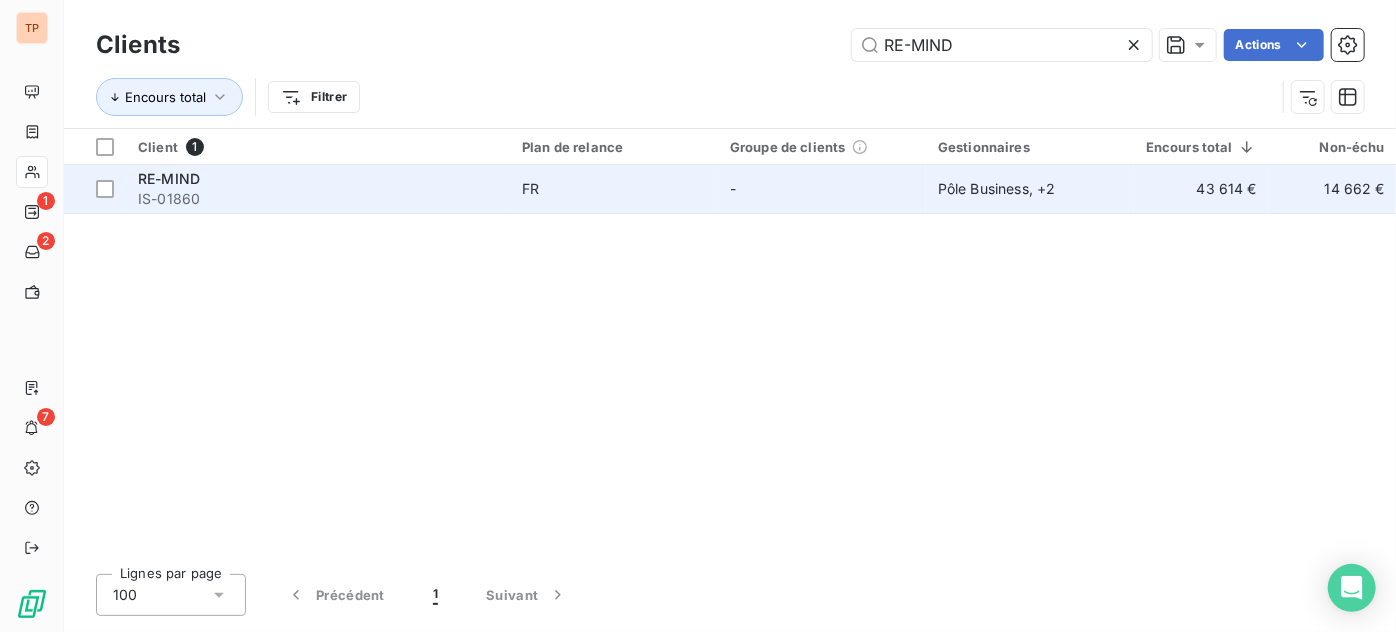 type on "RE-MIND" 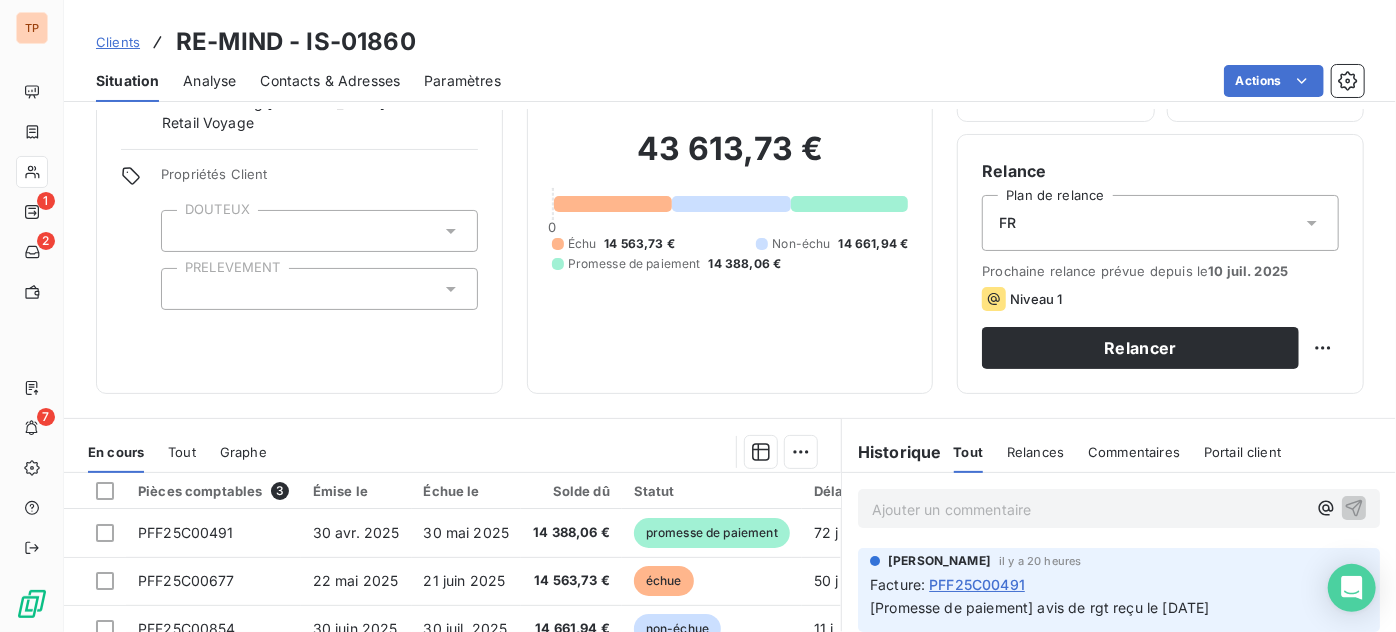 scroll, scrollTop: 363, scrollLeft: 0, axis: vertical 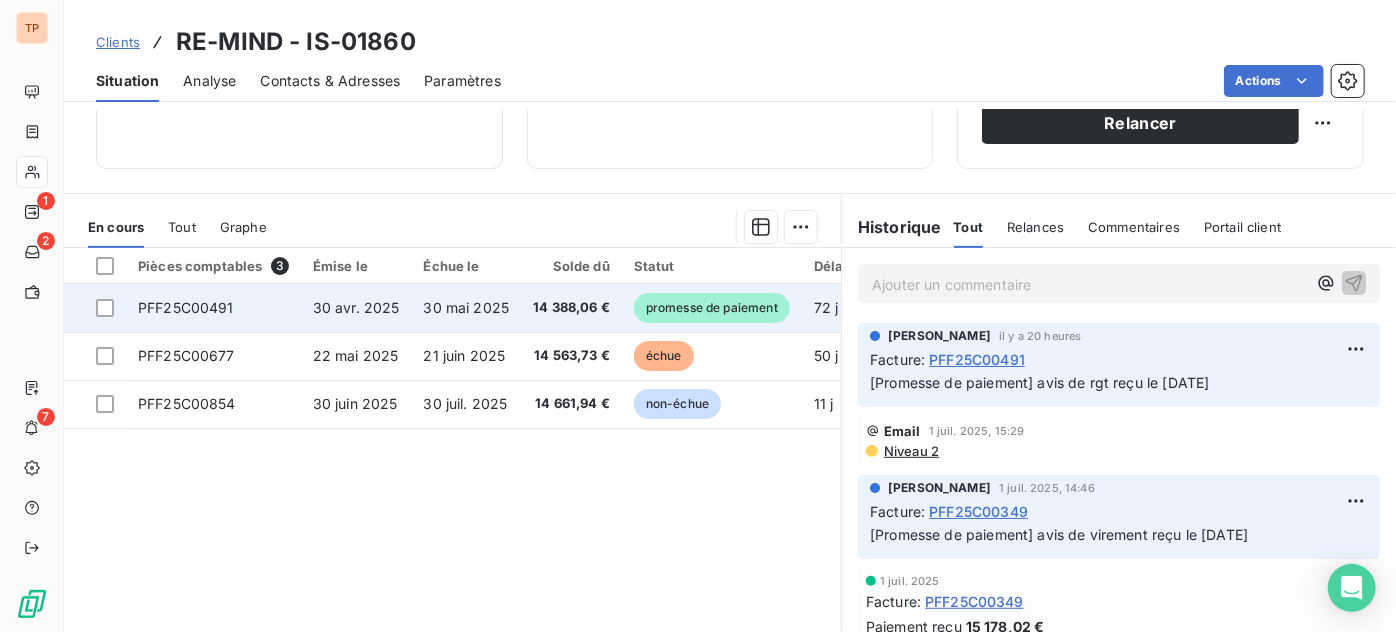 click on "PFF25C00491" at bounding box center [186, 307] 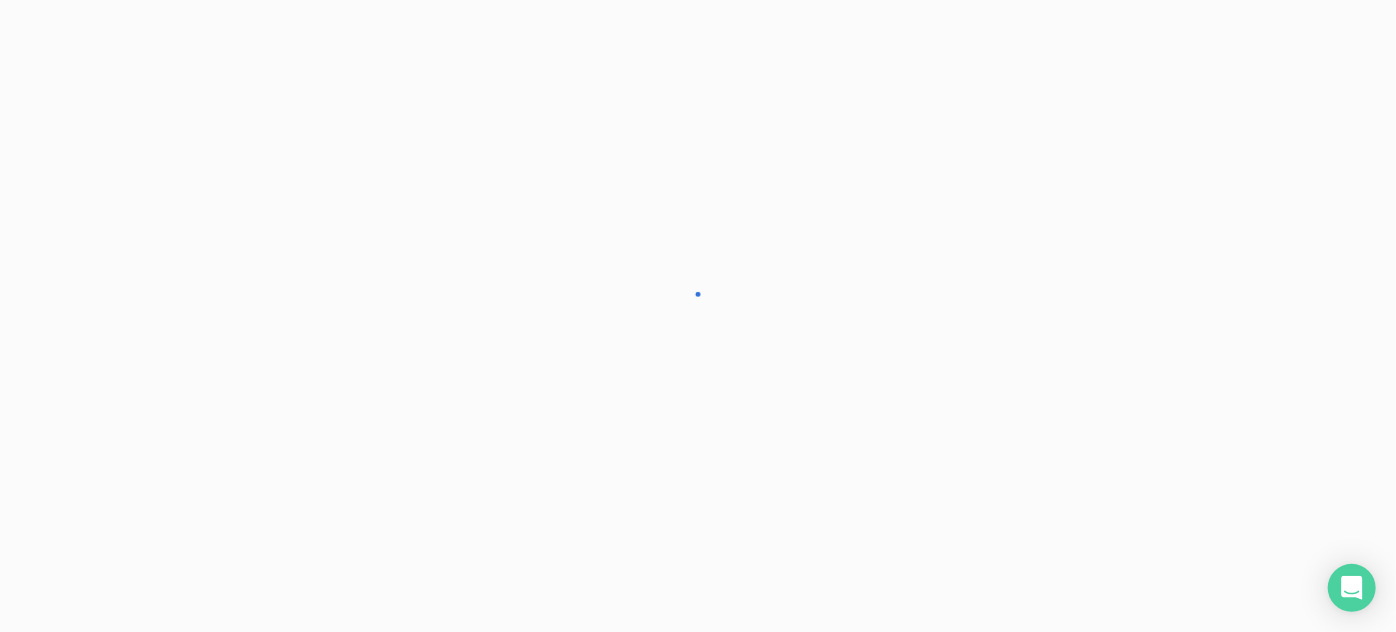 click at bounding box center (698, 316) 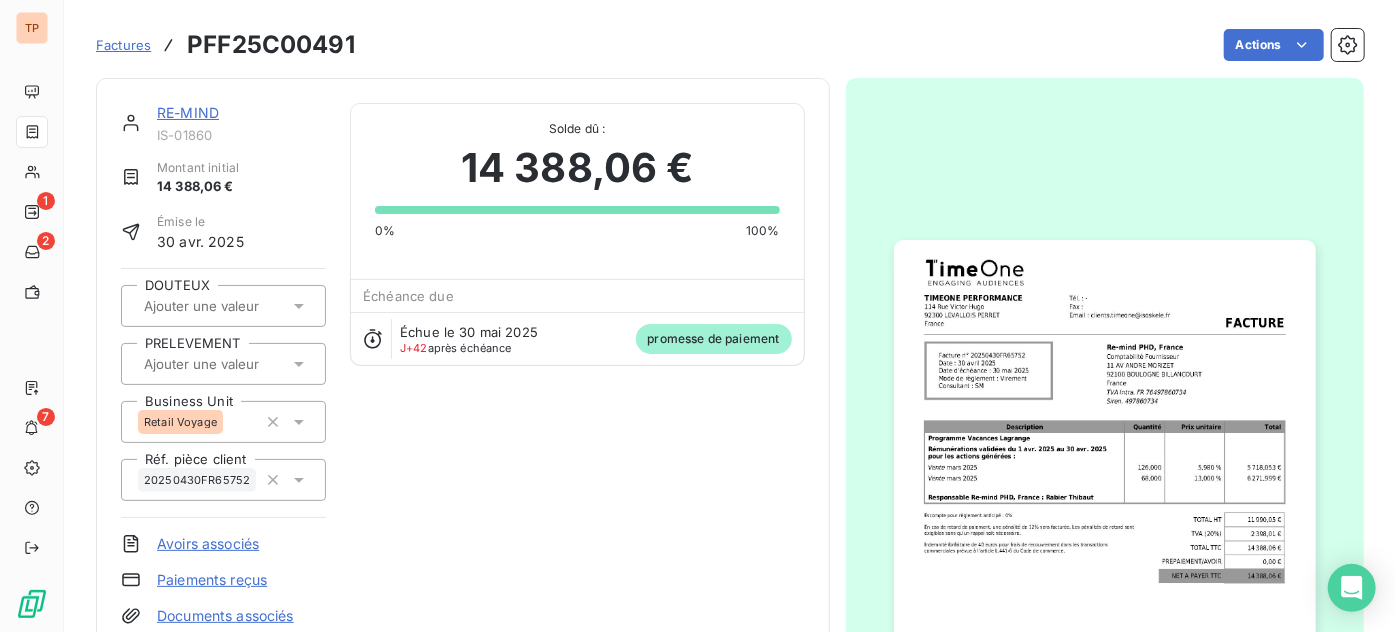 click at bounding box center [1105, 538] 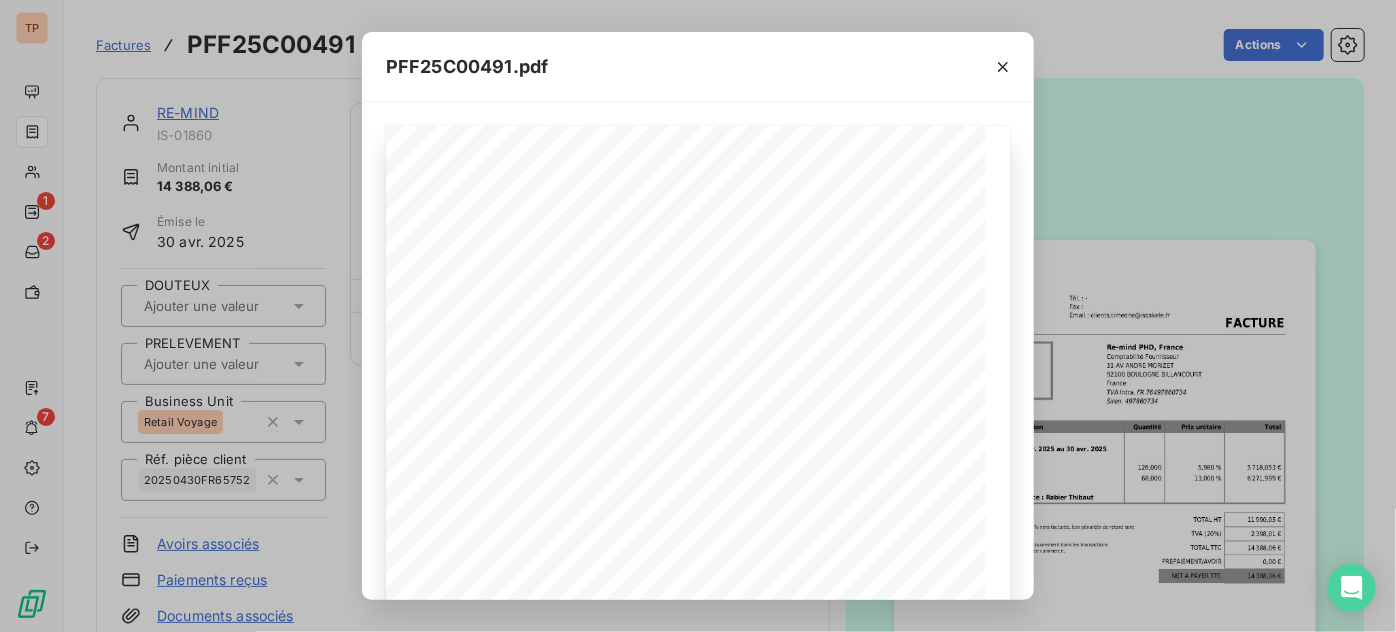 click on "PFF25C00491.pdf TIMEONE PERFORMANCE 114 Rue Victor Hugo 92300 LEVALLOIS PERRET France Tél. : - Fax : Email : clients.timeone@isoskele.fr FACTURE Facture n° 20250430FR65752 Date : 30 avril 2025 Date d'échéance : 30 mai 2025 Mode de règlement : Virement Consultant : SM Re-mind PHD, France Comptabilité Fournisseur 11 AV ANDRE MORIZET 92100 BOULOGNE BILLANCOURT France TVA Intra. FR 76497860734 Siren. 497860734 1 / 2 N° RCS : Nanterre 48111700000069 - TVA Intracommunautaire FR33481117000 - Capital 191 240 EUR Description   Quantité   Prix unitaire   Total Programme Vacances Lagrange Rémunérations validées du 1 avr. 2025 au 30 avr. 2025 pour les actions générées : Vente   mars 2025   126,000   5,980 %   5 718,053 € Vente   mars 2025   68,000   13,000 %   6 271,999 € Responsable Re-mind PHD, France : Rabier Thibaut Escompte pour règlement anticipé : 0% En cas de retard de paiement, une pénalité de 12% sera facturée. Les pénalités de retard sont TOTAL HT   11 990,05 € TVA (20%)" at bounding box center [698, 316] 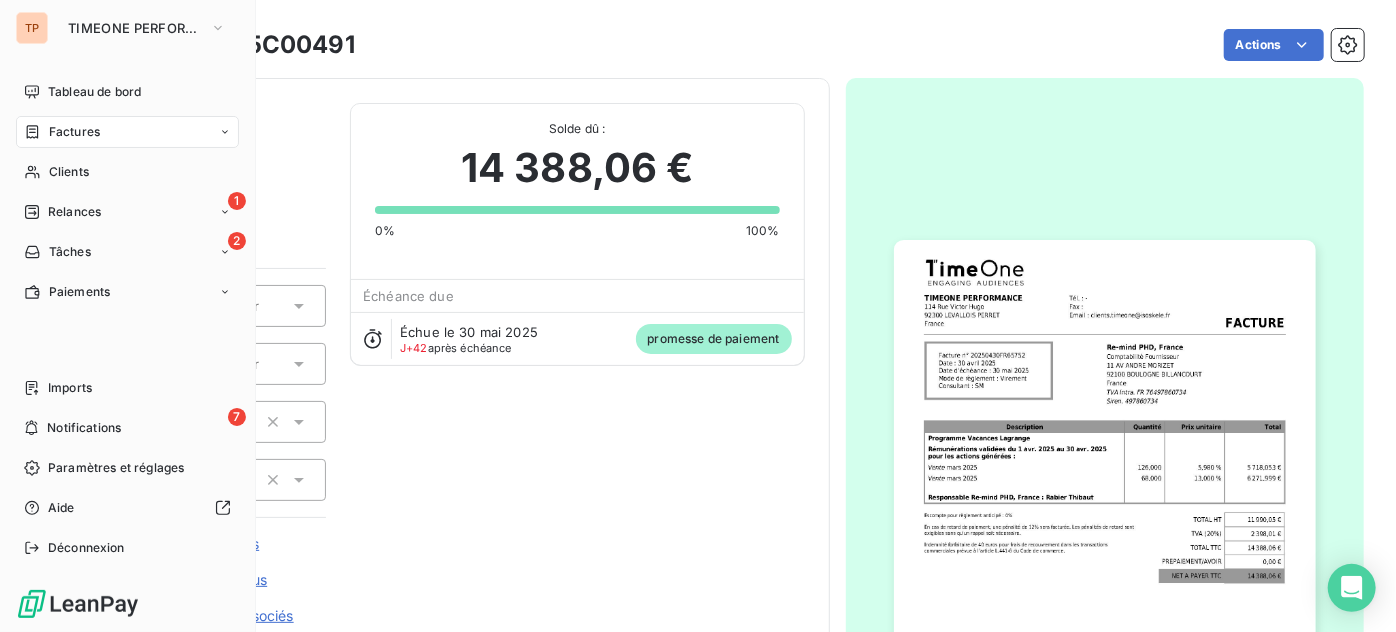 click on "Factures" at bounding box center (74, 132) 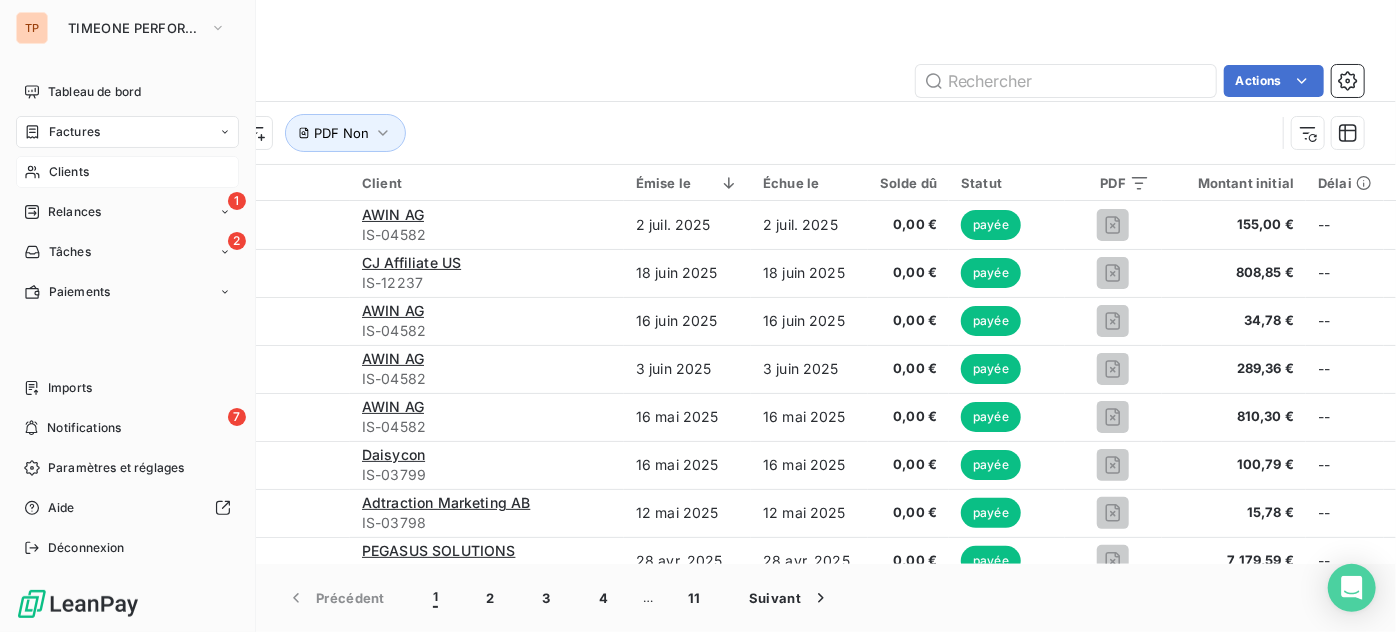 click on "Clients" at bounding box center [69, 172] 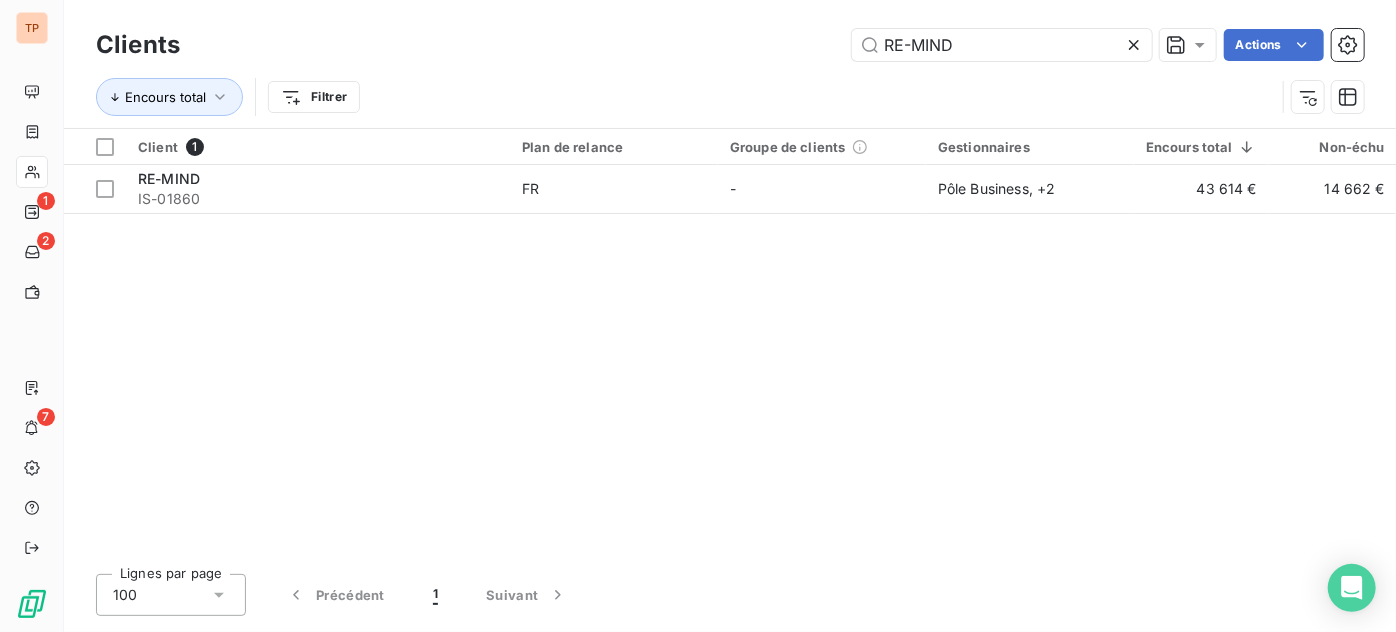 drag, startPoint x: 1079, startPoint y: 38, endPoint x: 684, endPoint y: 44, distance: 395.04556 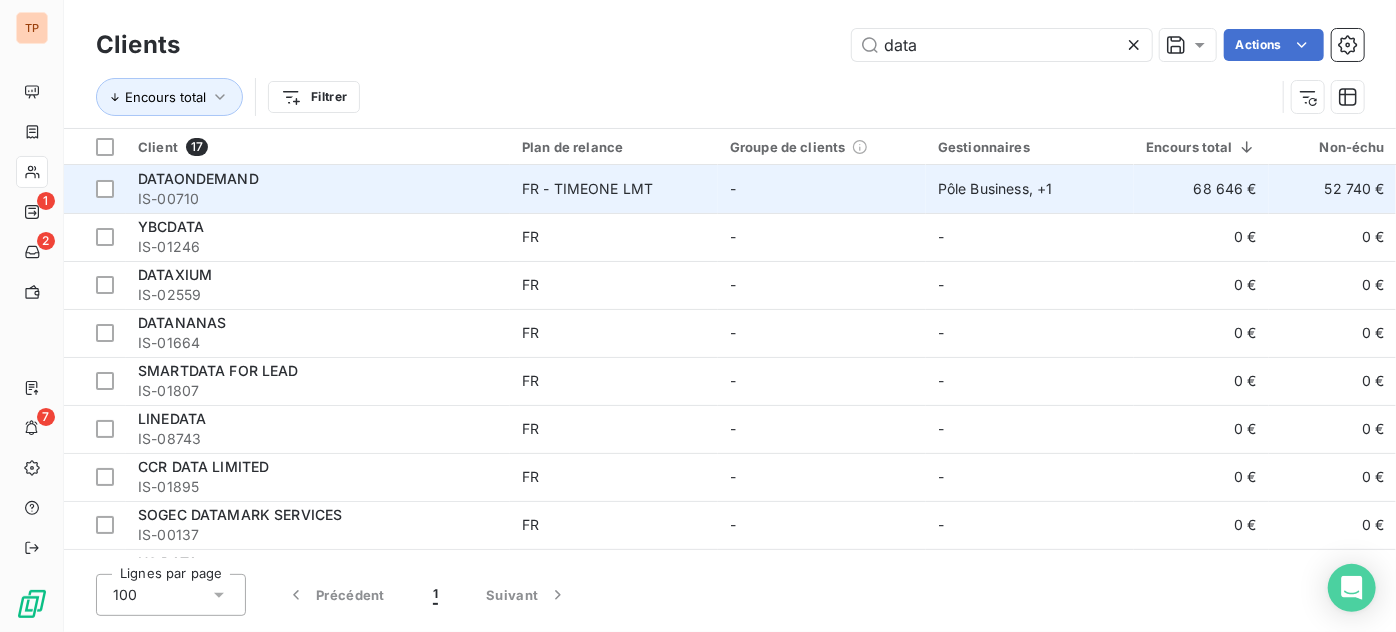 type on "data" 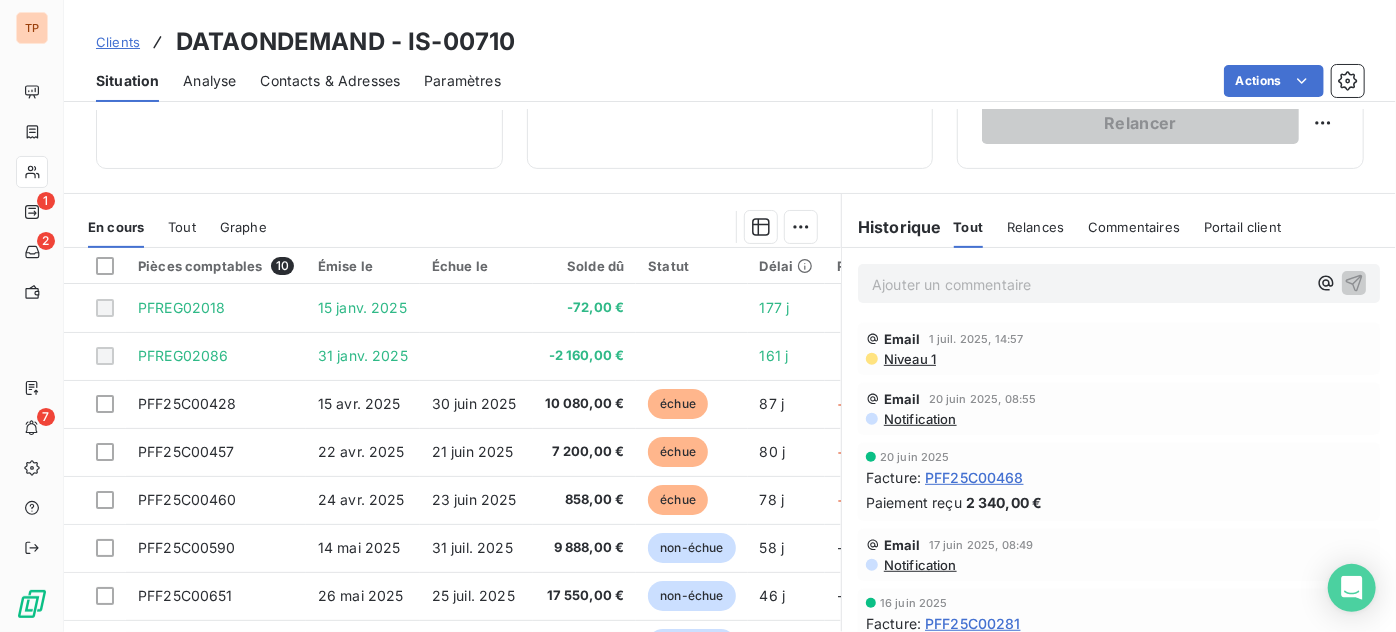 scroll, scrollTop: 438, scrollLeft: 0, axis: vertical 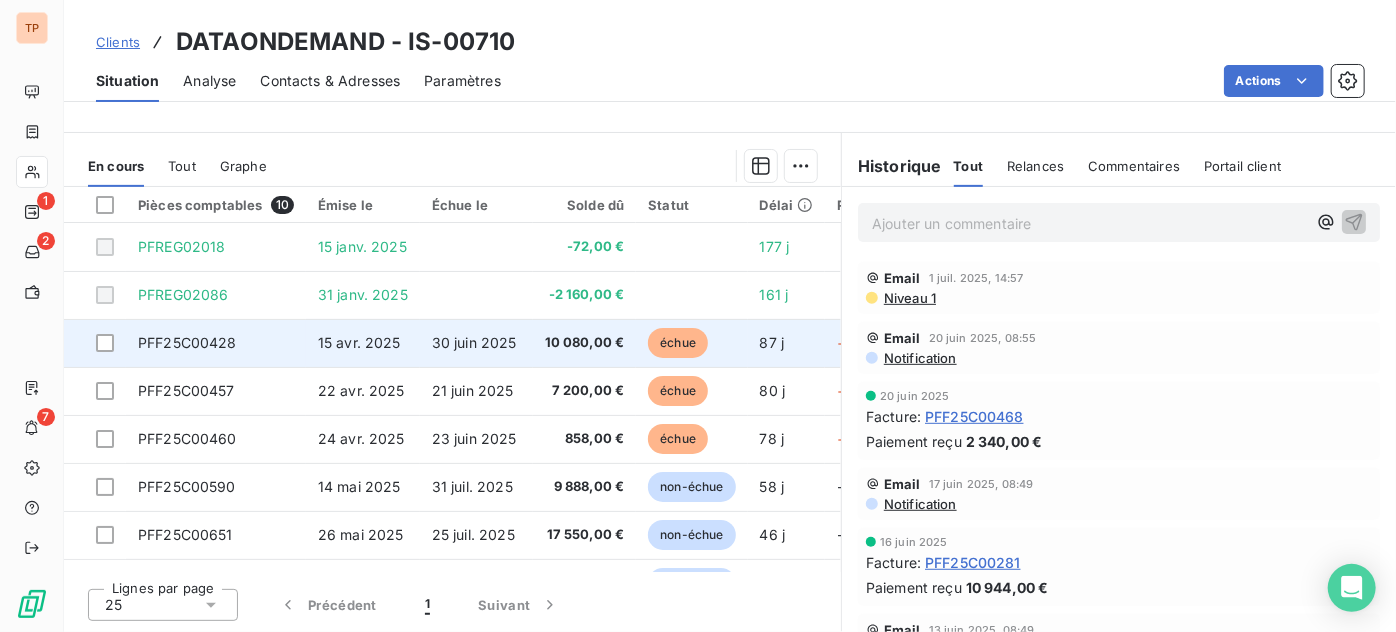 click on "PFF25C00428" at bounding box center (187, 342) 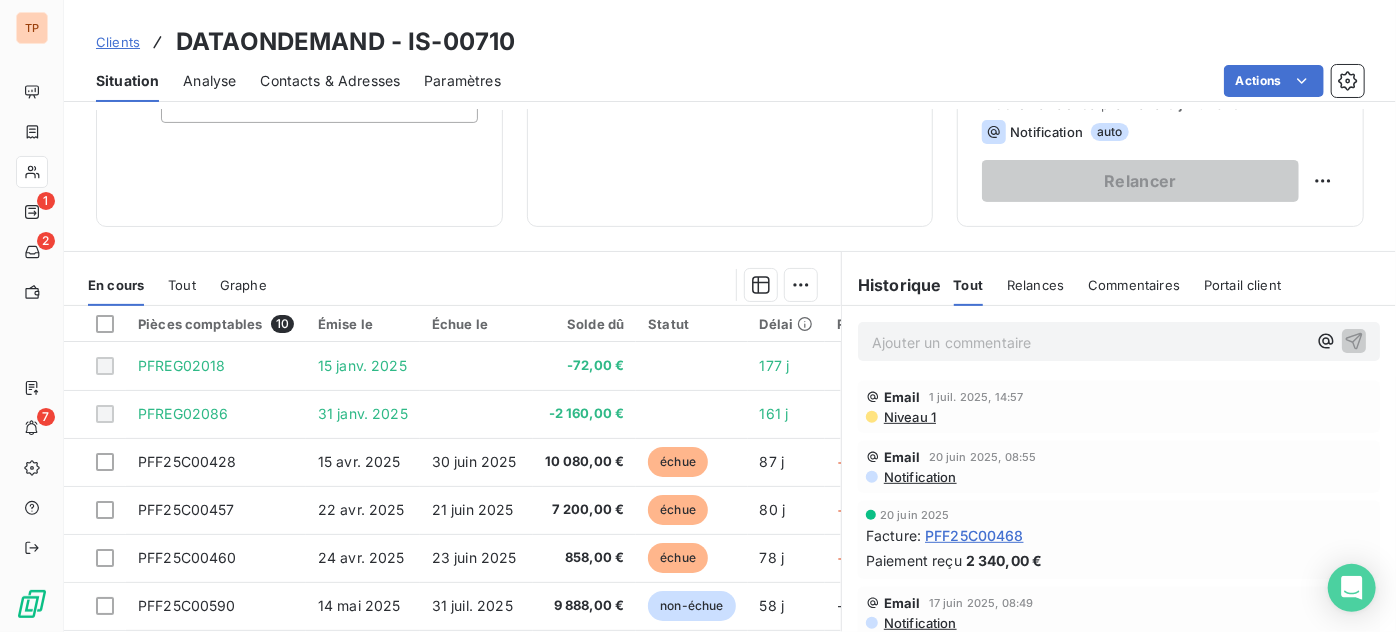 scroll, scrollTop: 438, scrollLeft: 0, axis: vertical 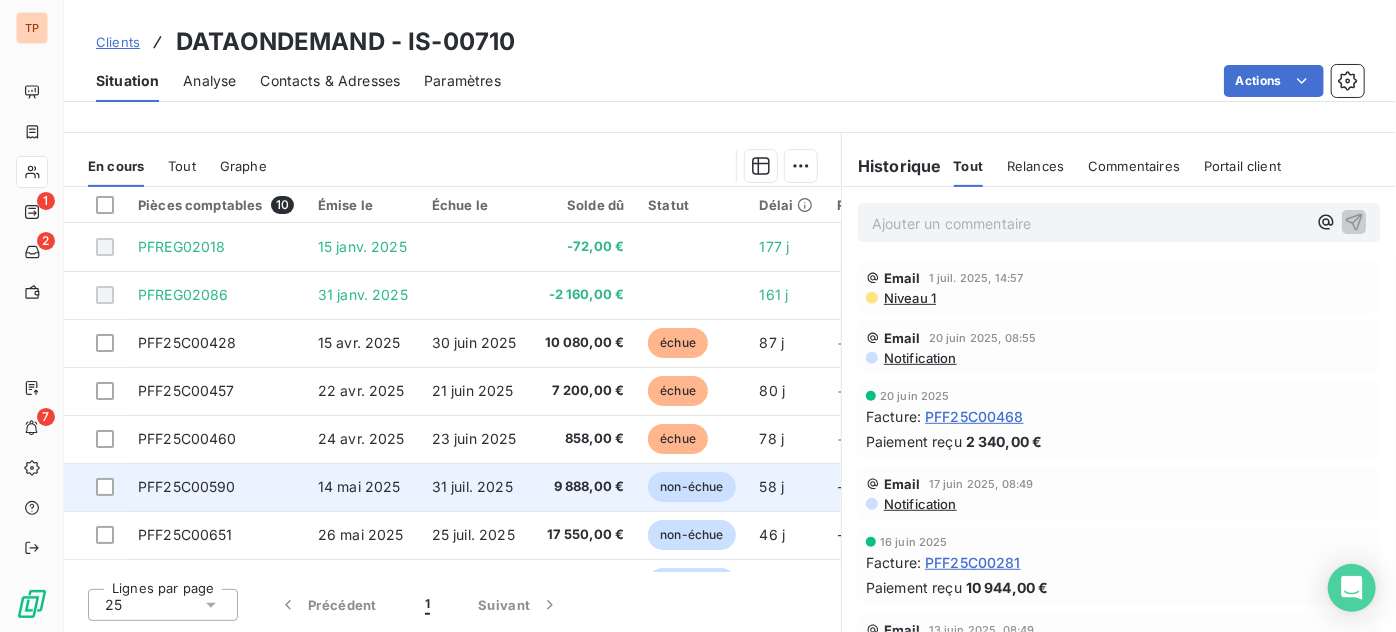 click on "PFF25C00590" at bounding box center [216, 487] 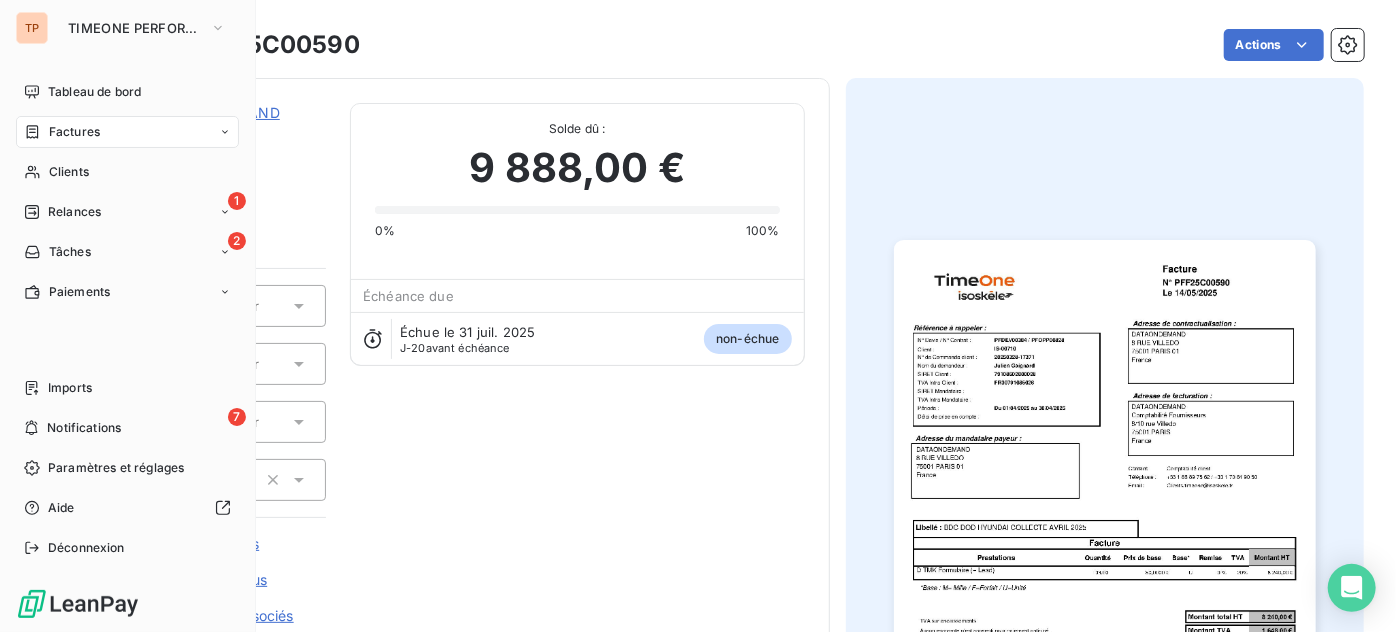 click on "Factures" at bounding box center [127, 132] 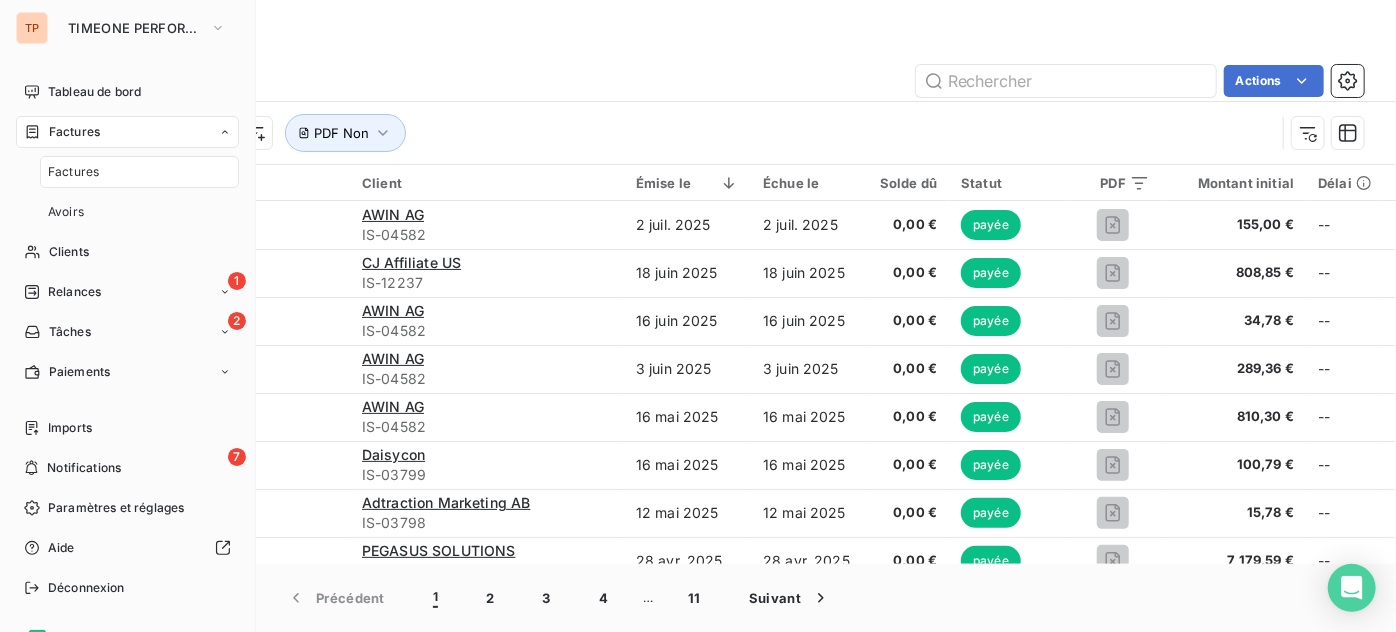 click on "Factures" at bounding box center (127, 132) 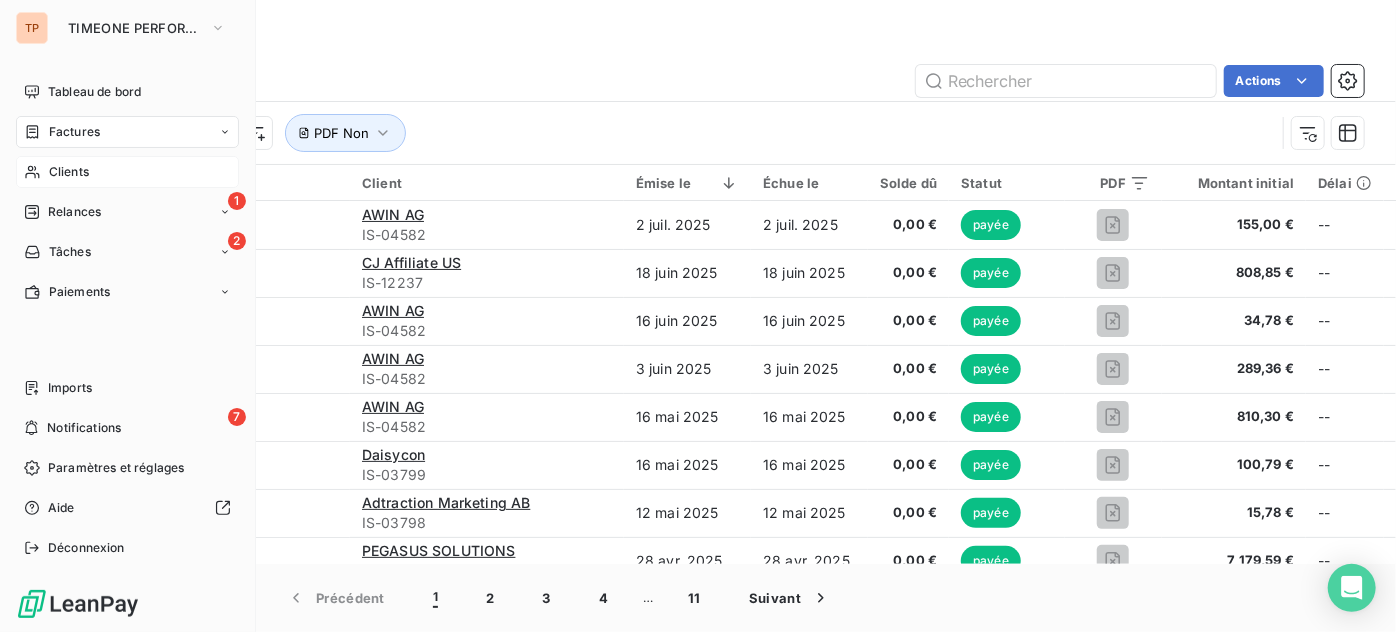 click on "Clients" at bounding box center (127, 172) 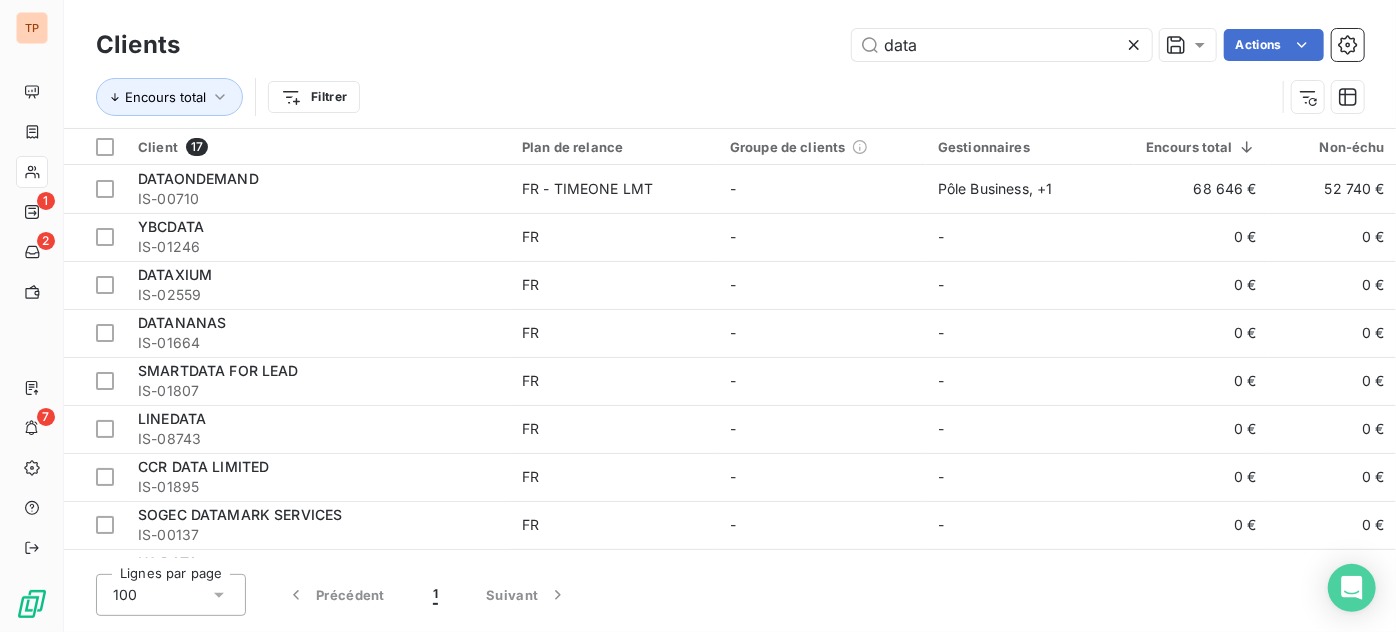 click 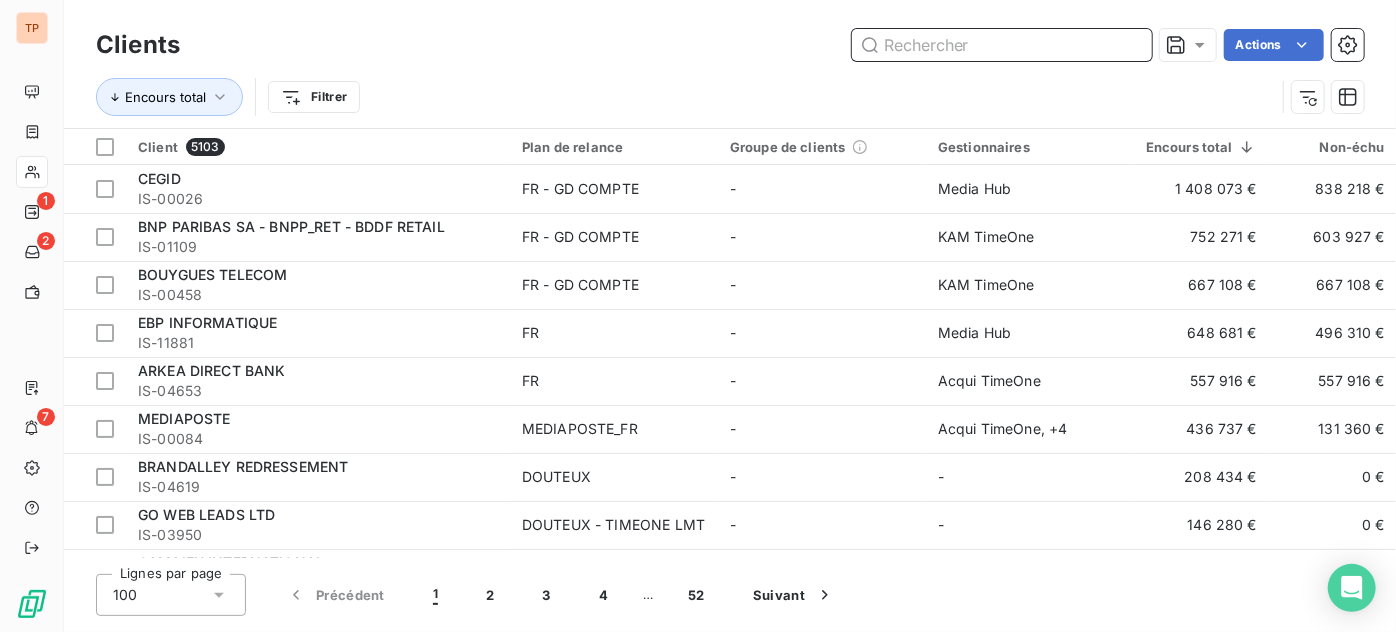 click at bounding box center (1002, 45) 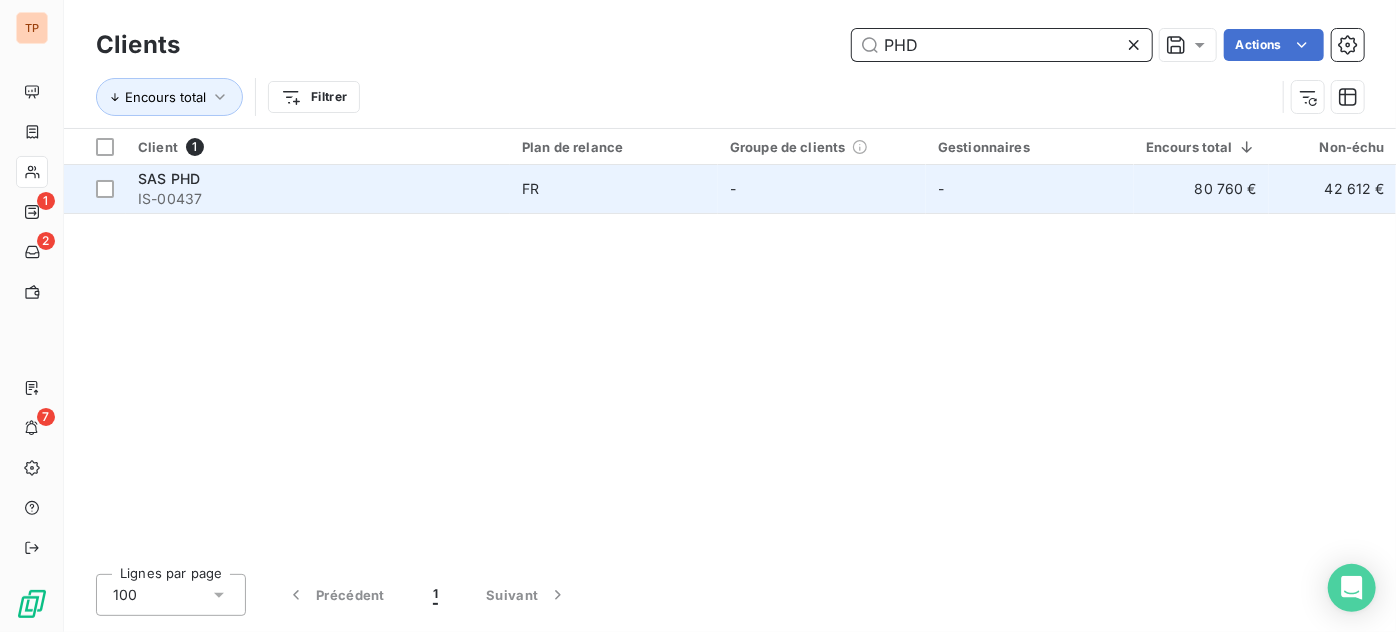 type on "PHD" 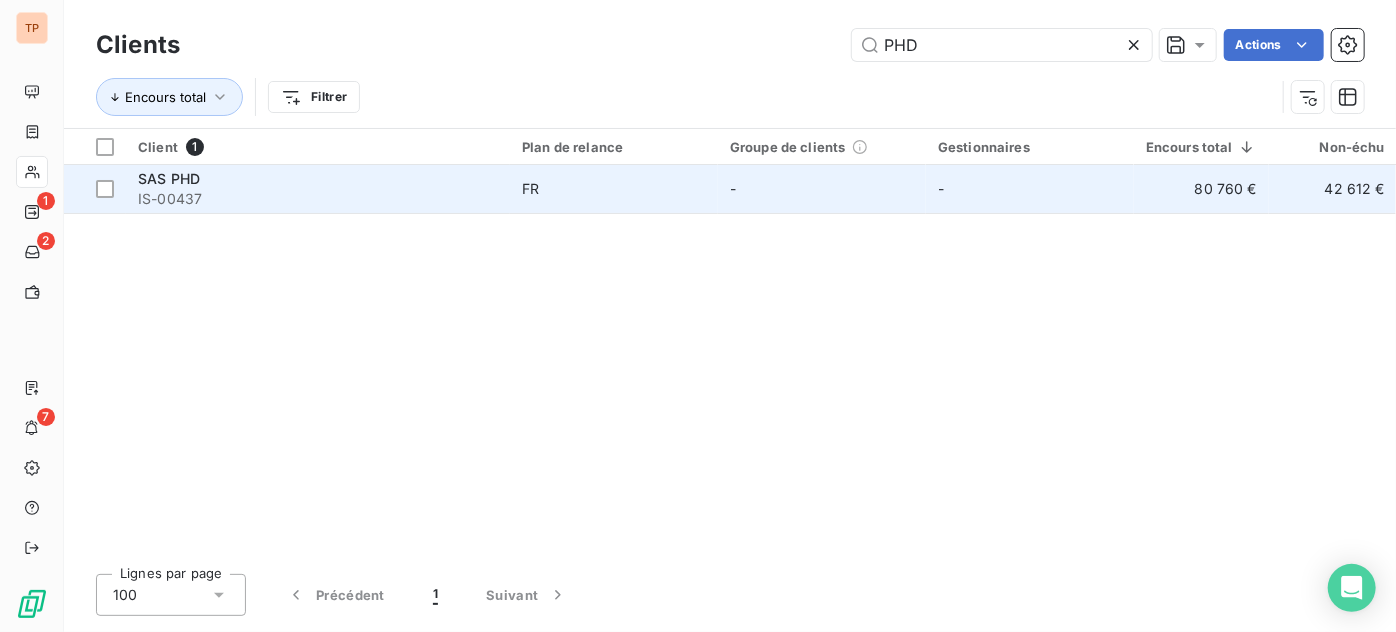 click on "-" at bounding box center (822, 189) 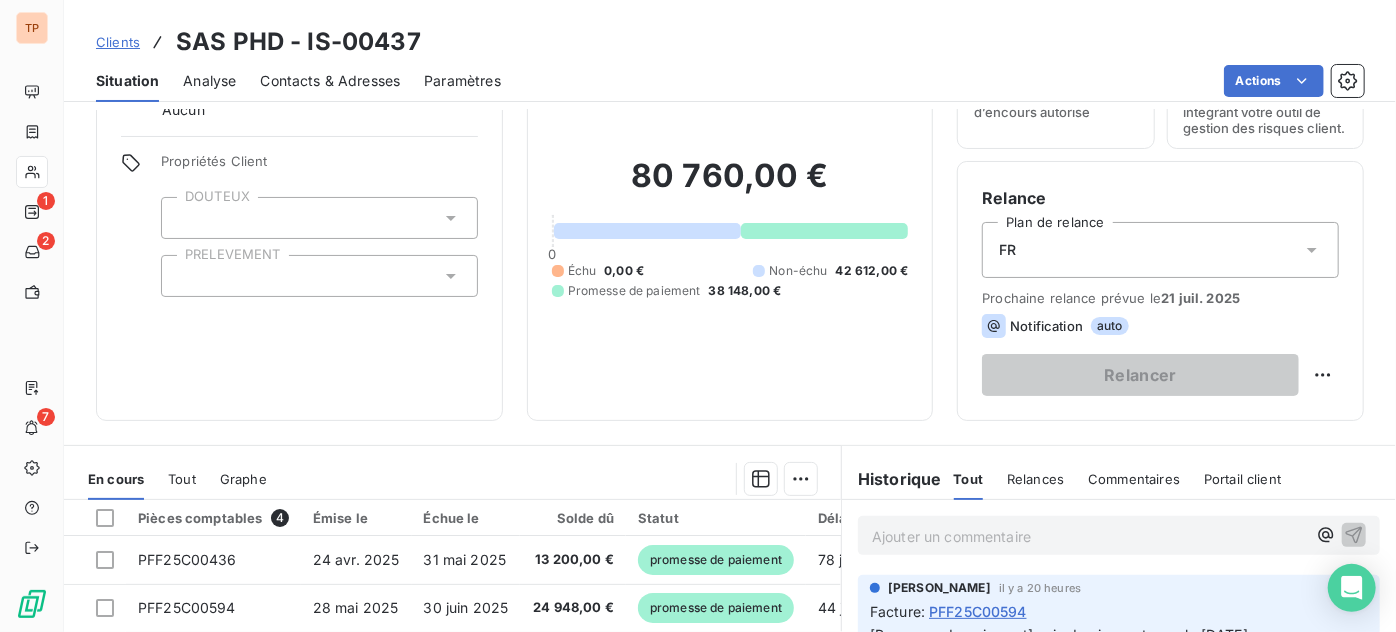scroll, scrollTop: 272, scrollLeft: 0, axis: vertical 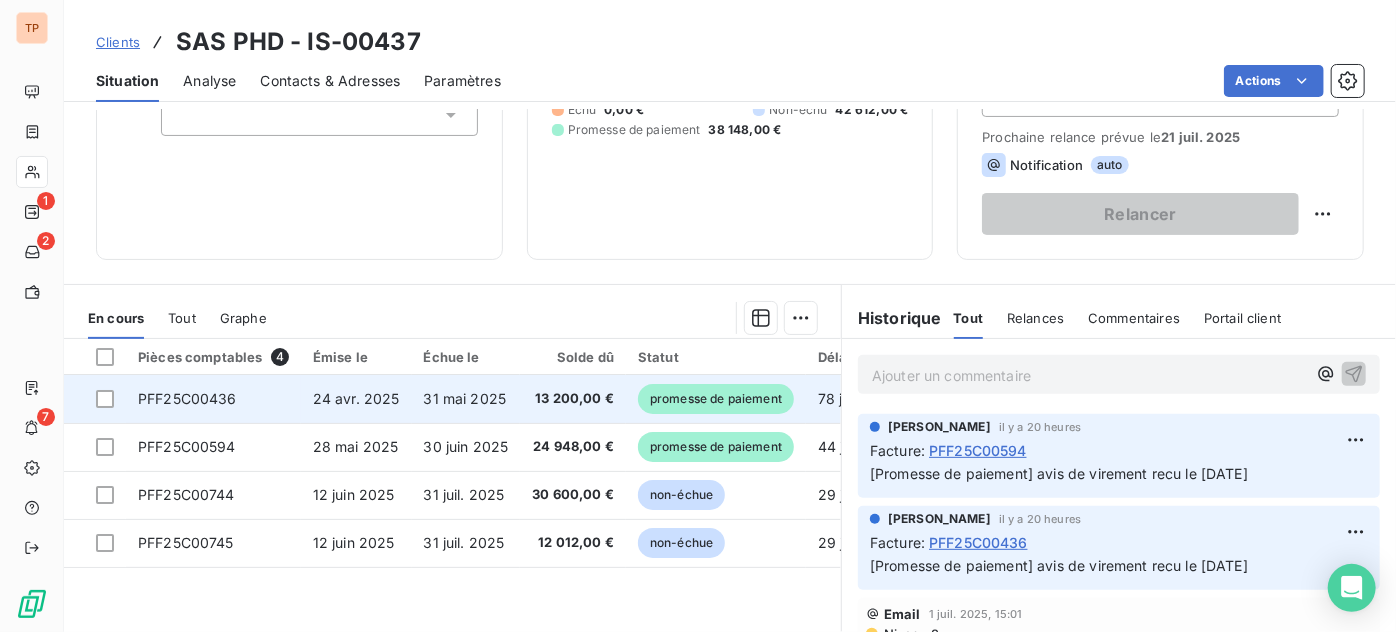 click on "31 mai 2025" at bounding box center [466, 399] 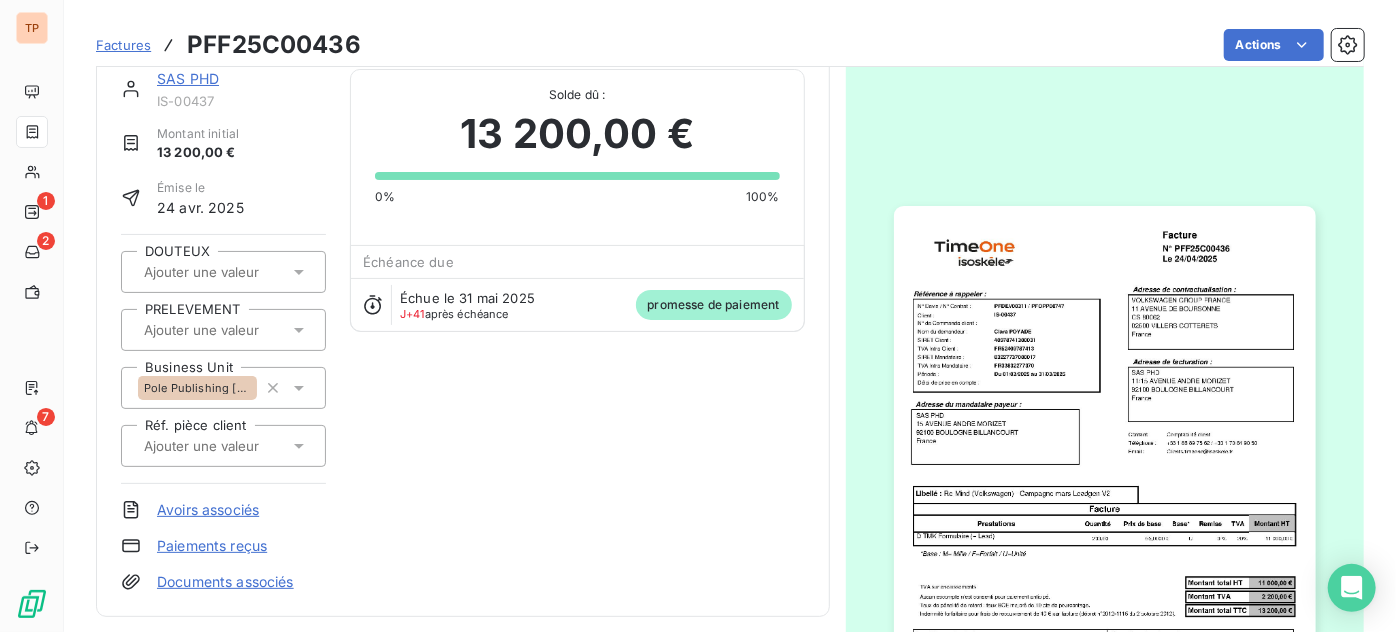 scroll, scrollTop: 91, scrollLeft: 0, axis: vertical 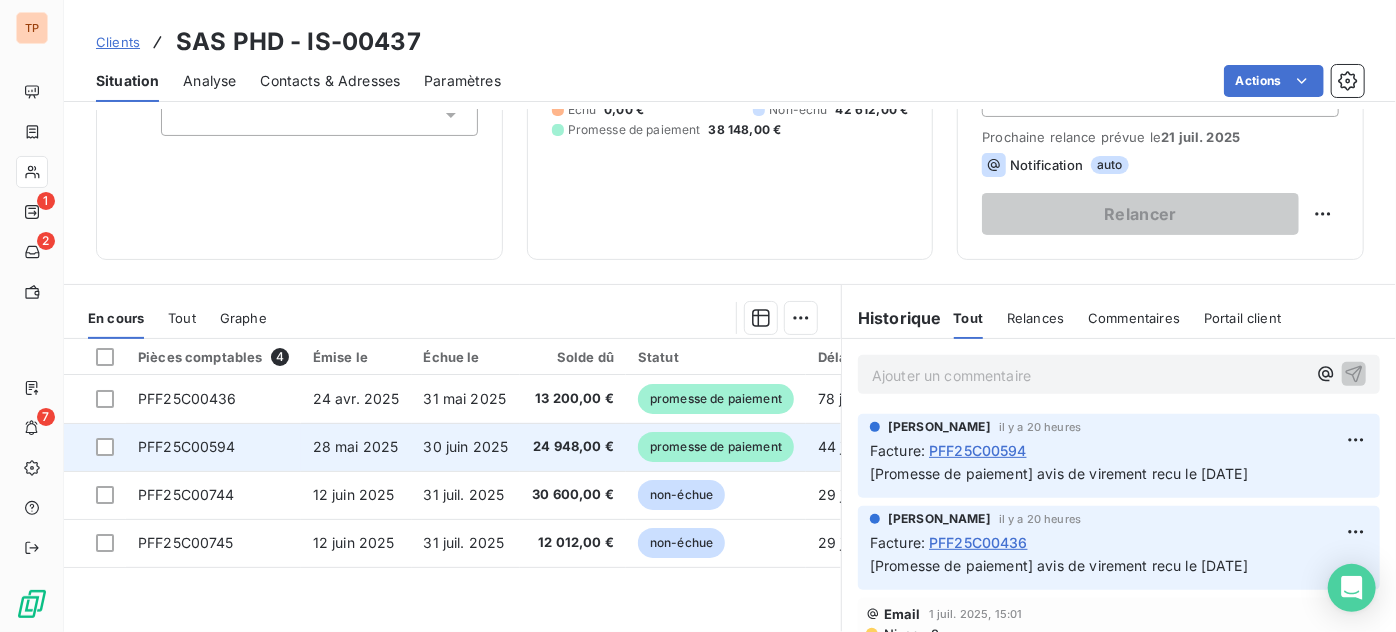 click on "30 juin 2025" at bounding box center [466, 447] 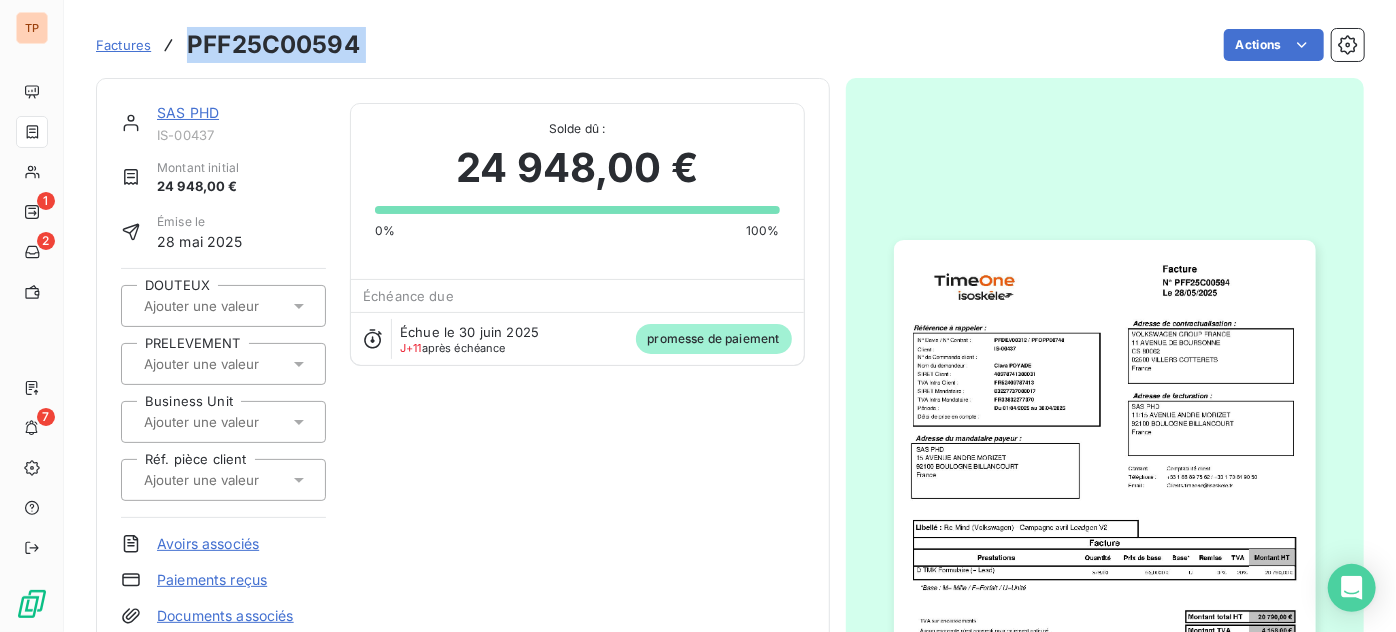 drag, startPoint x: 387, startPoint y: 48, endPoint x: 186, endPoint y: 47, distance: 201.00249 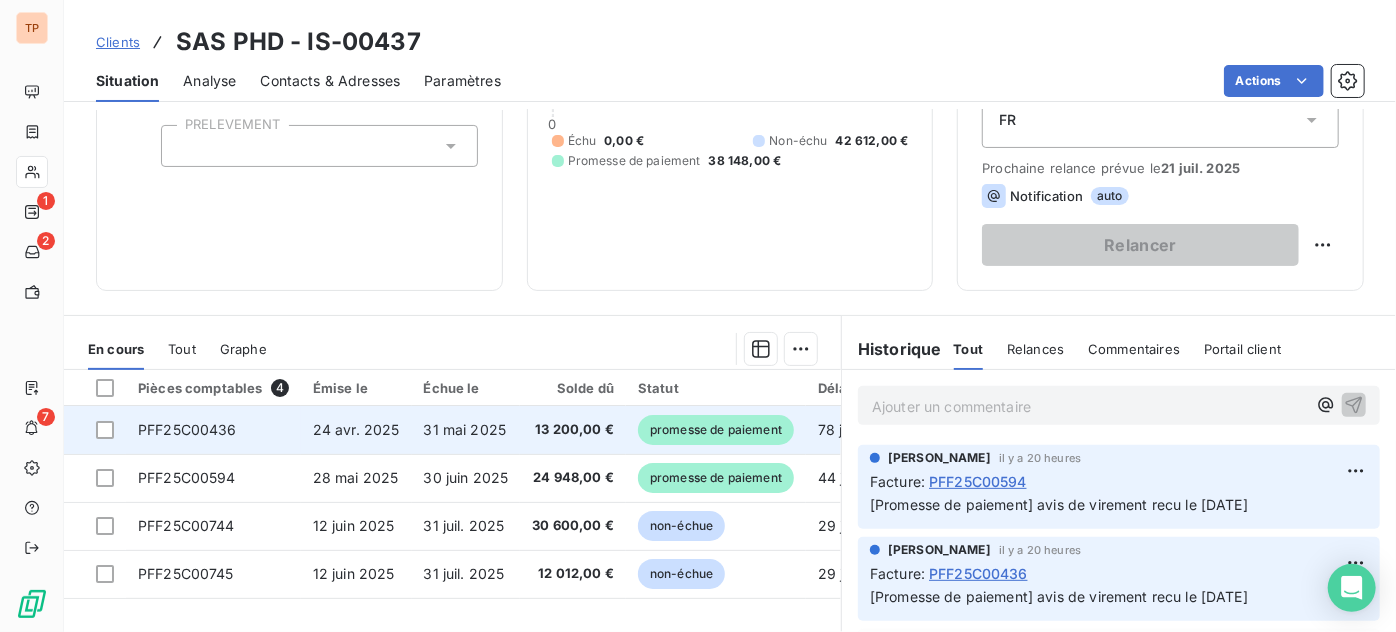 scroll, scrollTop: 272, scrollLeft: 0, axis: vertical 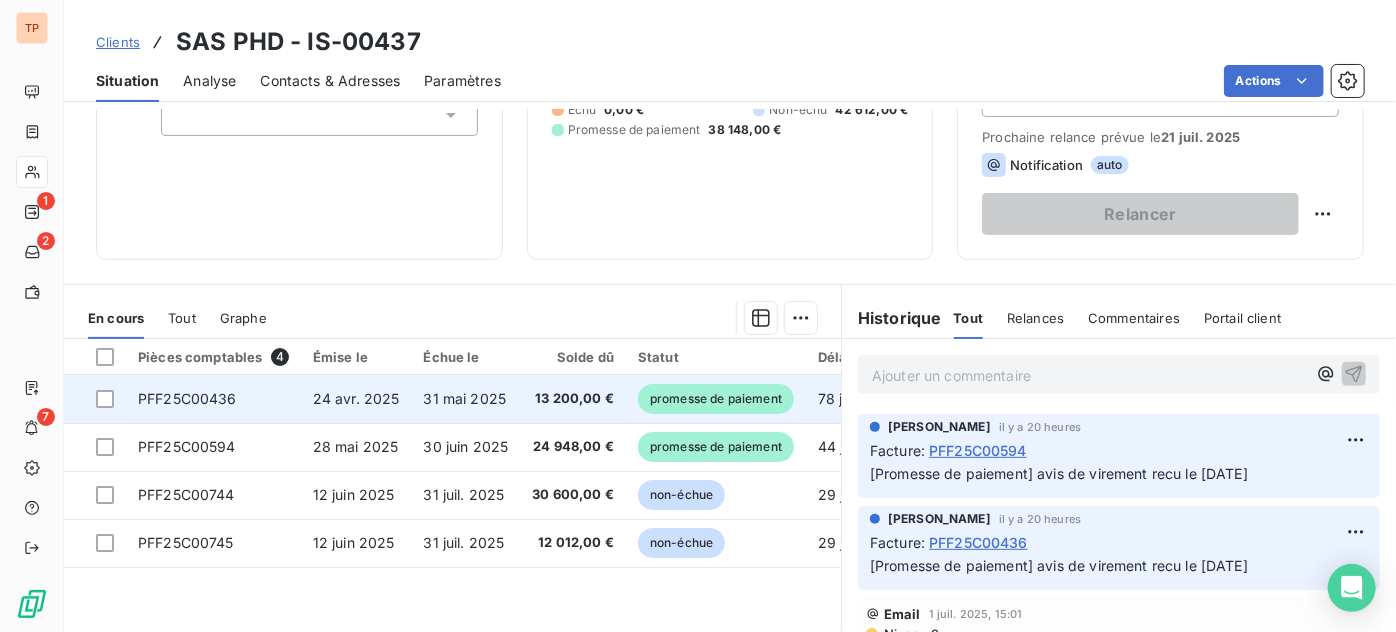 click on "31 mai 2025" at bounding box center (465, 398) 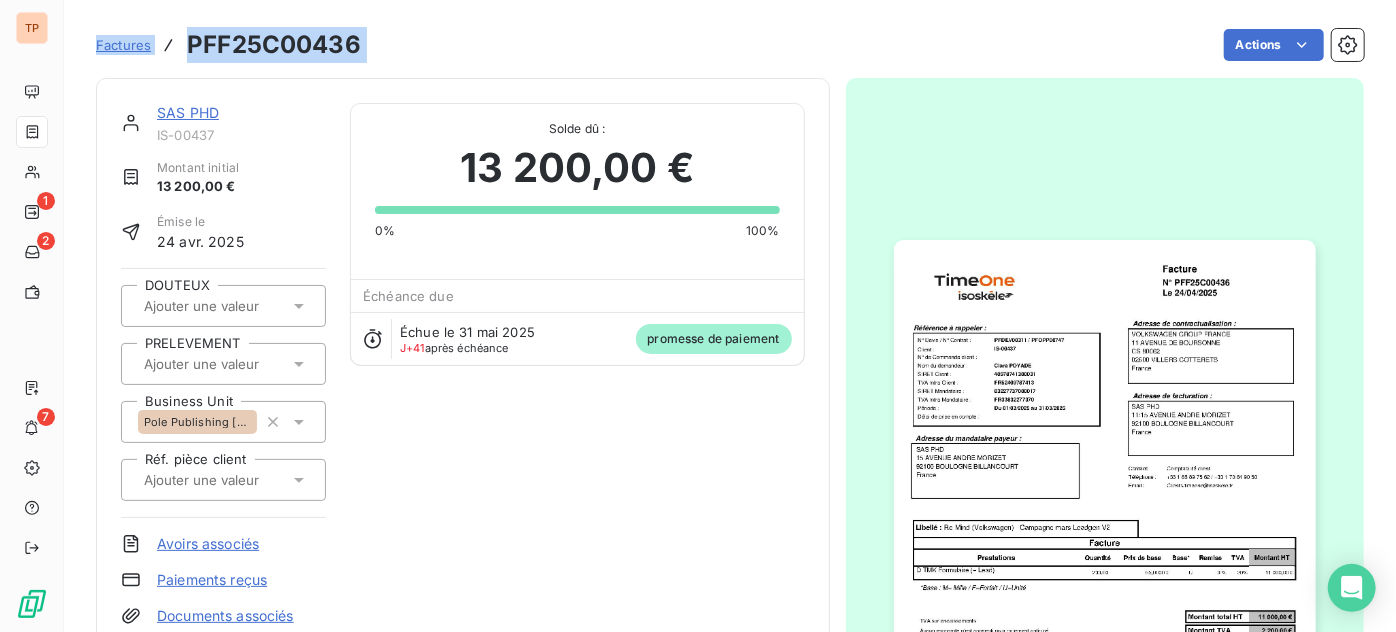 drag, startPoint x: 371, startPoint y: 39, endPoint x: 35, endPoint y: 615, distance: 666.83734 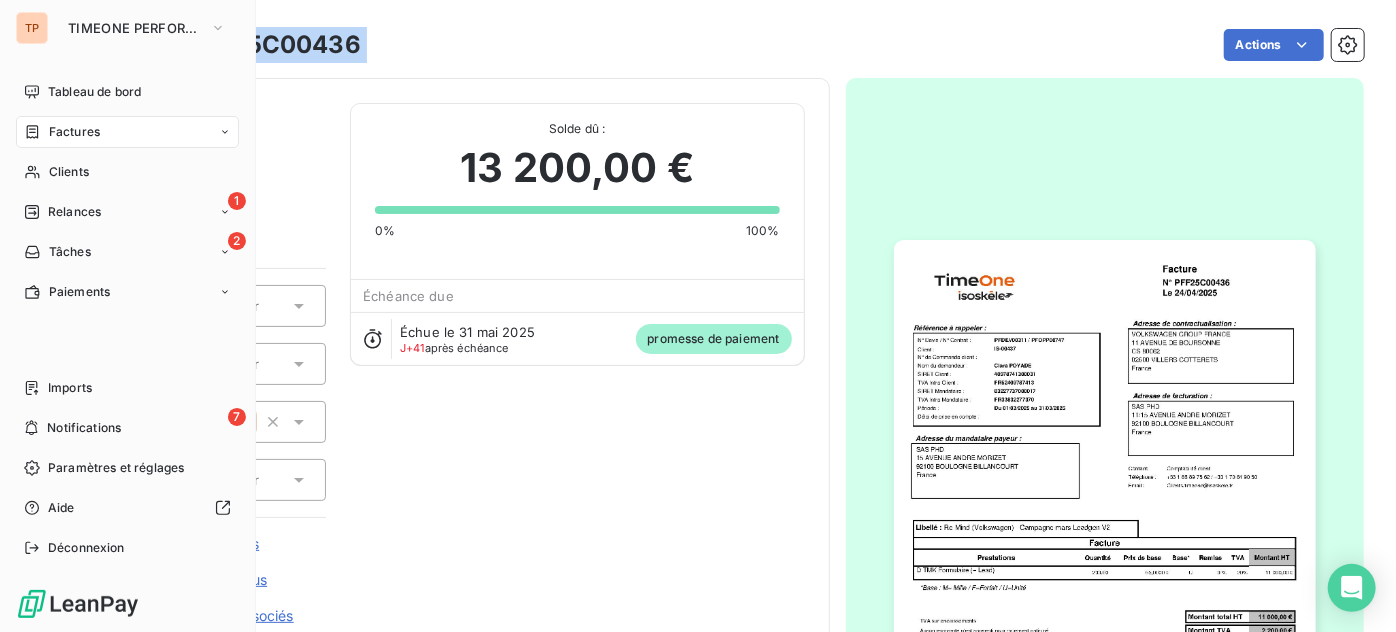 copy on "Factures PFF25C00436 Actions" 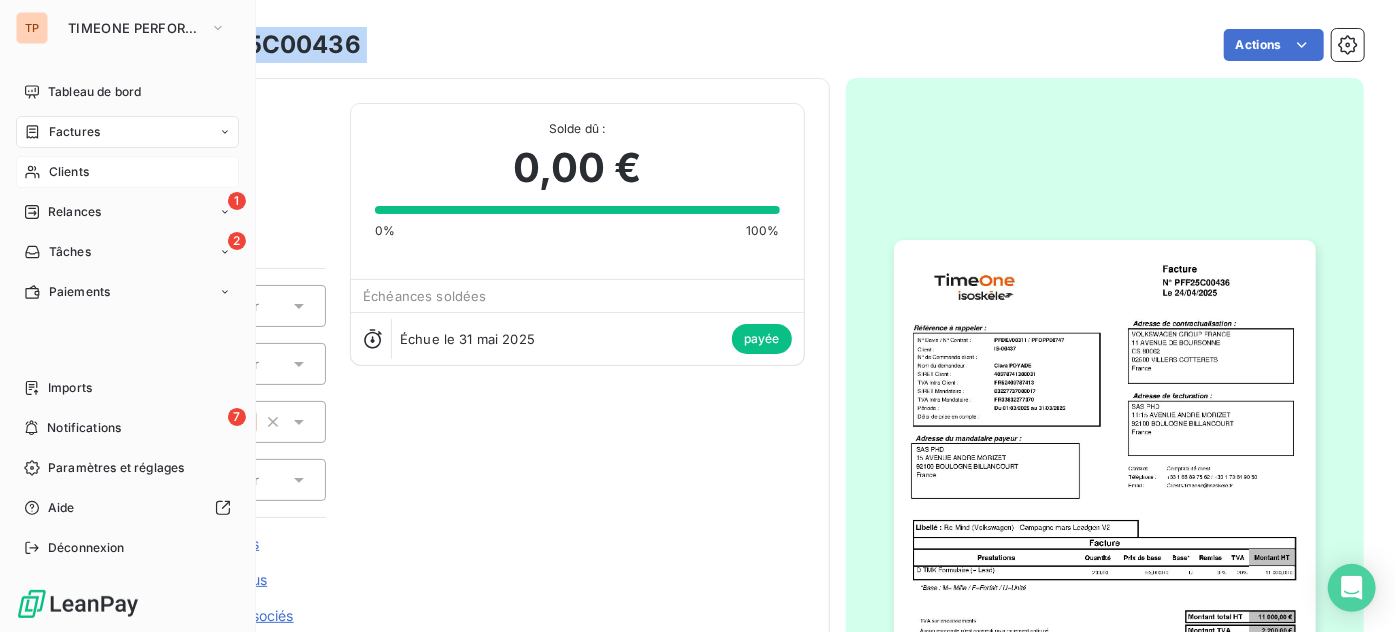click on "Clients" at bounding box center [69, 172] 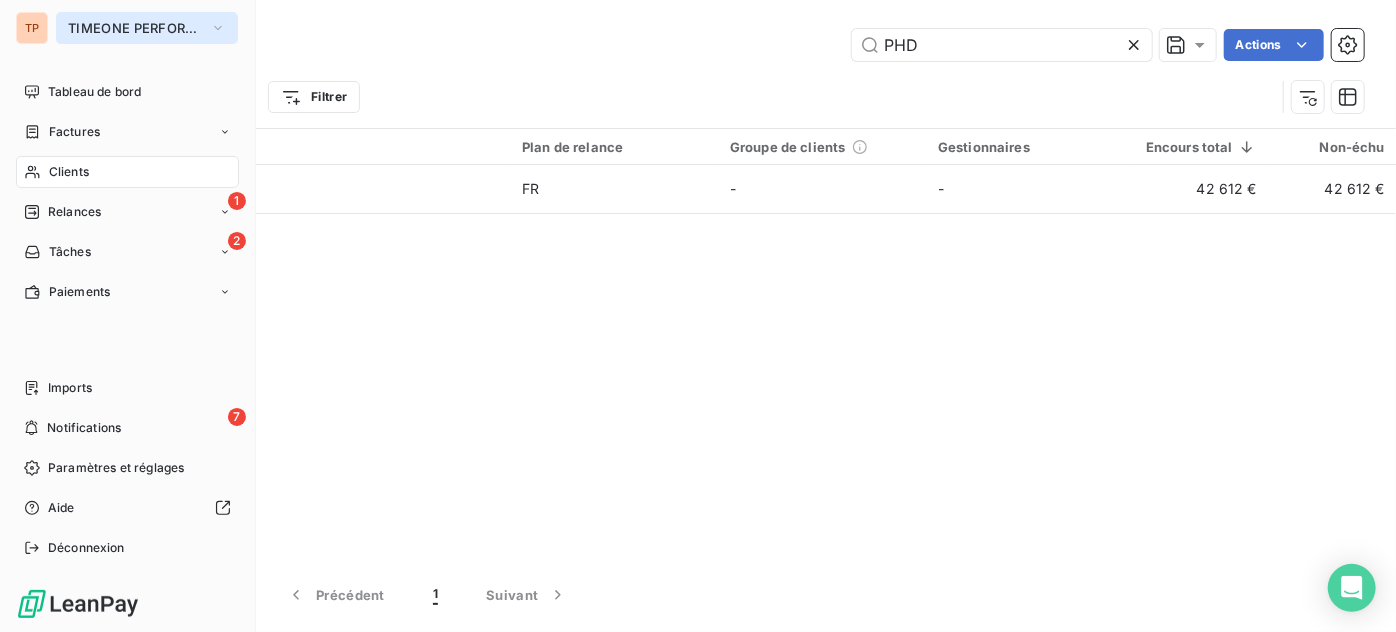 click on "TIMEONE PERFORMANCE" at bounding box center [147, 28] 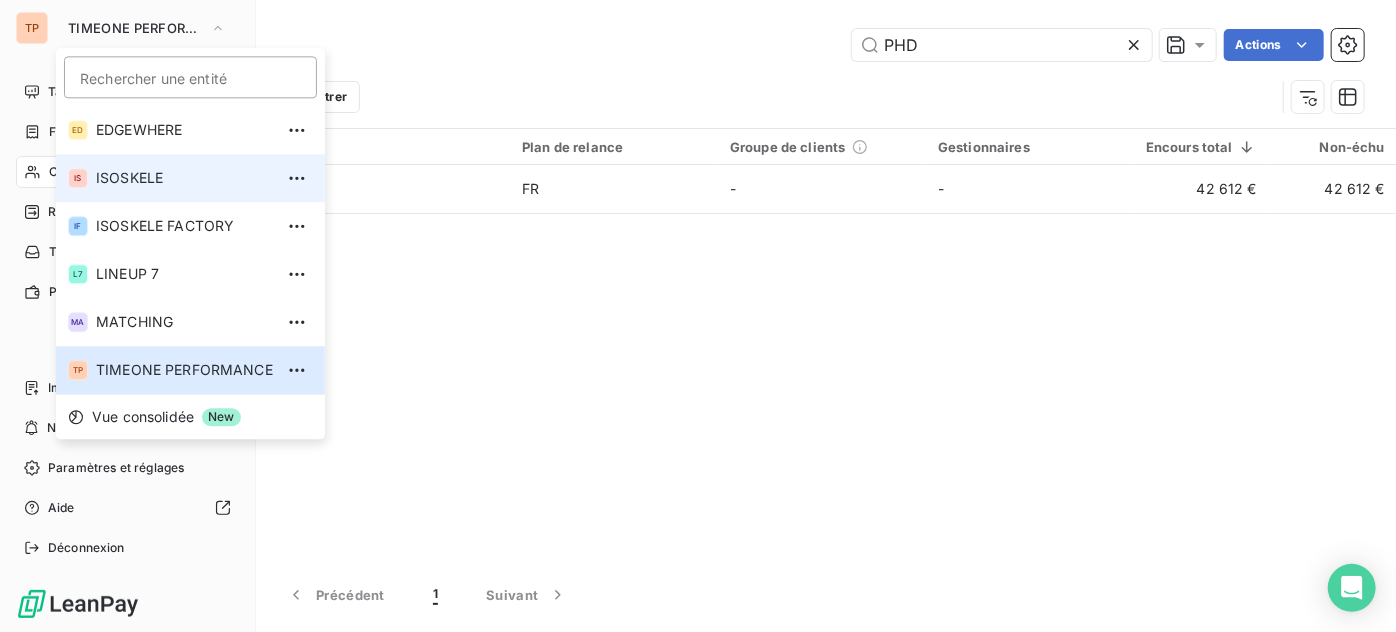 click on "IS ISOSKELE" at bounding box center (190, 178) 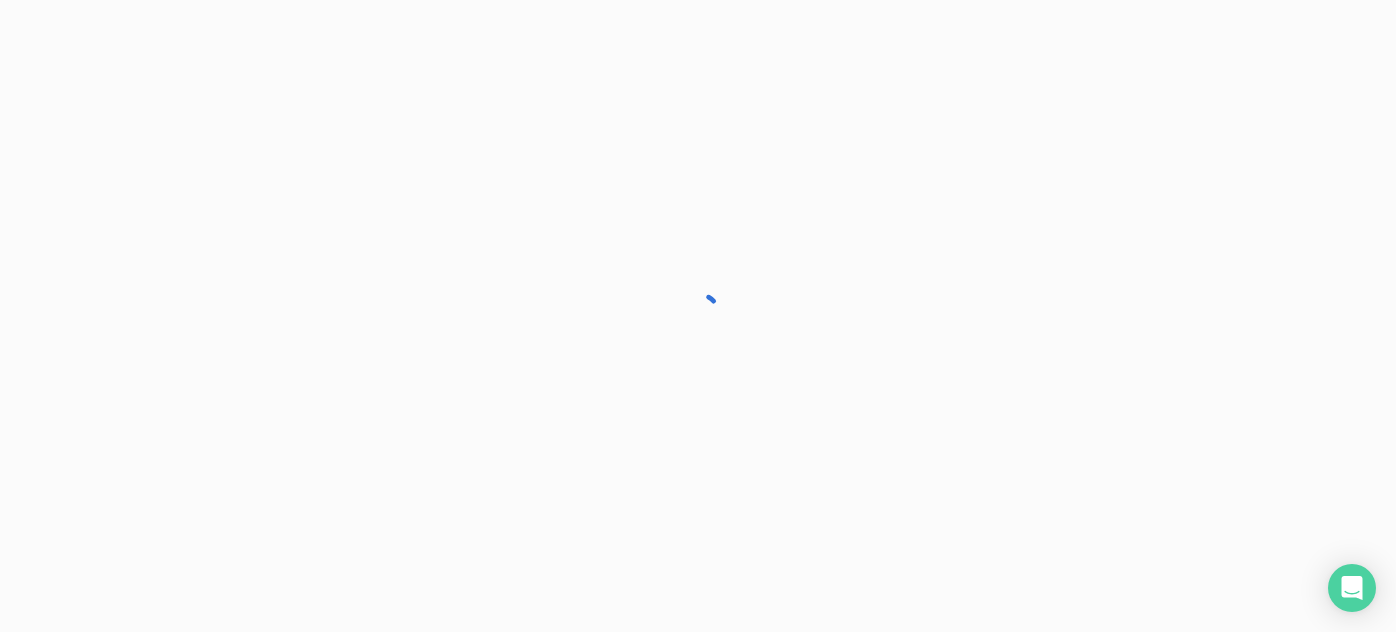 scroll, scrollTop: 0, scrollLeft: 0, axis: both 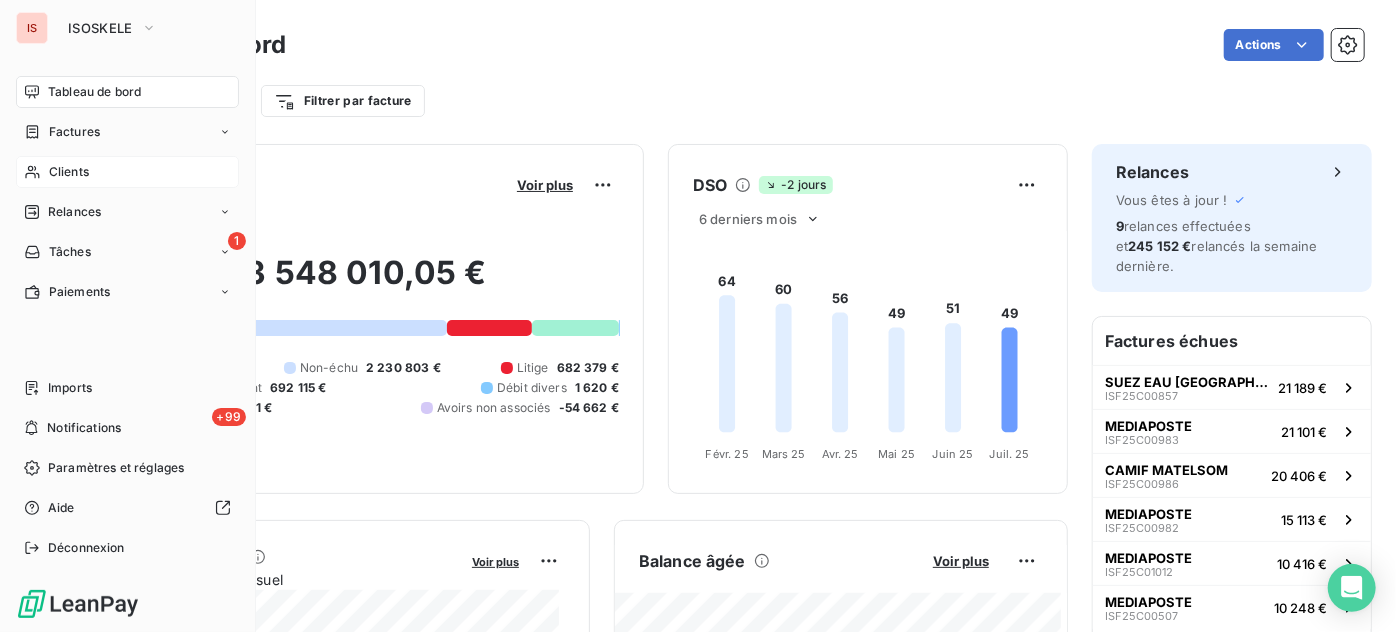 click on "Clients" at bounding box center (127, 172) 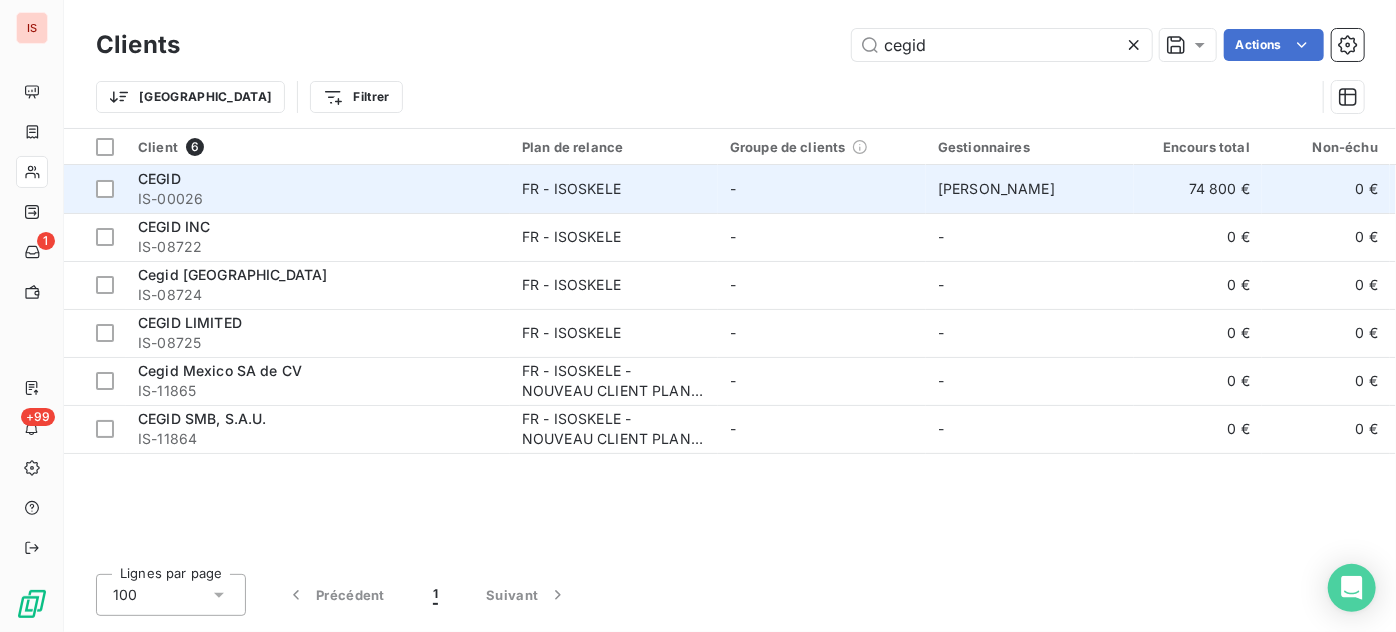 type on "cegid" 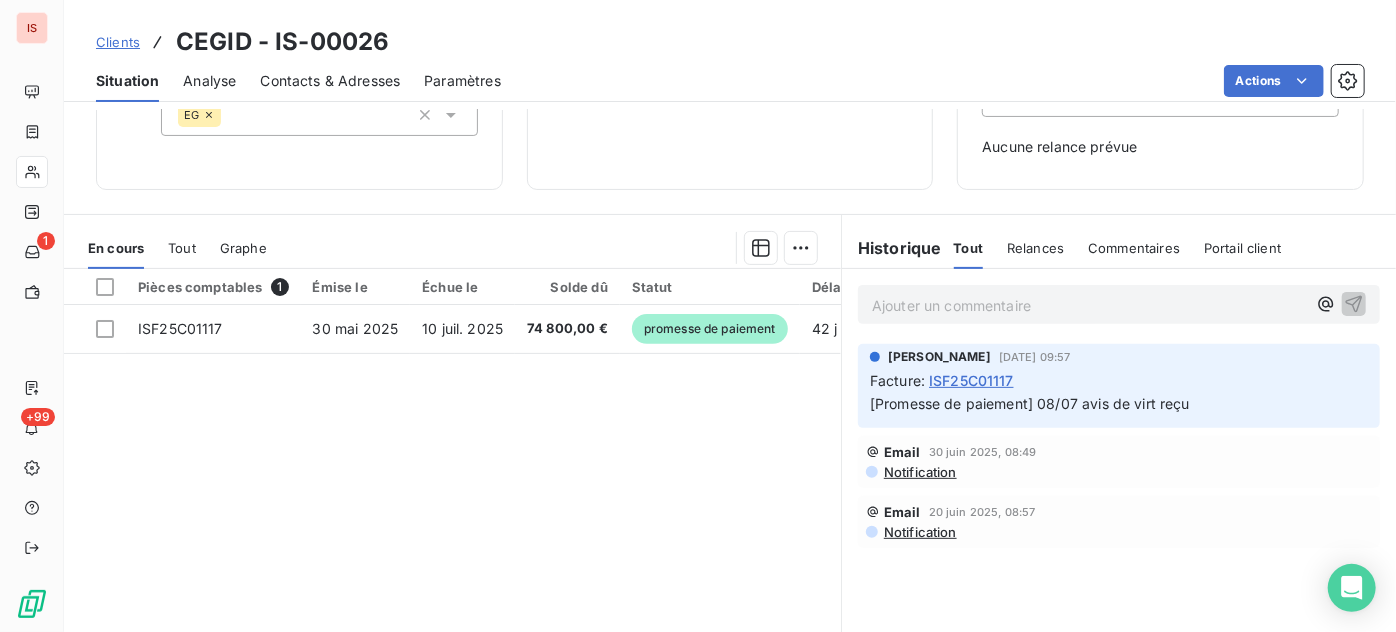 scroll, scrollTop: 0, scrollLeft: 0, axis: both 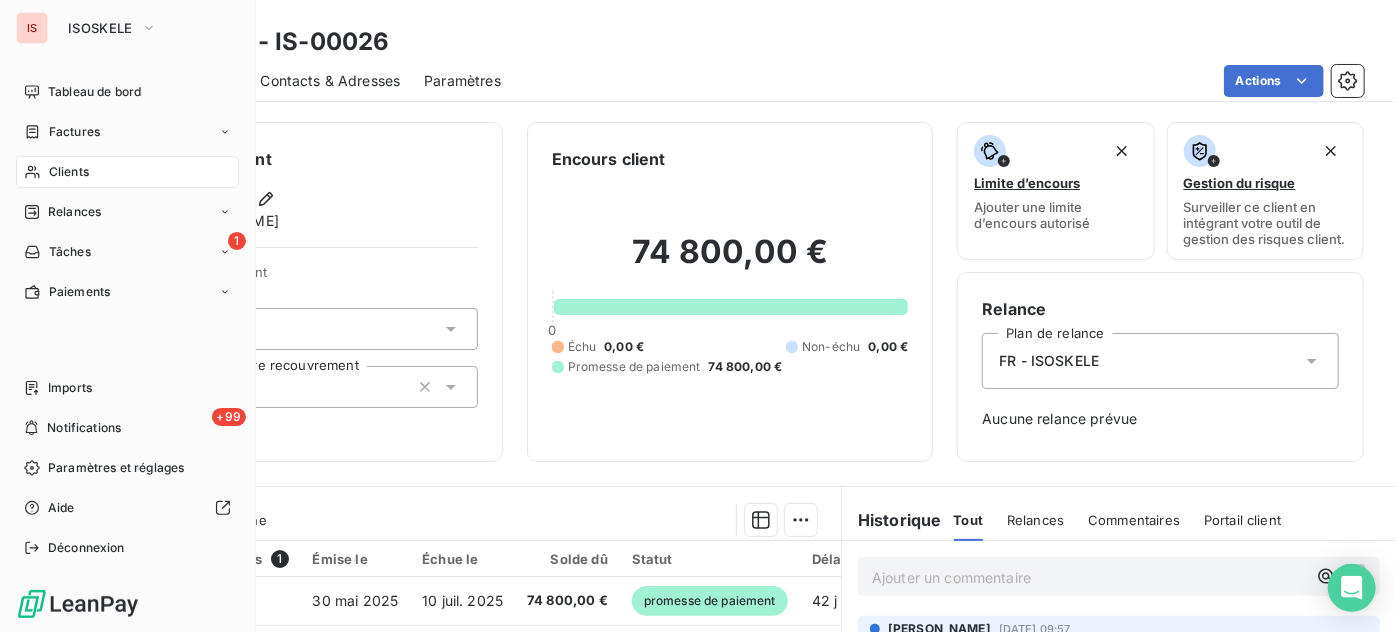 click on "IS ISOSKELE Tableau de bord Factures Clients Relances 1 Tâches Paiements Imports +99 Notifications Paramètres et réglages Aide Déconnexion" at bounding box center [128, 316] 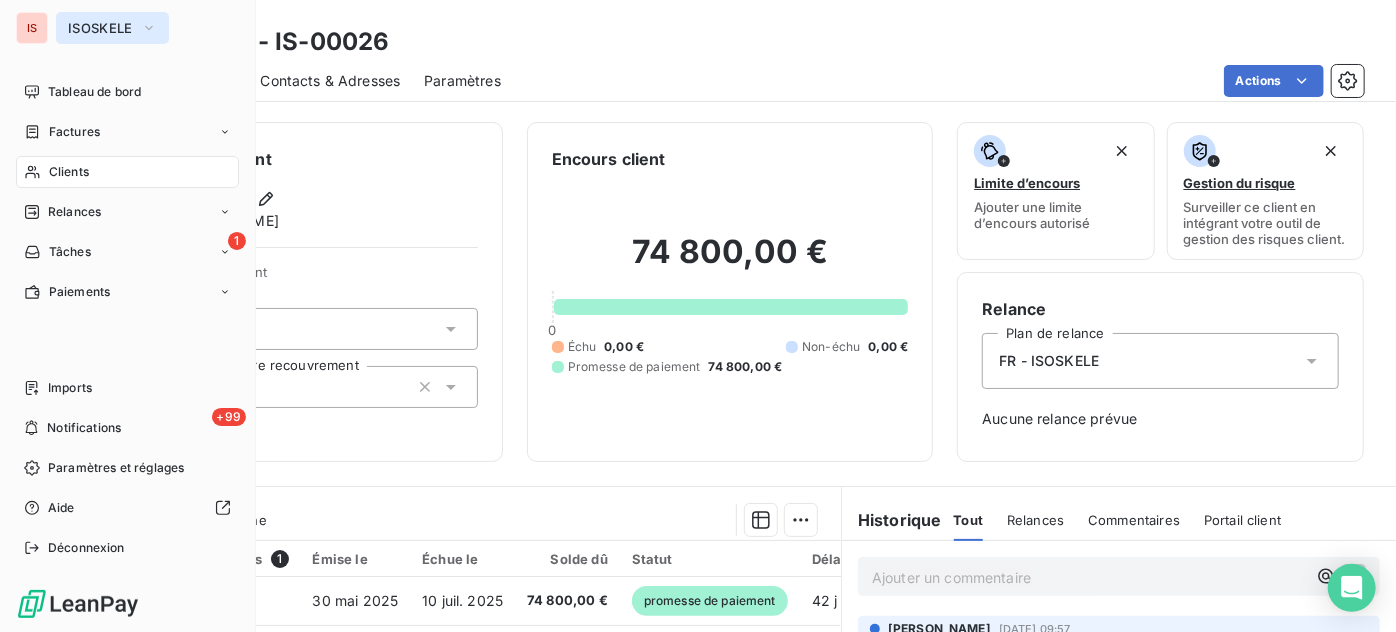 click on "ISOSKELE" at bounding box center (100, 28) 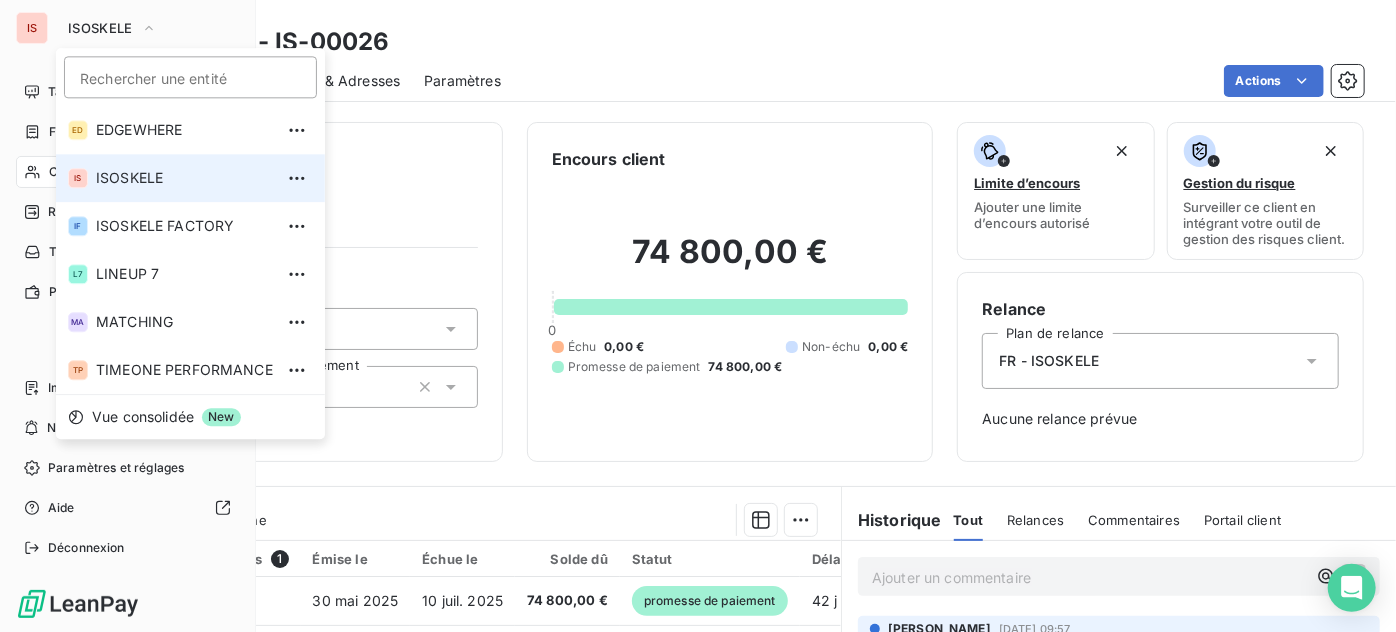 click on "ISOSKELE" at bounding box center [184, 178] 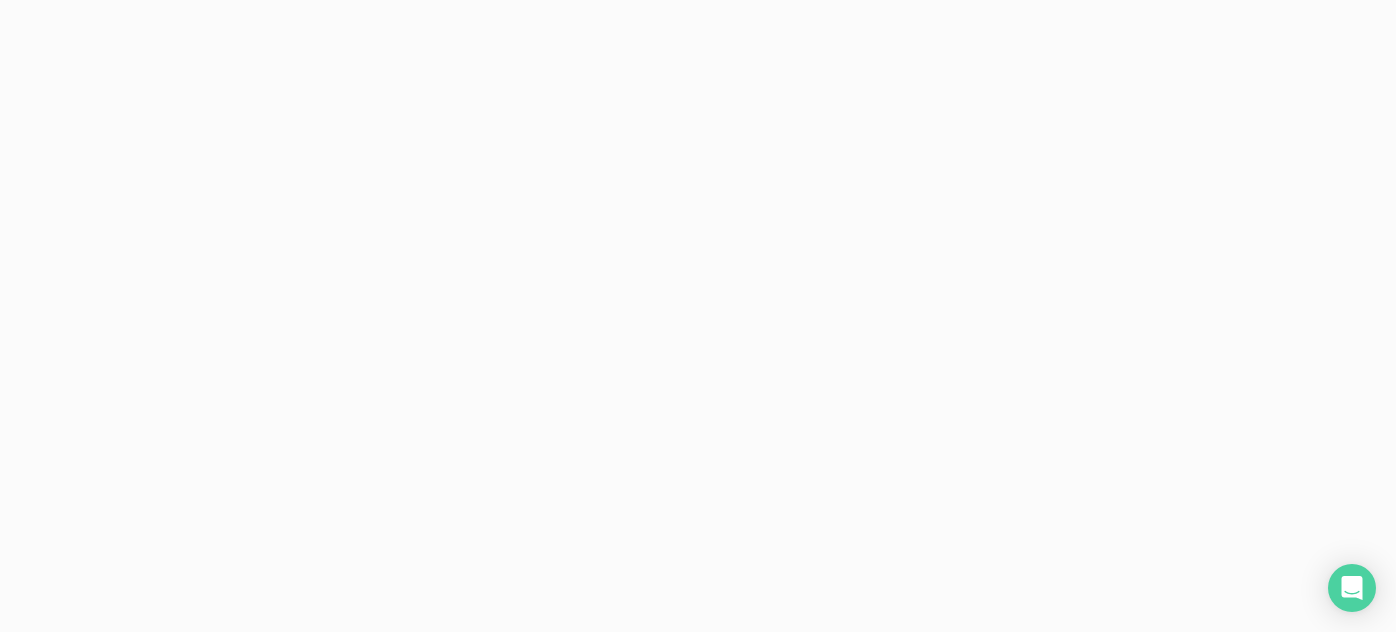 scroll, scrollTop: 0, scrollLeft: 0, axis: both 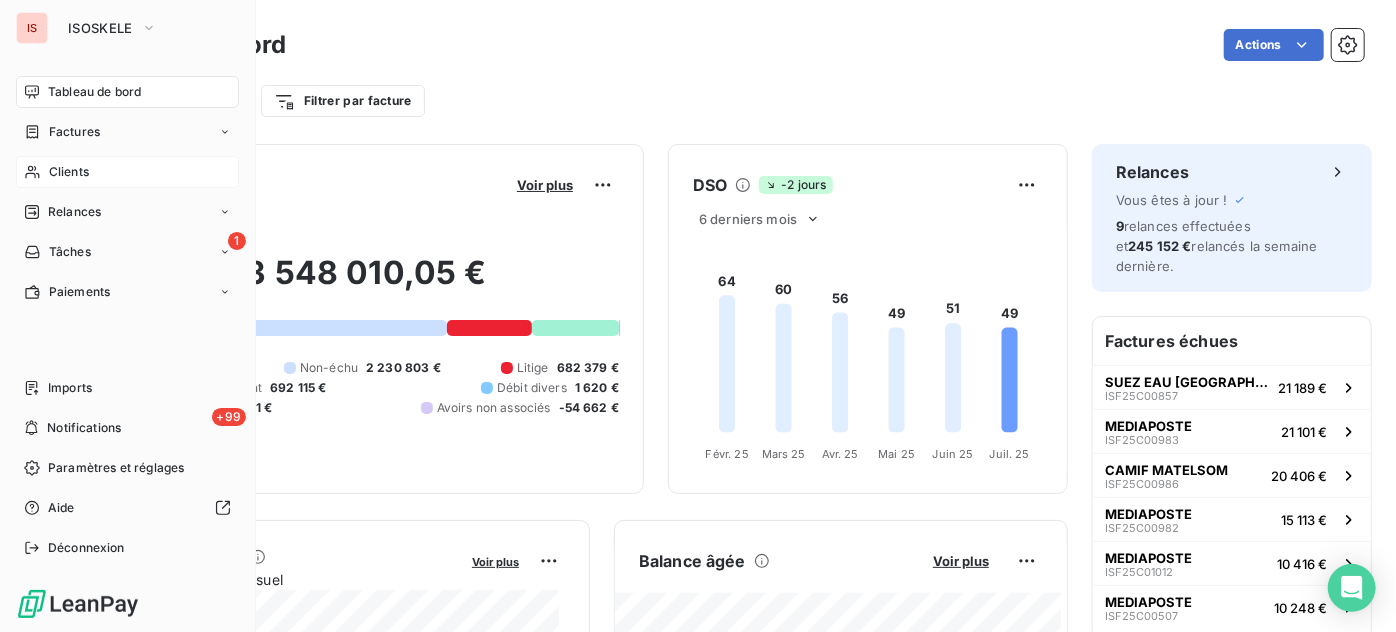 click on "Clients" at bounding box center (69, 172) 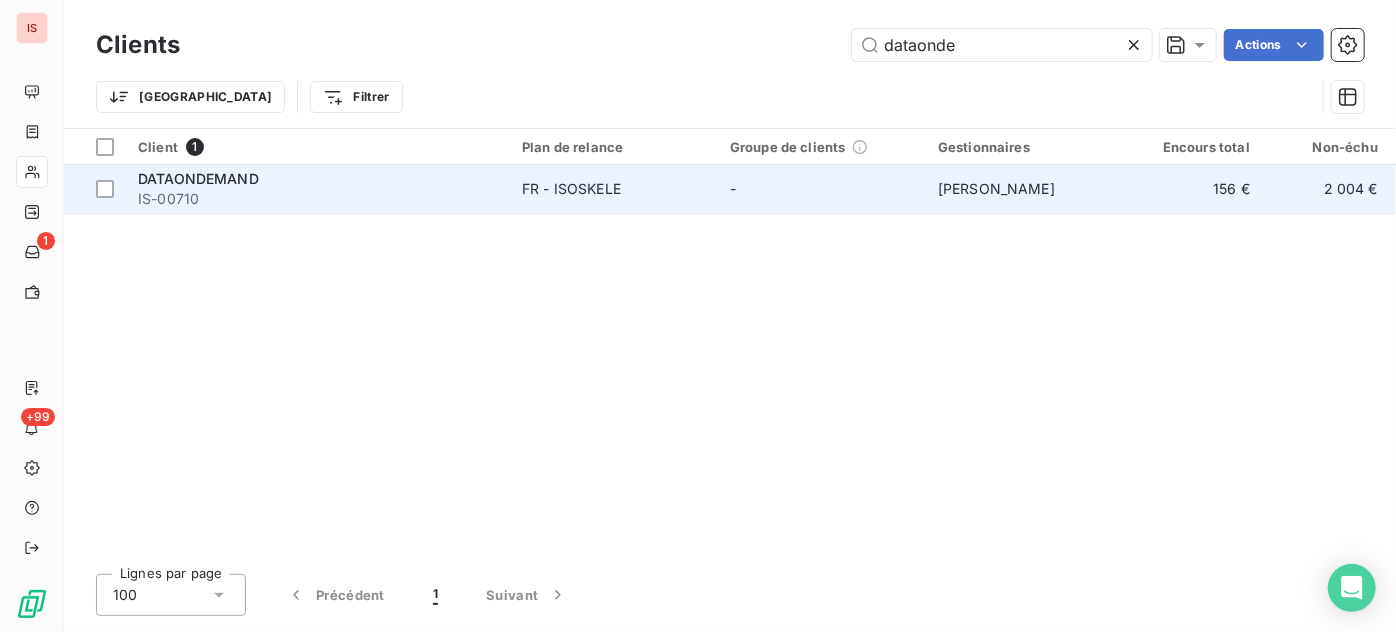 type on "dataonde" 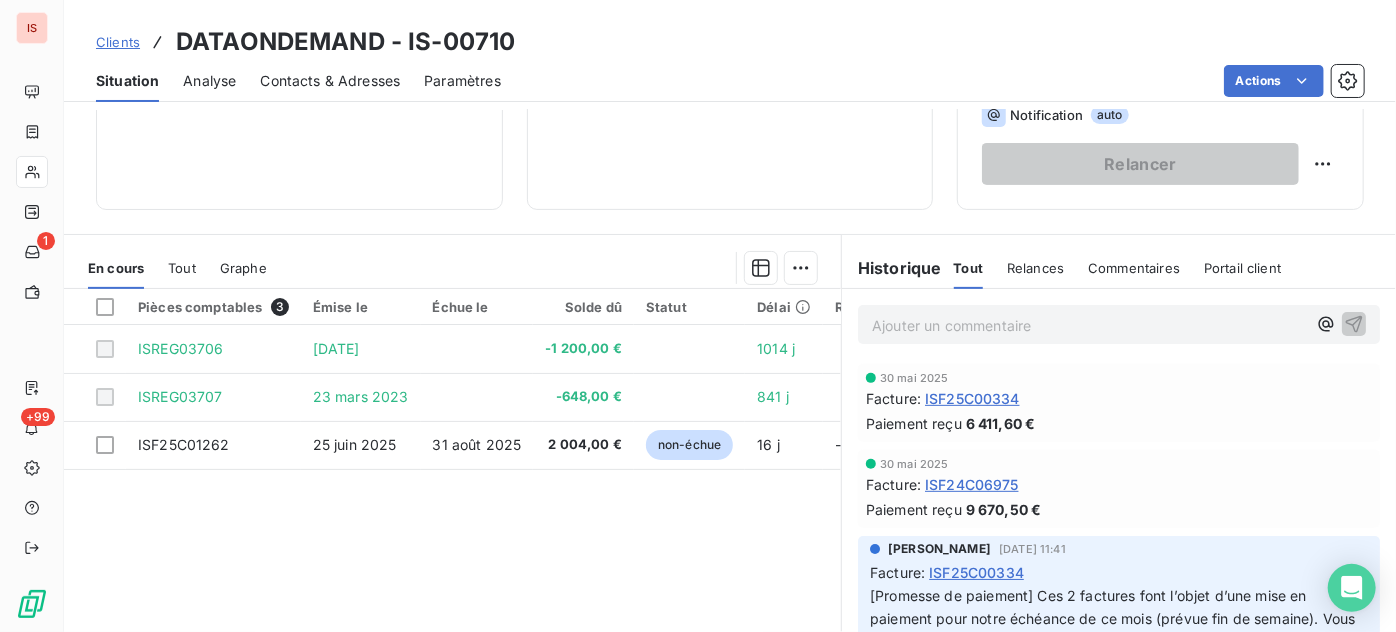 scroll, scrollTop: 363, scrollLeft: 0, axis: vertical 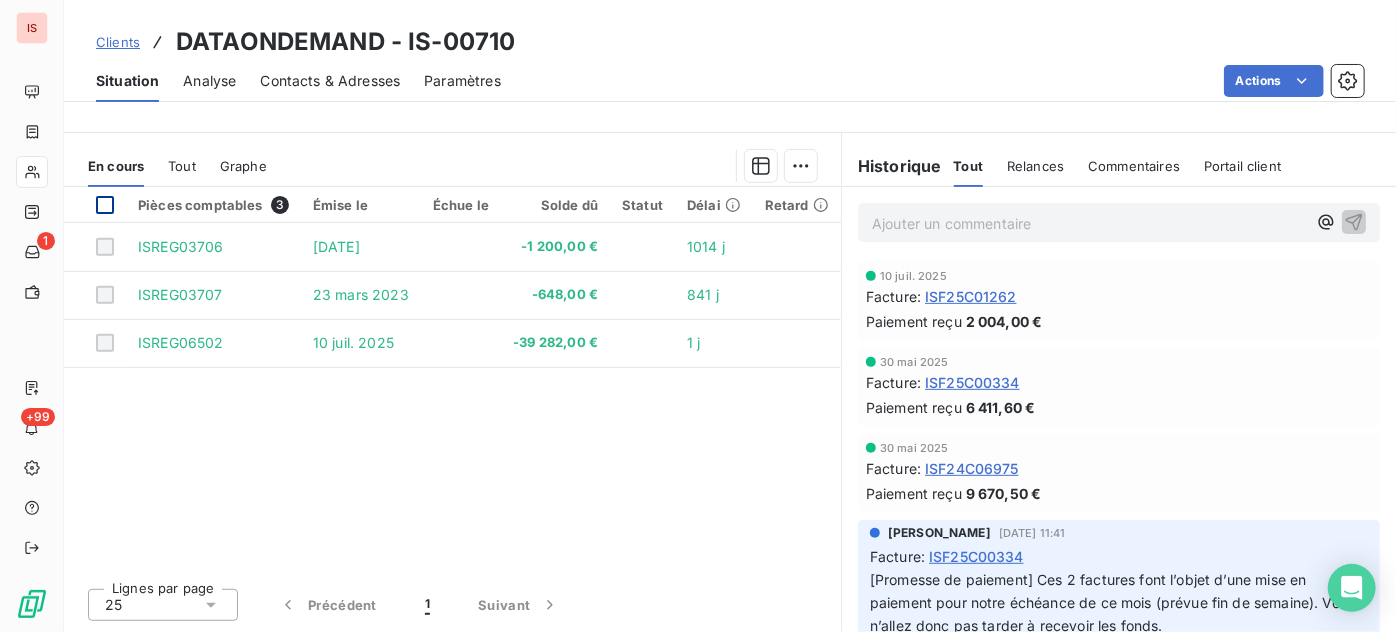 click at bounding box center (95, 205) 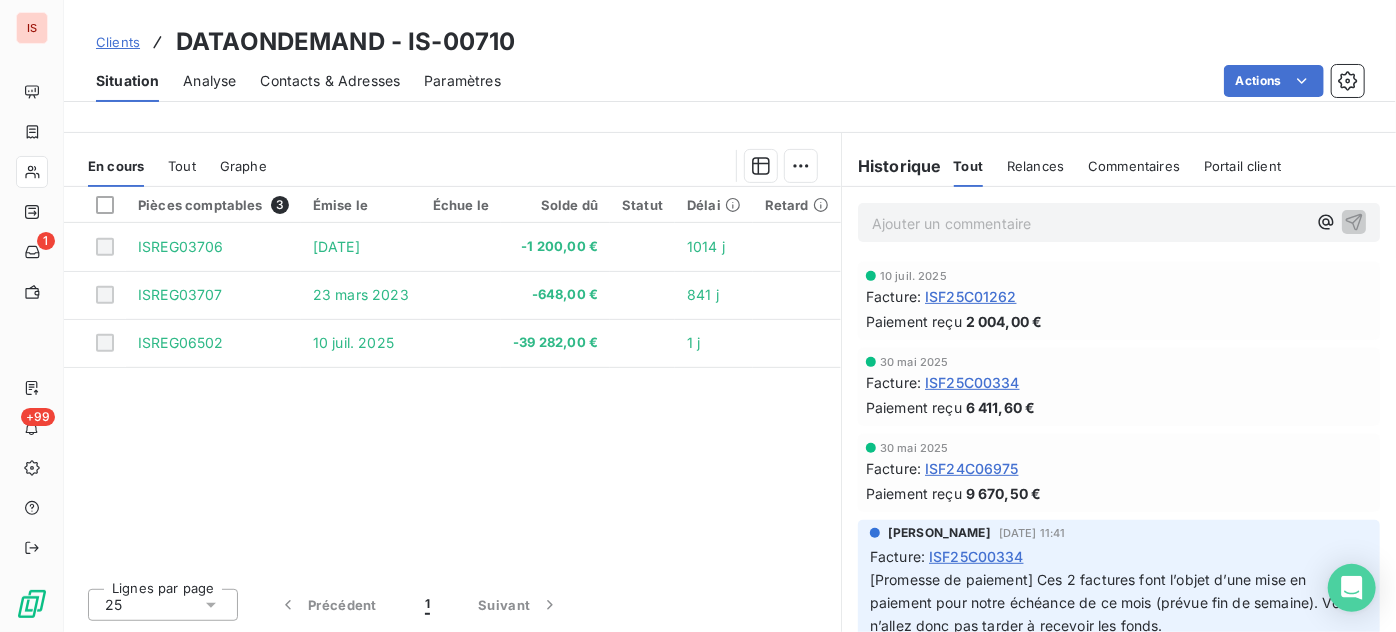 scroll, scrollTop: 368, scrollLeft: 0, axis: vertical 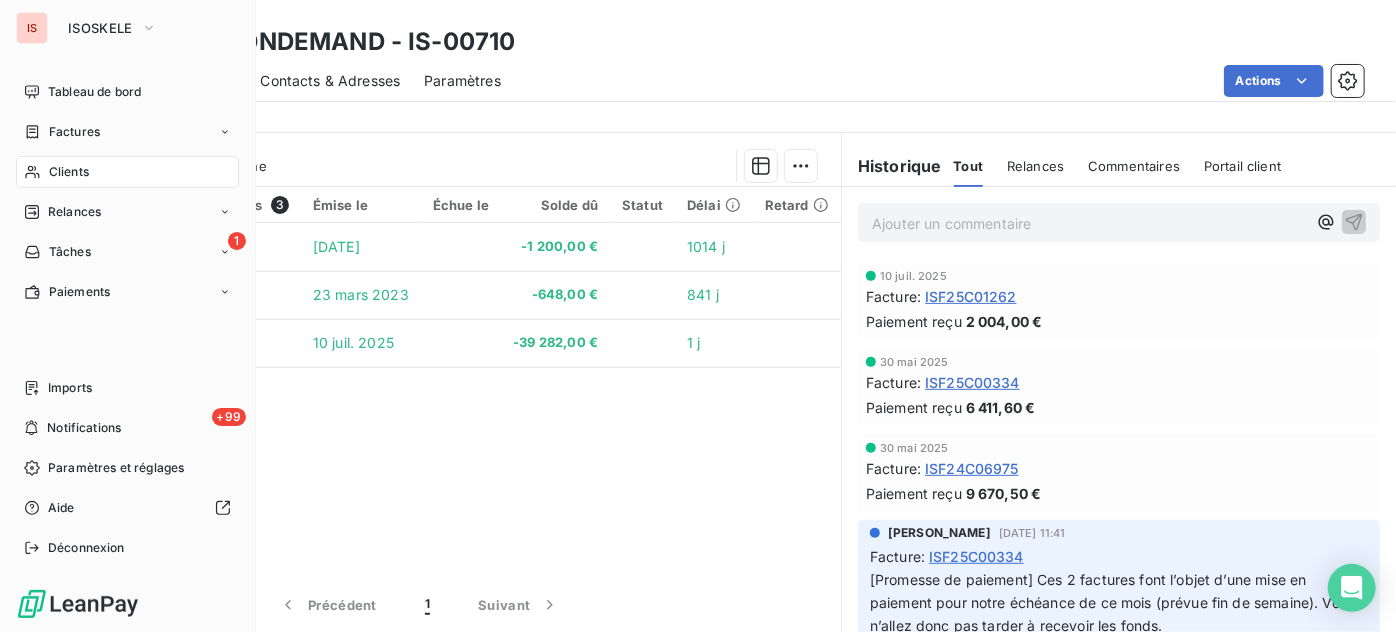 click on "ISOSKELE" at bounding box center [112, 28] 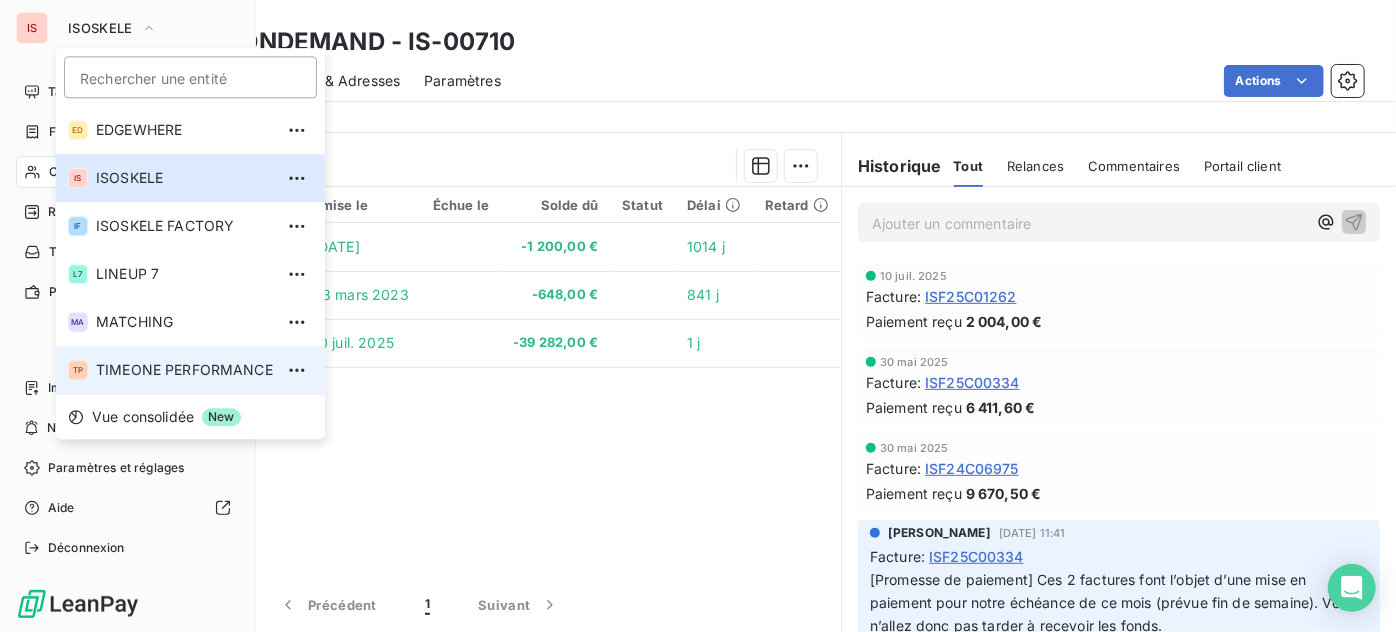 click on "TIMEONE PERFORMANCE" at bounding box center [184, 370] 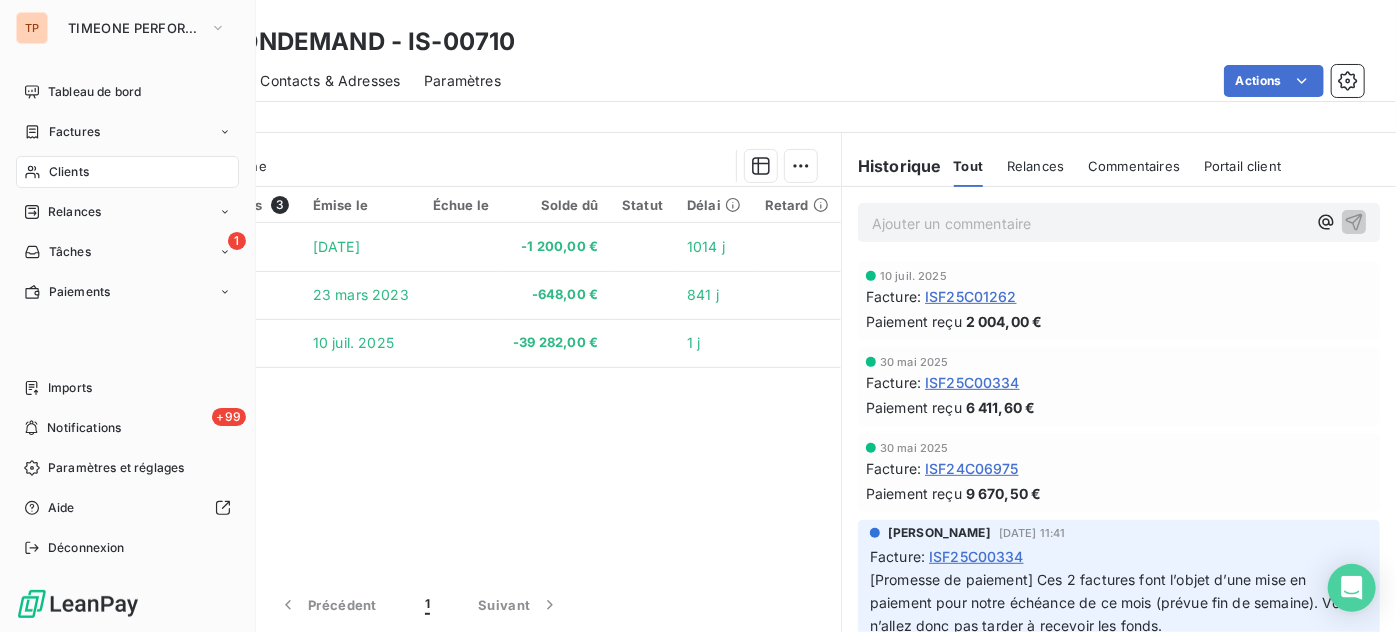 scroll, scrollTop: 368, scrollLeft: 0, axis: vertical 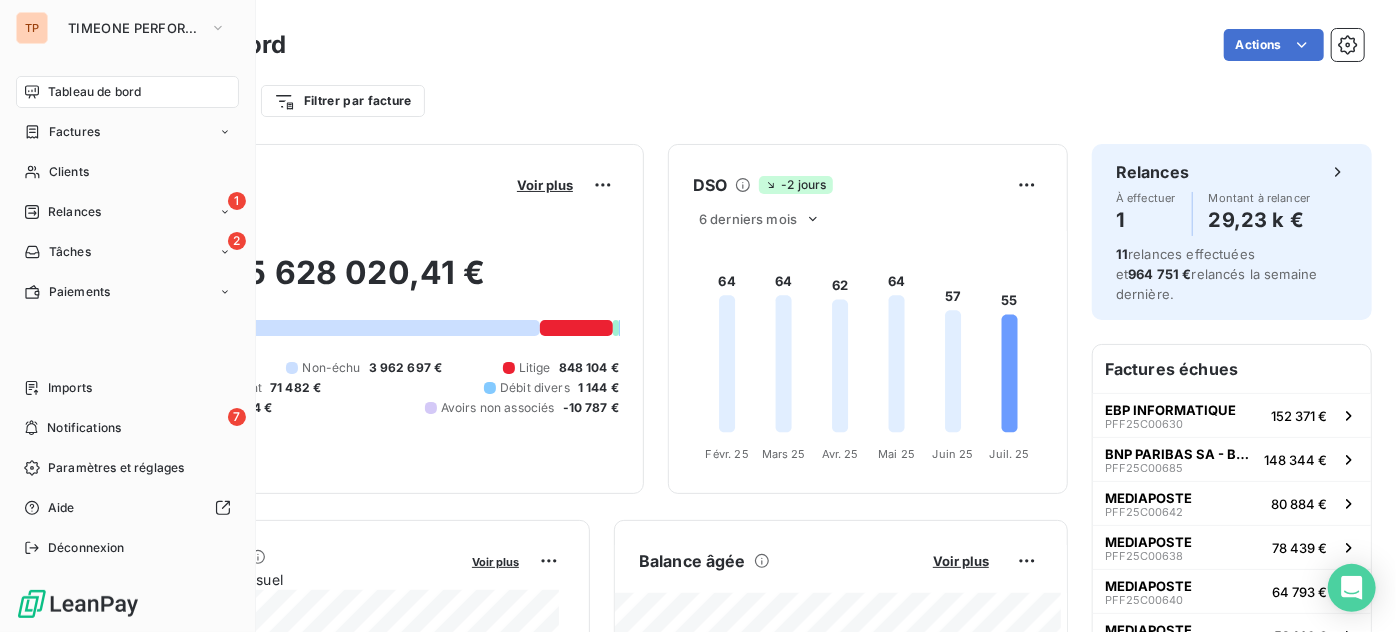 click on "Tableau de bord Factures Clients 1 Relances 2 Tâches Paiements" at bounding box center (127, 192) 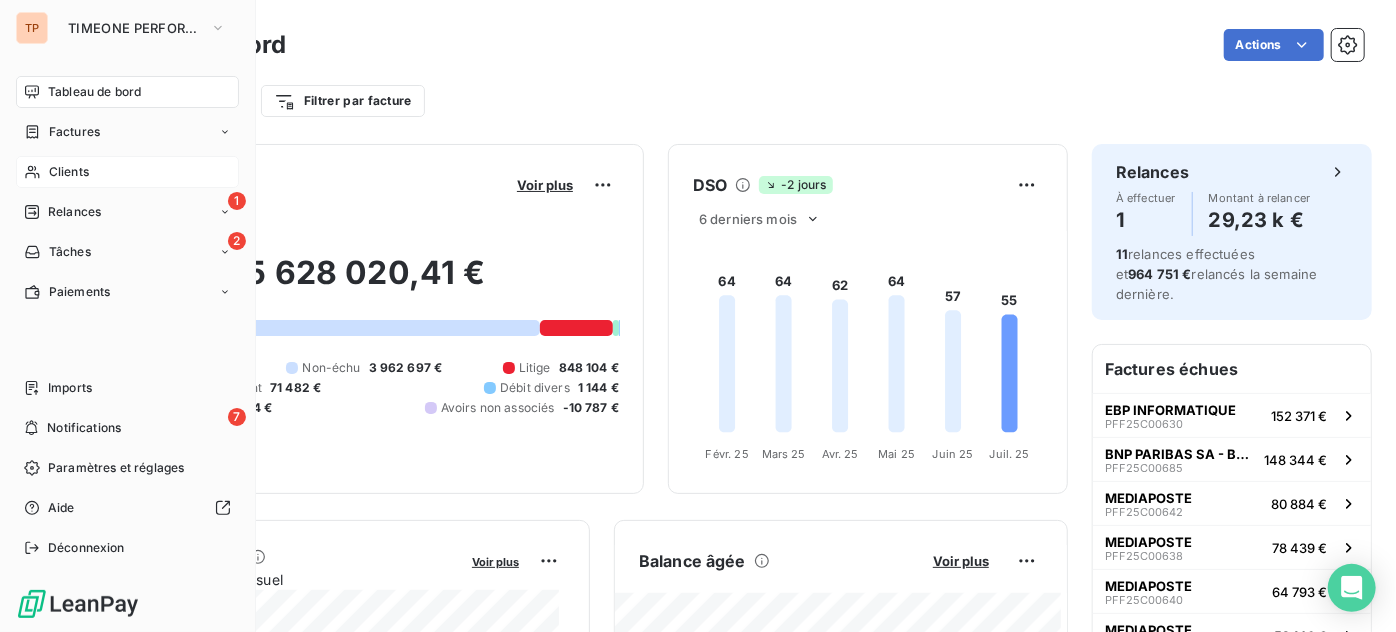 click on "Clients" at bounding box center [127, 172] 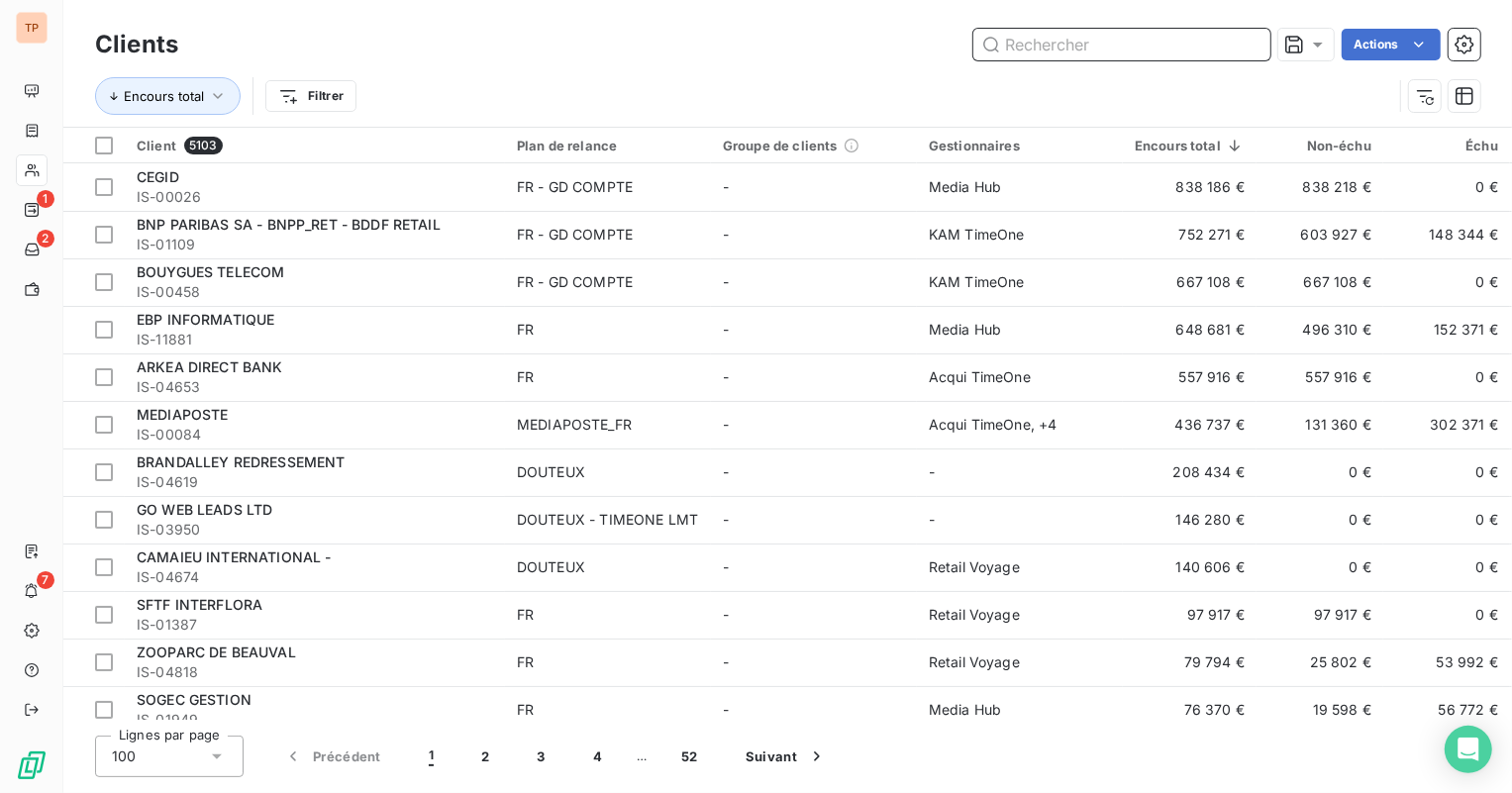 click at bounding box center [1122, 45] 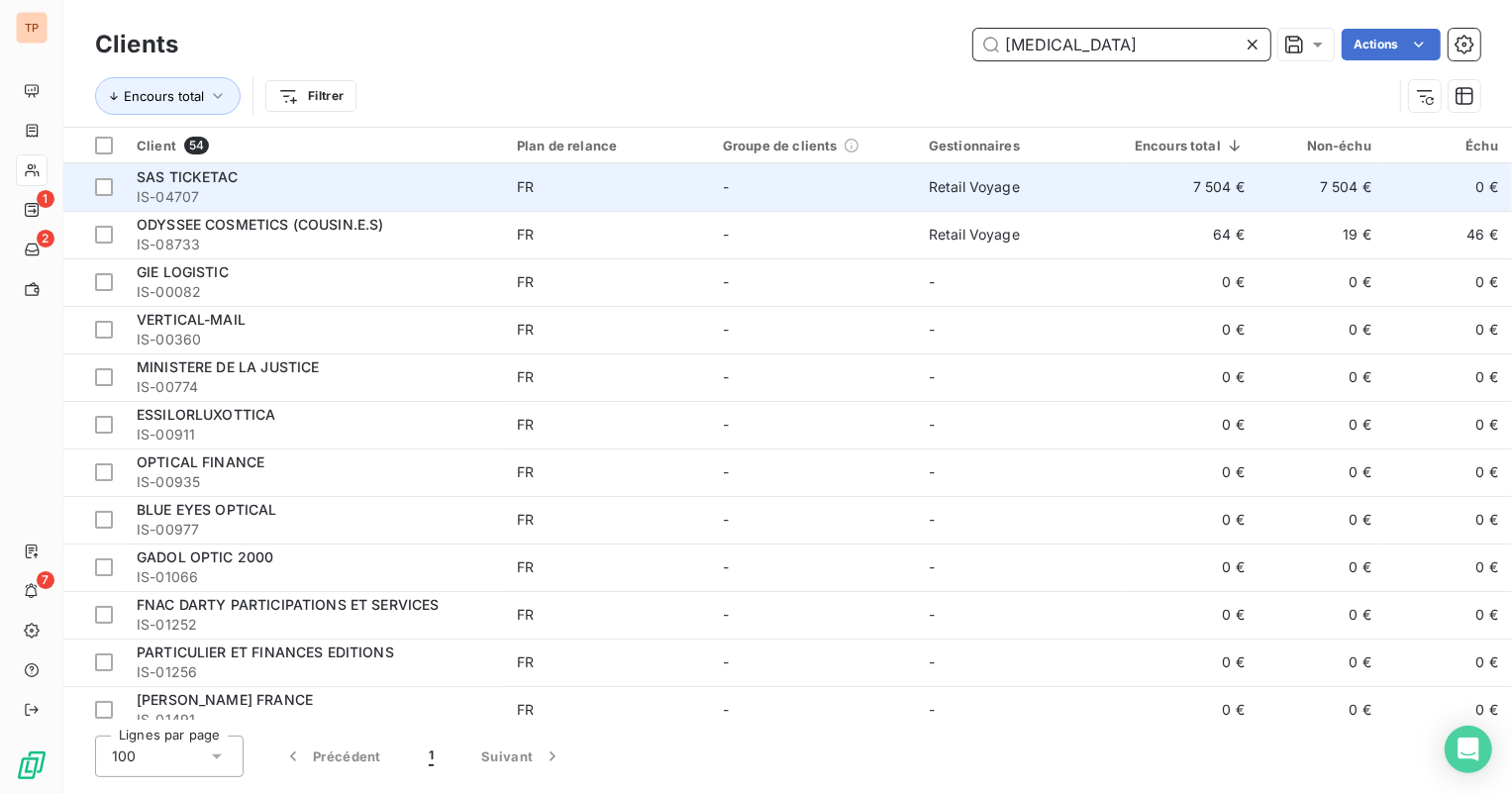 type on "tic" 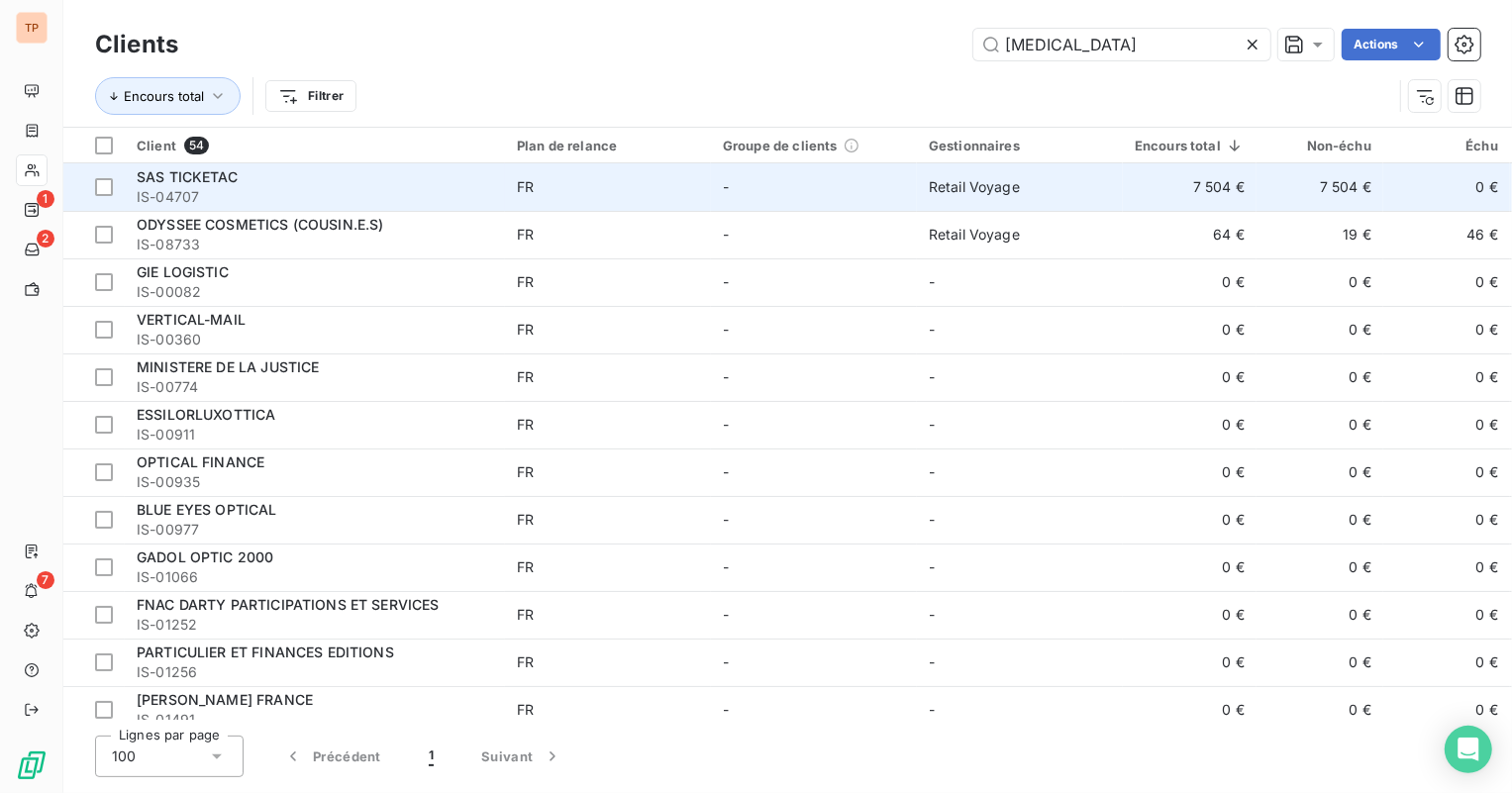 click on "Retail Voyage" at bounding box center [1020, 187] 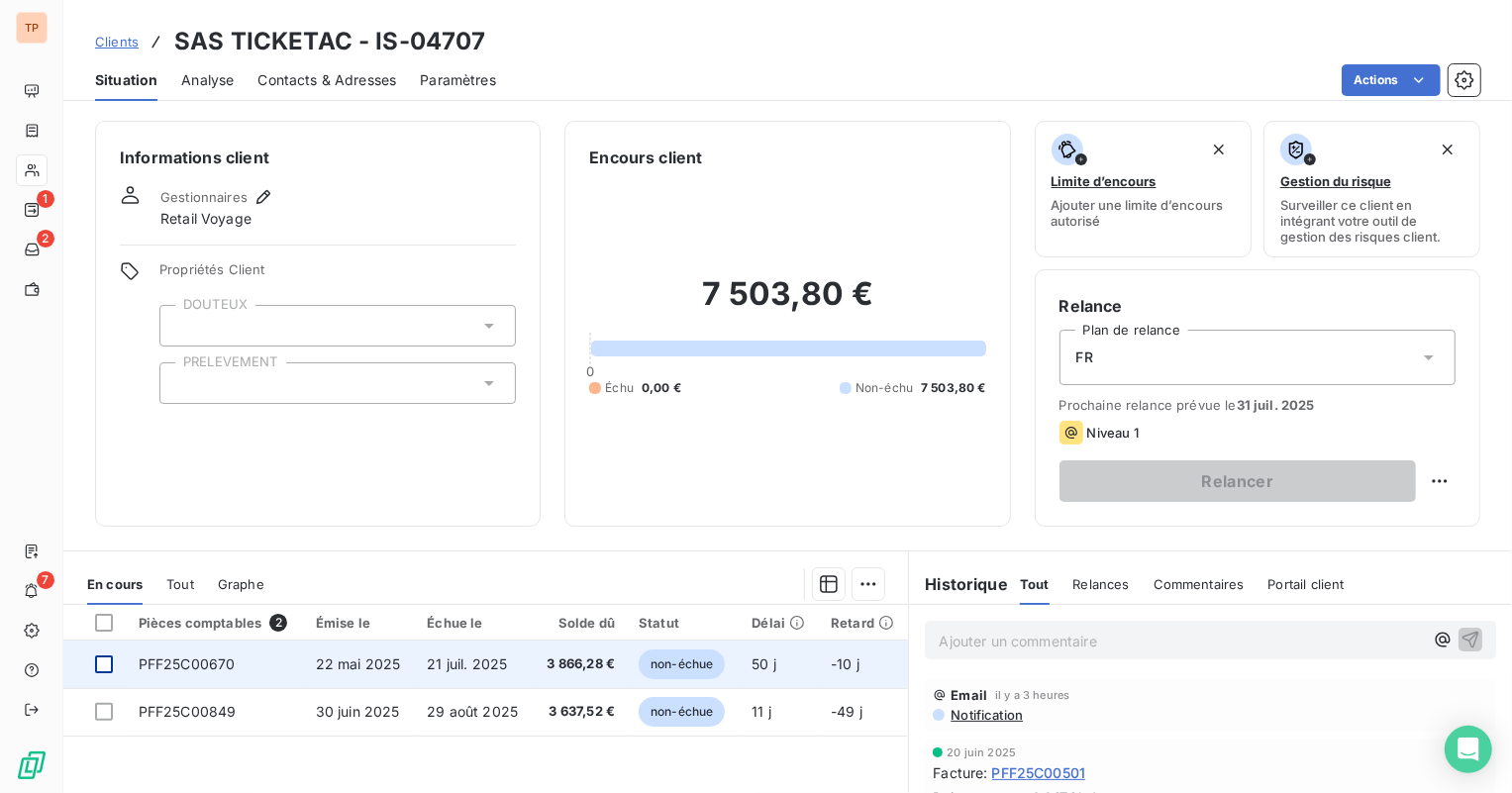 click at bounding box center [104, 664] 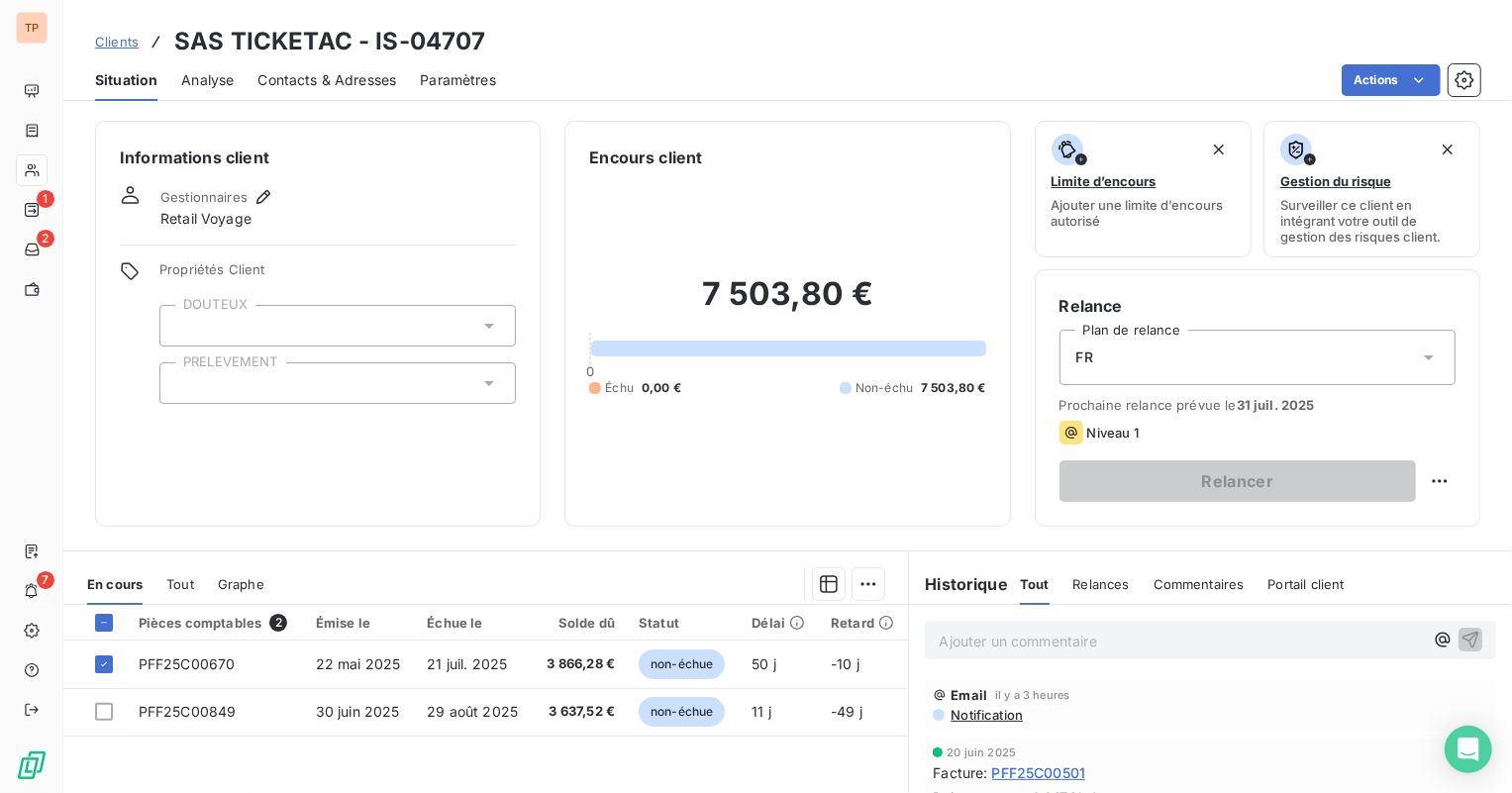click on "En cours Tout Graphe" at bounding box center (485, 584) 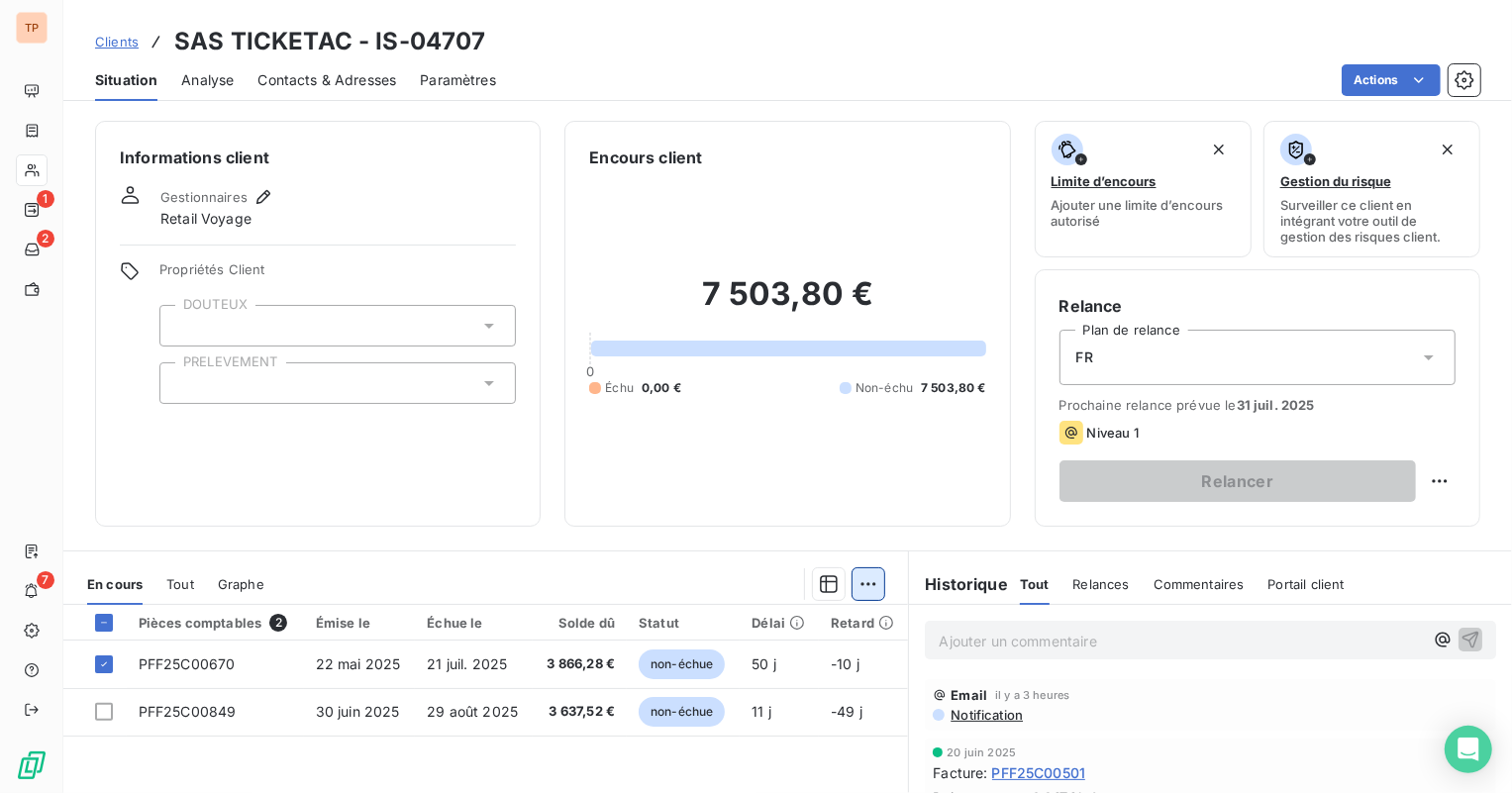 click on "TP 1 2 7 Clients SAS TICKETAC - IS-04707 Situation Analyse Contacts & Adresses Paramètres Actions Informations client Gestionnaires Retail Voyage Propriétés Client DOUTEUX PRELEVEMENT Encours client   7 503,80 € 0 Échu 0,00 € Non-échu 7 503,80 €     Limite d’encours Ajouter une limite d’encours autorisé Gestion du risque Surveiller ce client en intégrant votre outil de gestion des risques client. Relance Plan de relance FR Prochaine relance prévue le  31 juil. 2025 Niveau 1 Relancer En cours Tout Graphe Pièces comptables 2 Émise le Échue le Solde dû Statut Délai   Retard   PFF25C00670 22 mai 2025 21 juil. 2025 3 866,28 € non-échue 50 j -10 j PFF25C00849 30 juin 2025 29 août 2025 3 637,52 € non-échue 11 j -49 j Lignes par page 25 Précédent 1 Suivant Historique Tout Relances Commentaires Portail client Tout Relances Commentaires Portail client Ajouter un commentaire ﻿ Email il y a 3 heures Notification 20 juin 2025 Facture  : PFF25C00501 Paiement reçu" at bounding box center [756, 396] 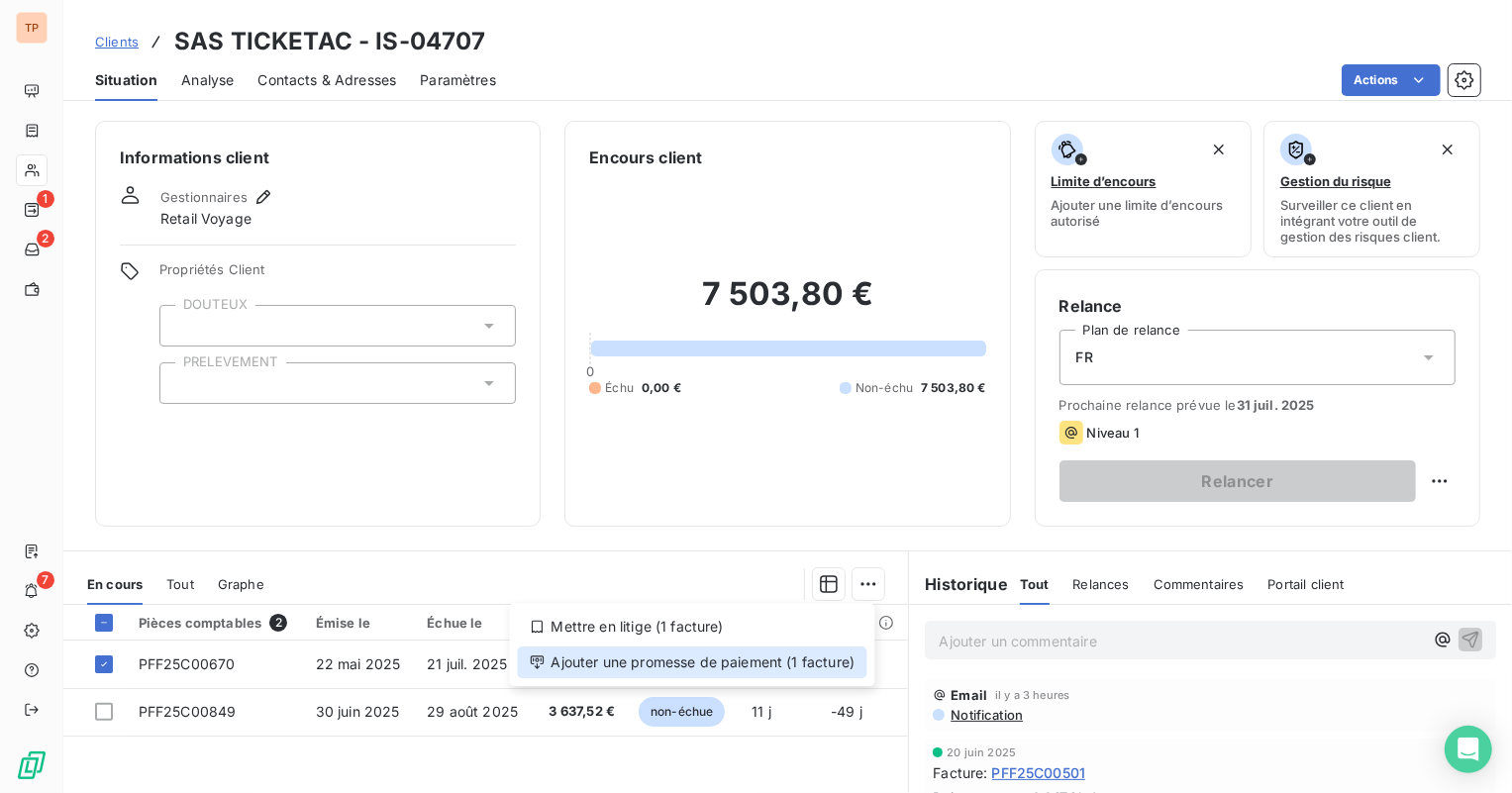 click on "Ajouter une promesse de paiement (1 facture)" at bounding box center [692, 662] 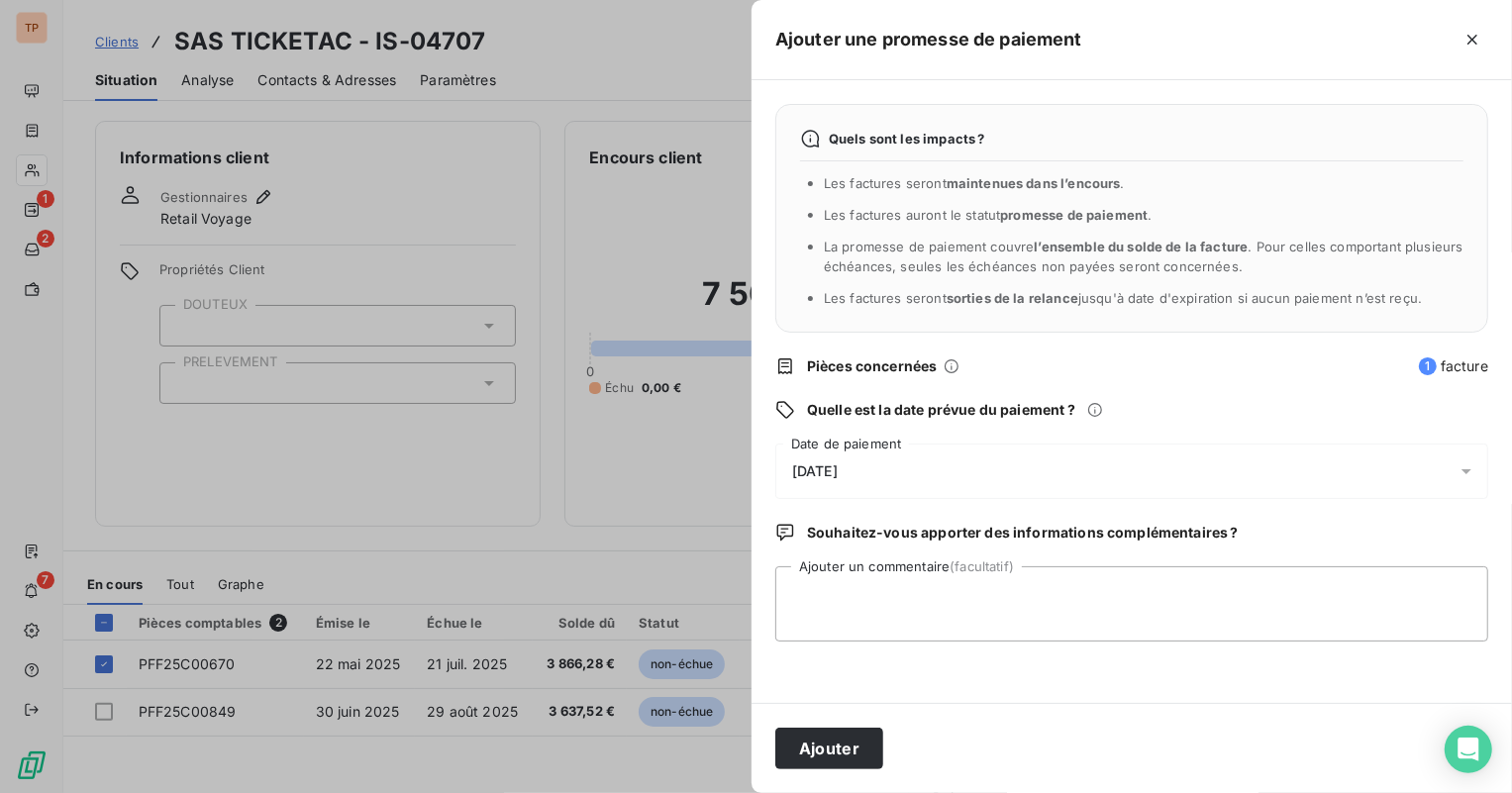 click on "12/07/2025" at bounding box center [1132, 471] 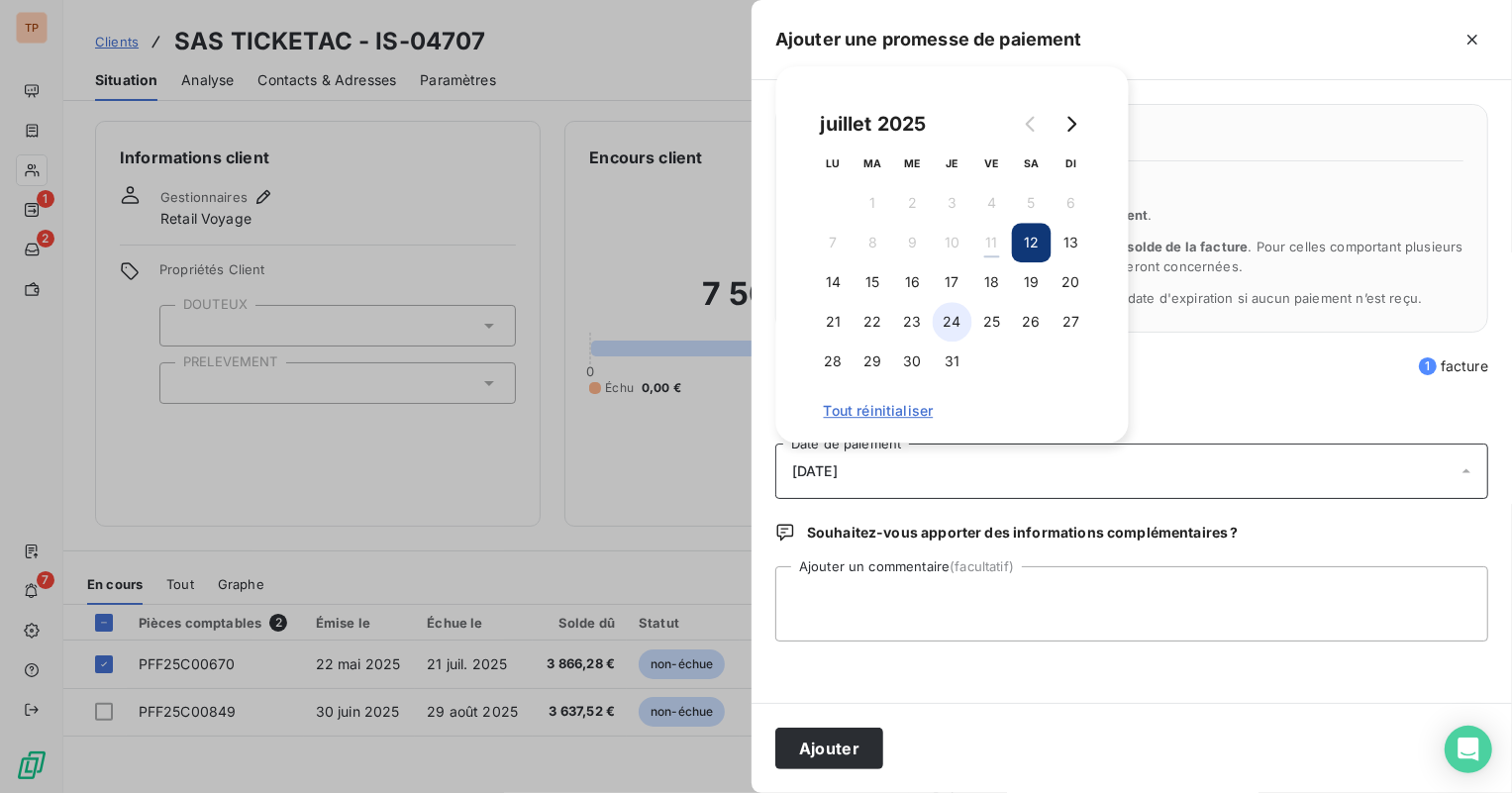 click on "24" at bounding box center [953, 322] 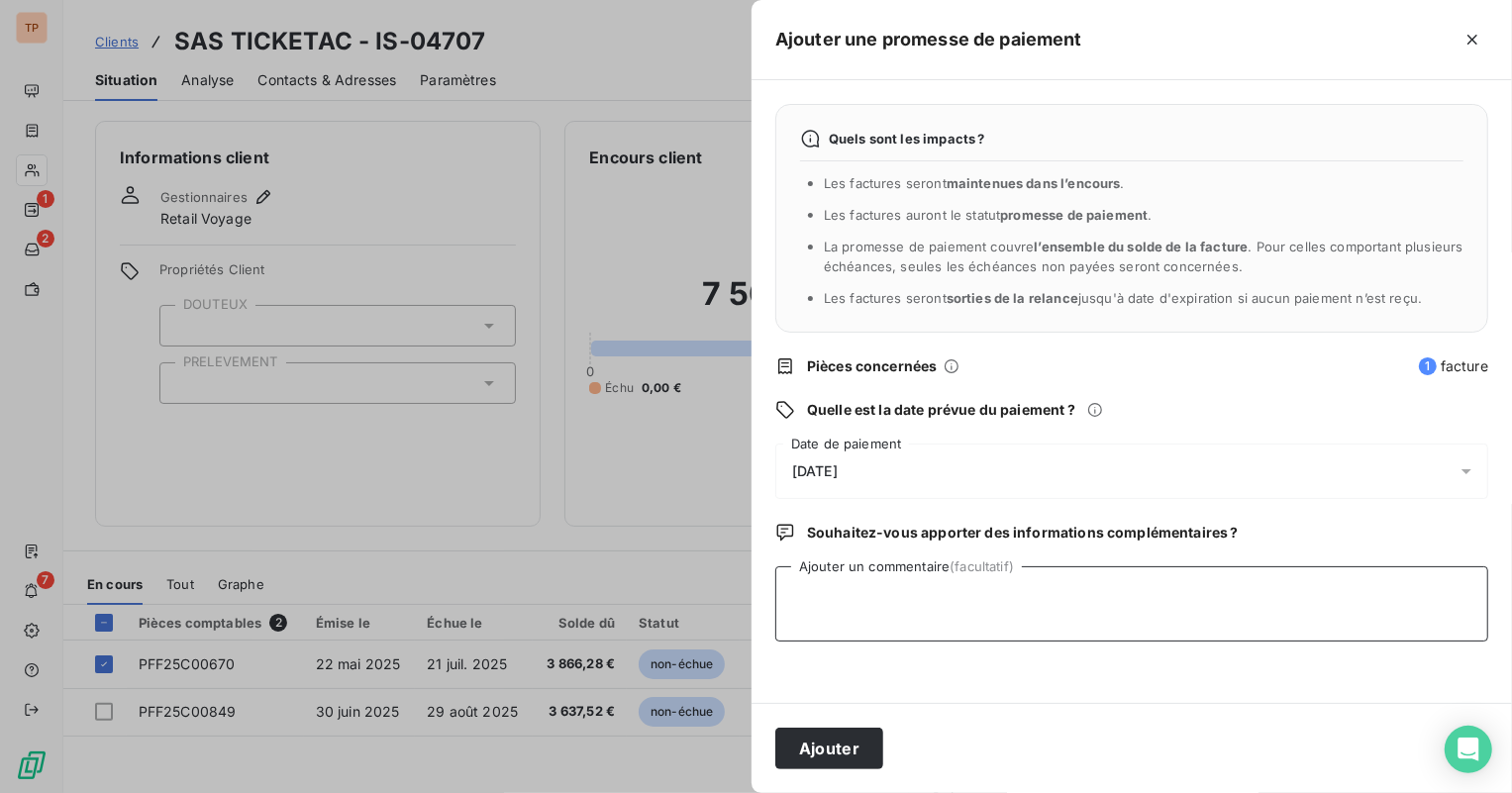 click on "Ajouter un commentaire  (facultatif)" at bounding box center (1132, 604) 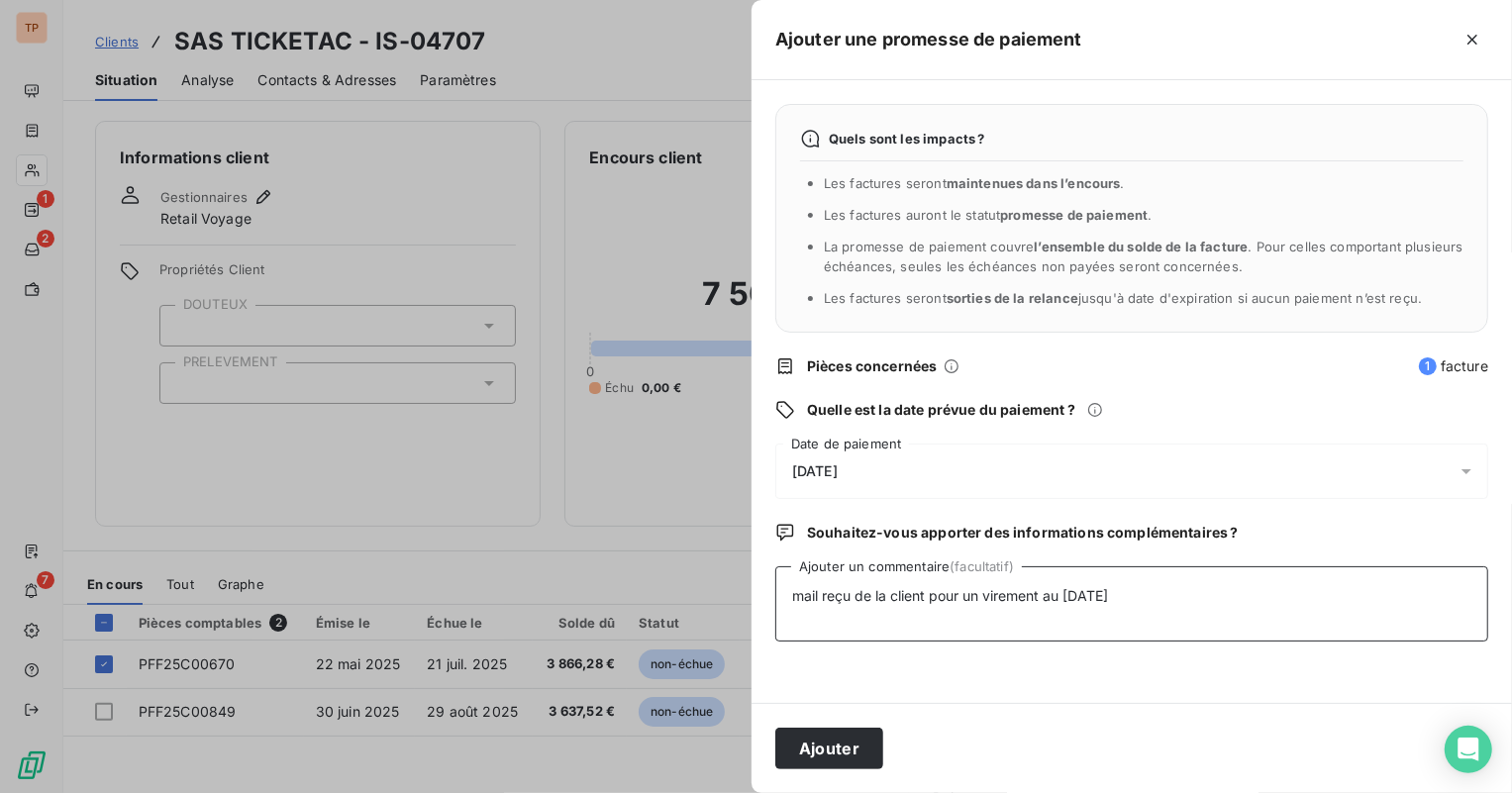click on "mail reçu de la client pour un virement au 18 juillet" at bounding box center [1132, 604] 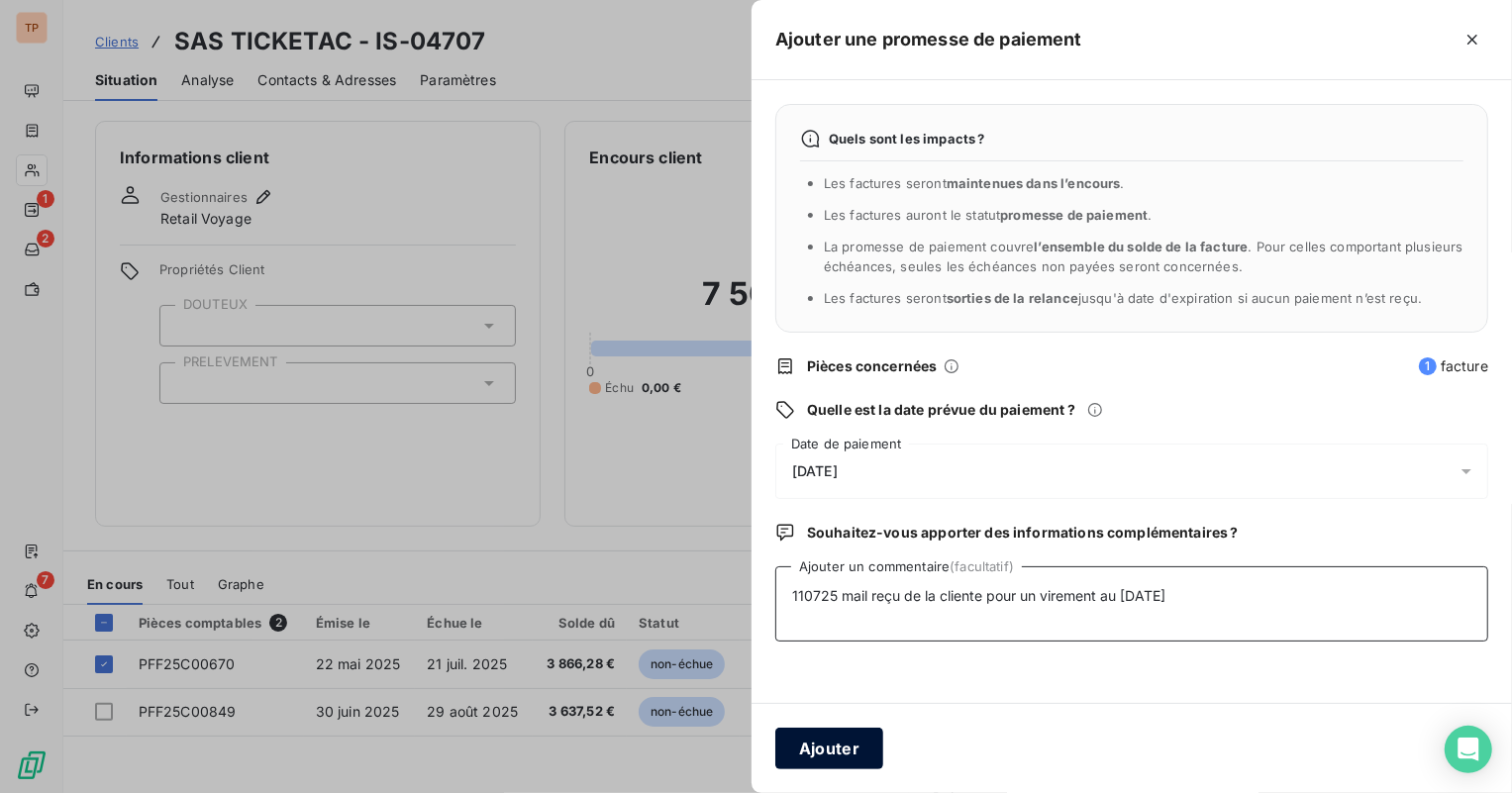 type on "110725 mail reçu de la cliente pour un virement au 18 juillet" 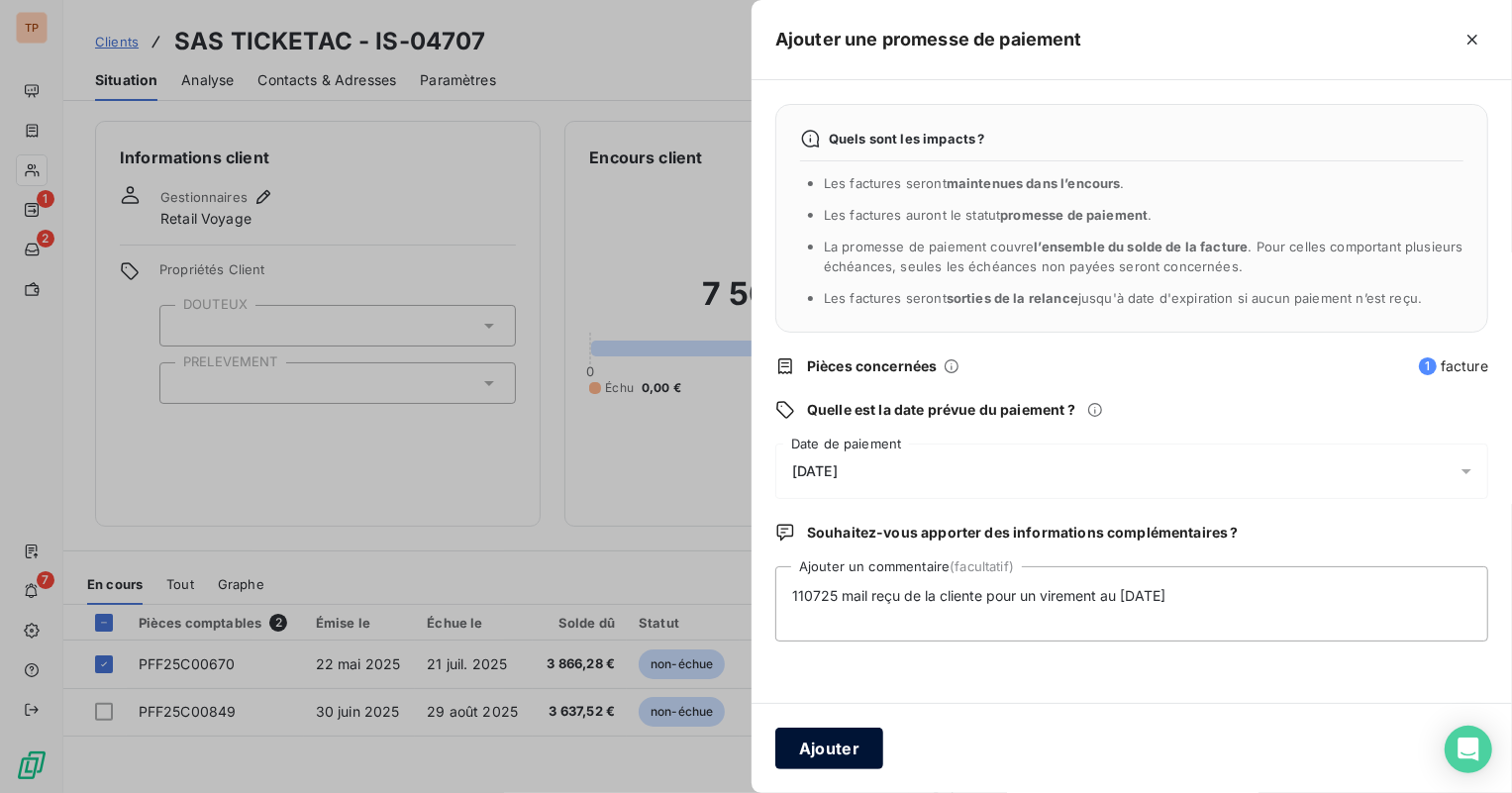 click on "Ajouter" at bounding box center [829, 748] 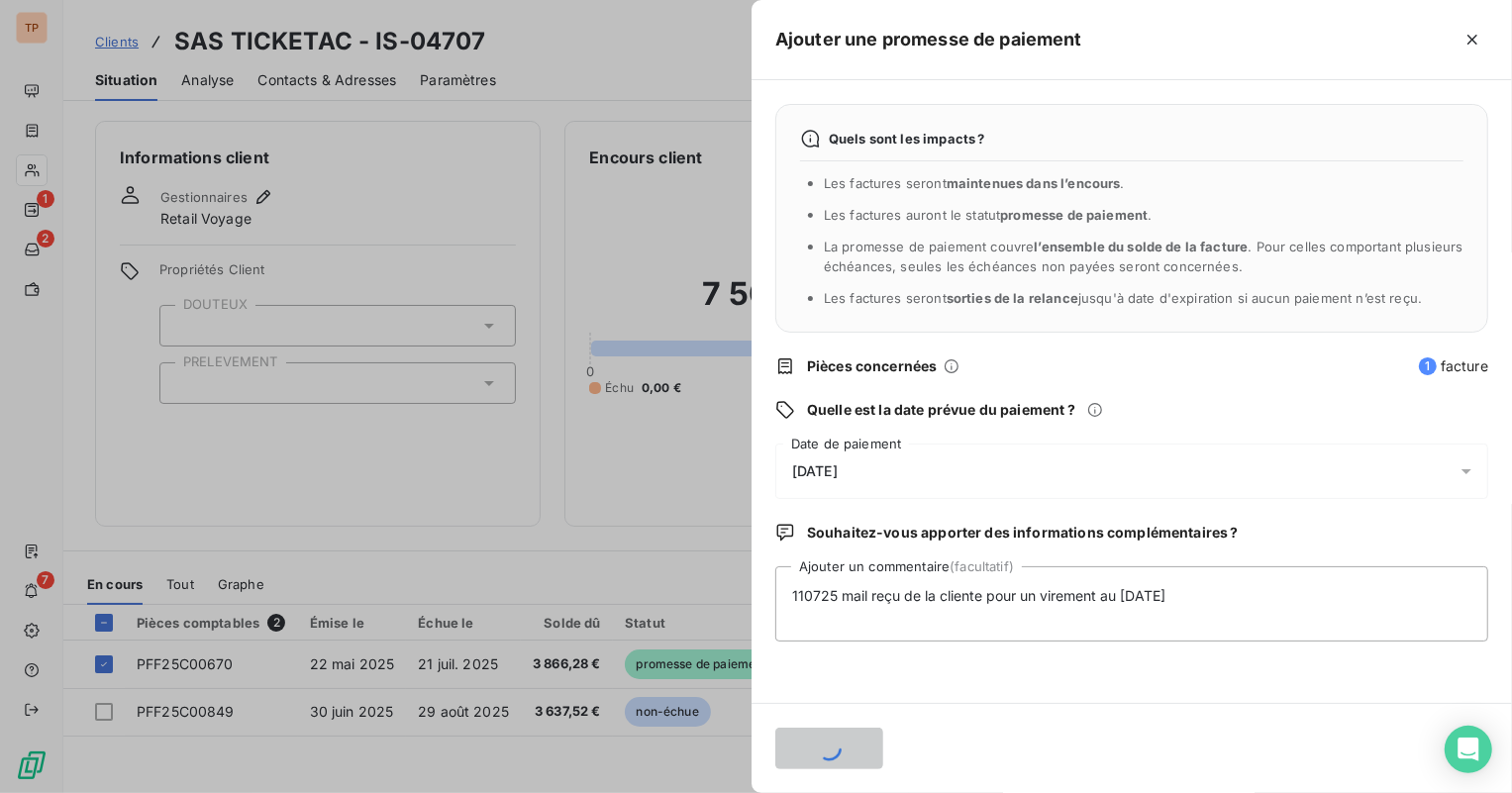 type 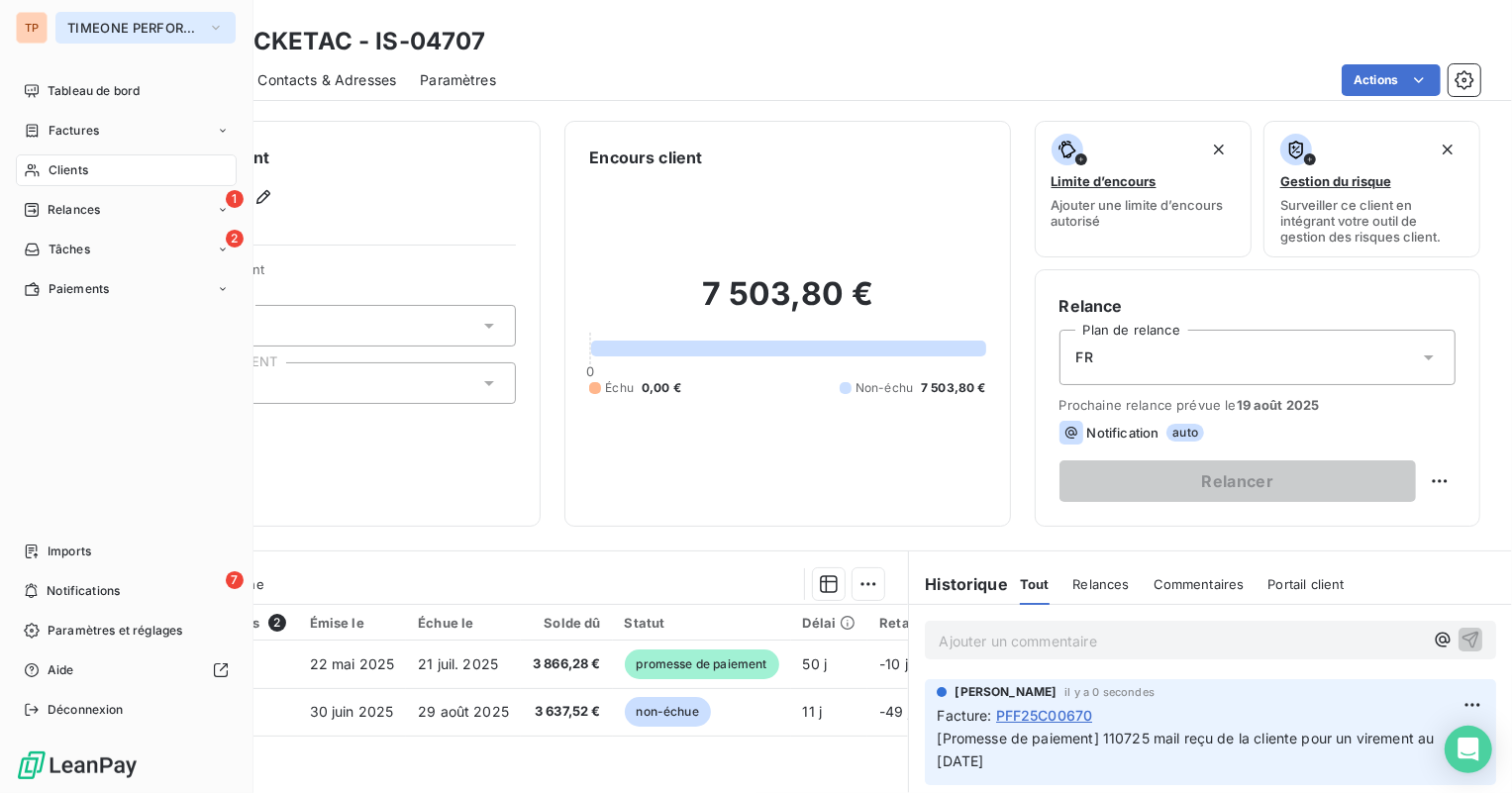 click on "TIMEONE PERFORMANCE" at bounding box center (134, 28) 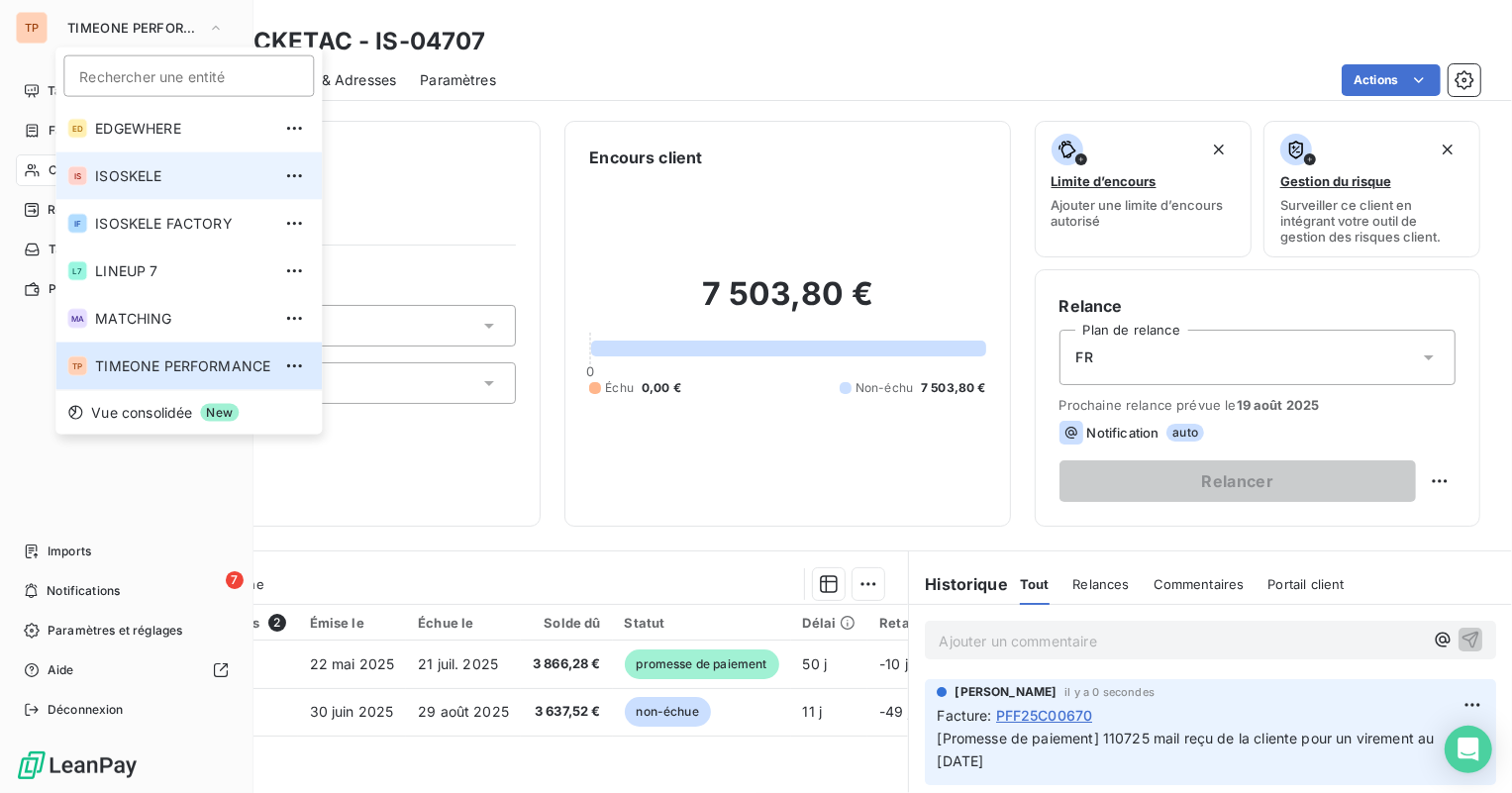 click on "ISOSKELE" at bounding box center [182, 176] 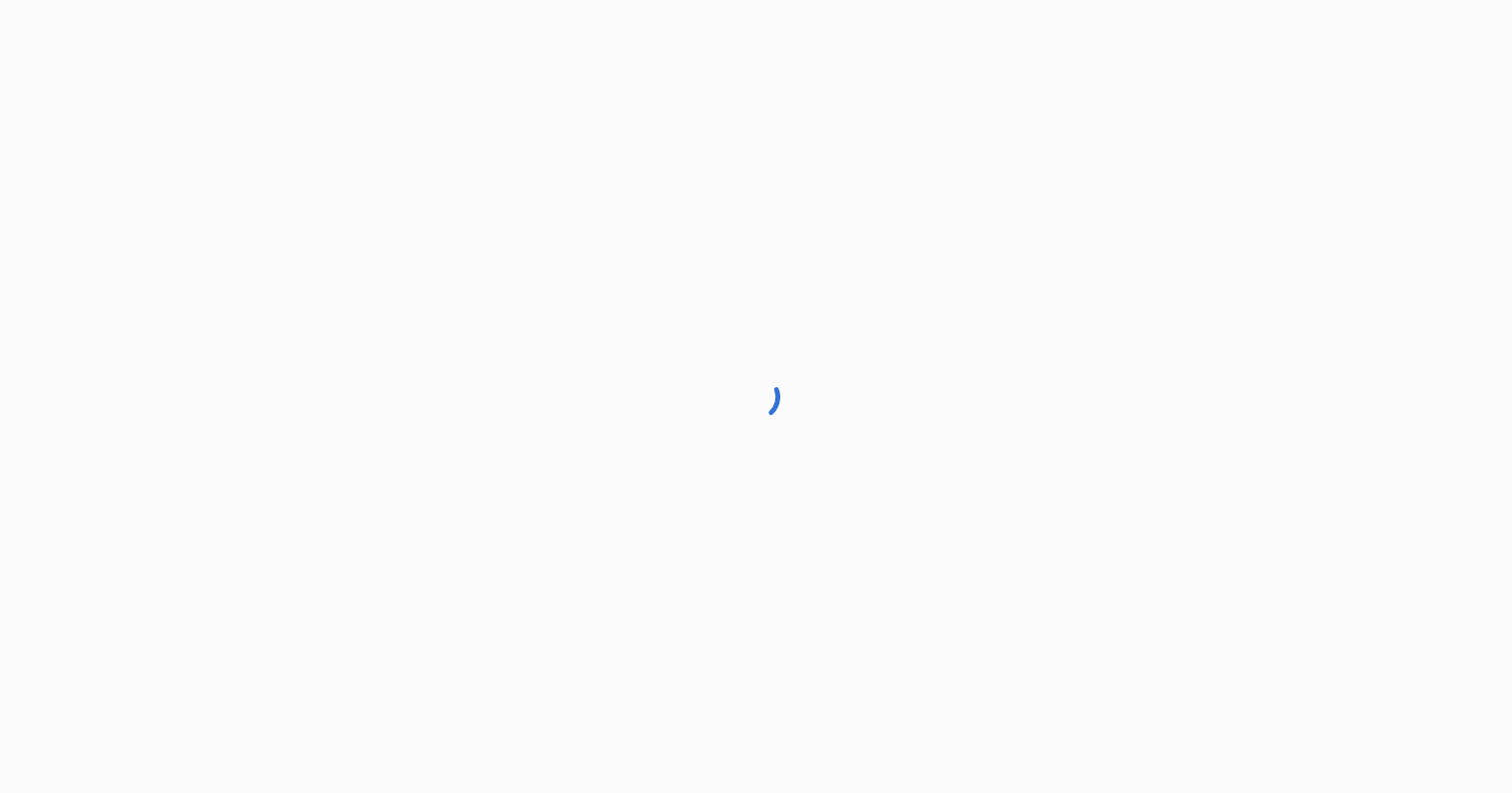 scroll, scrollTop: 0, scrollLeft: 0, axis: both 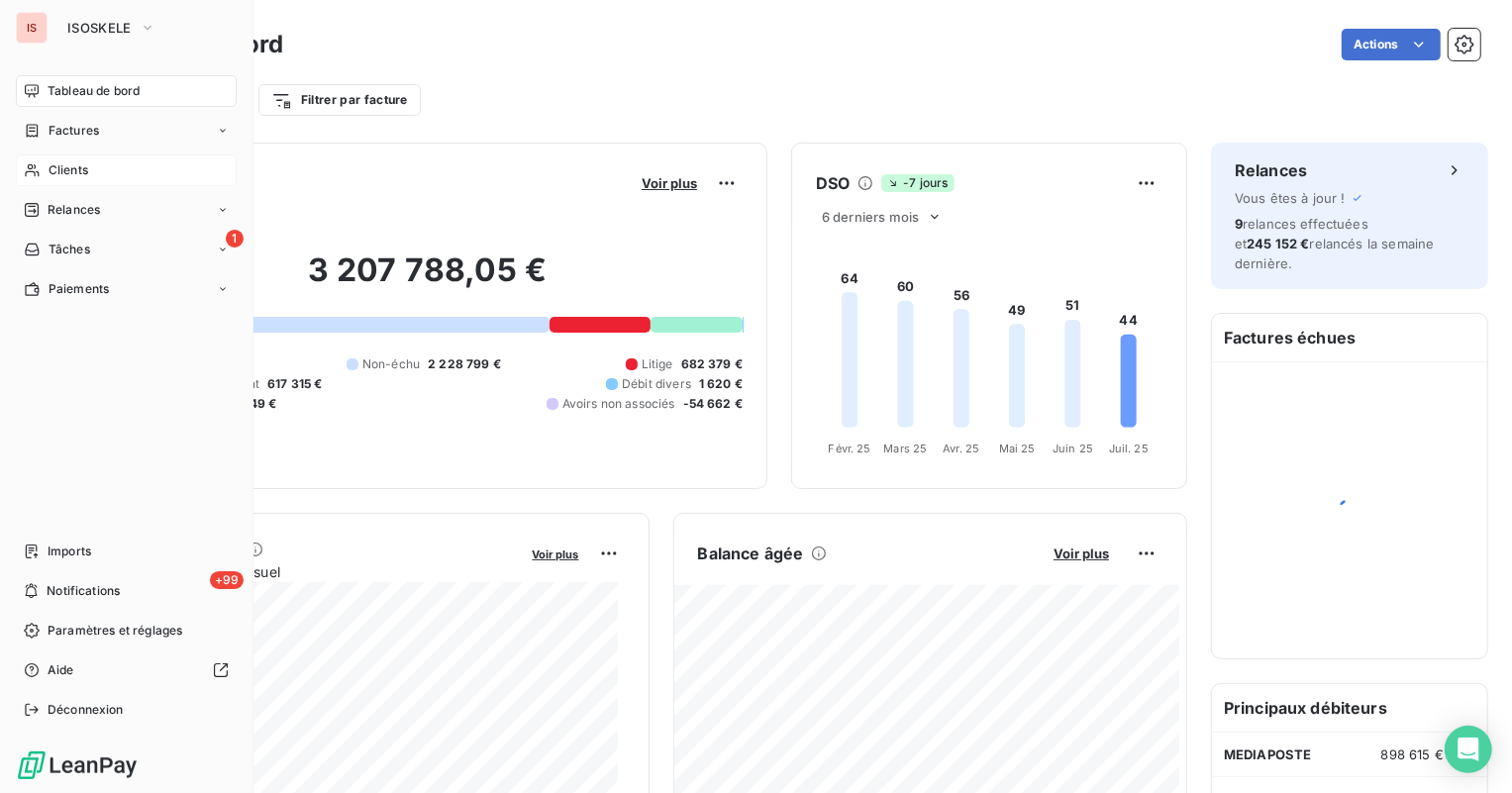 click on "Clients" at bounding box center (126, 170) 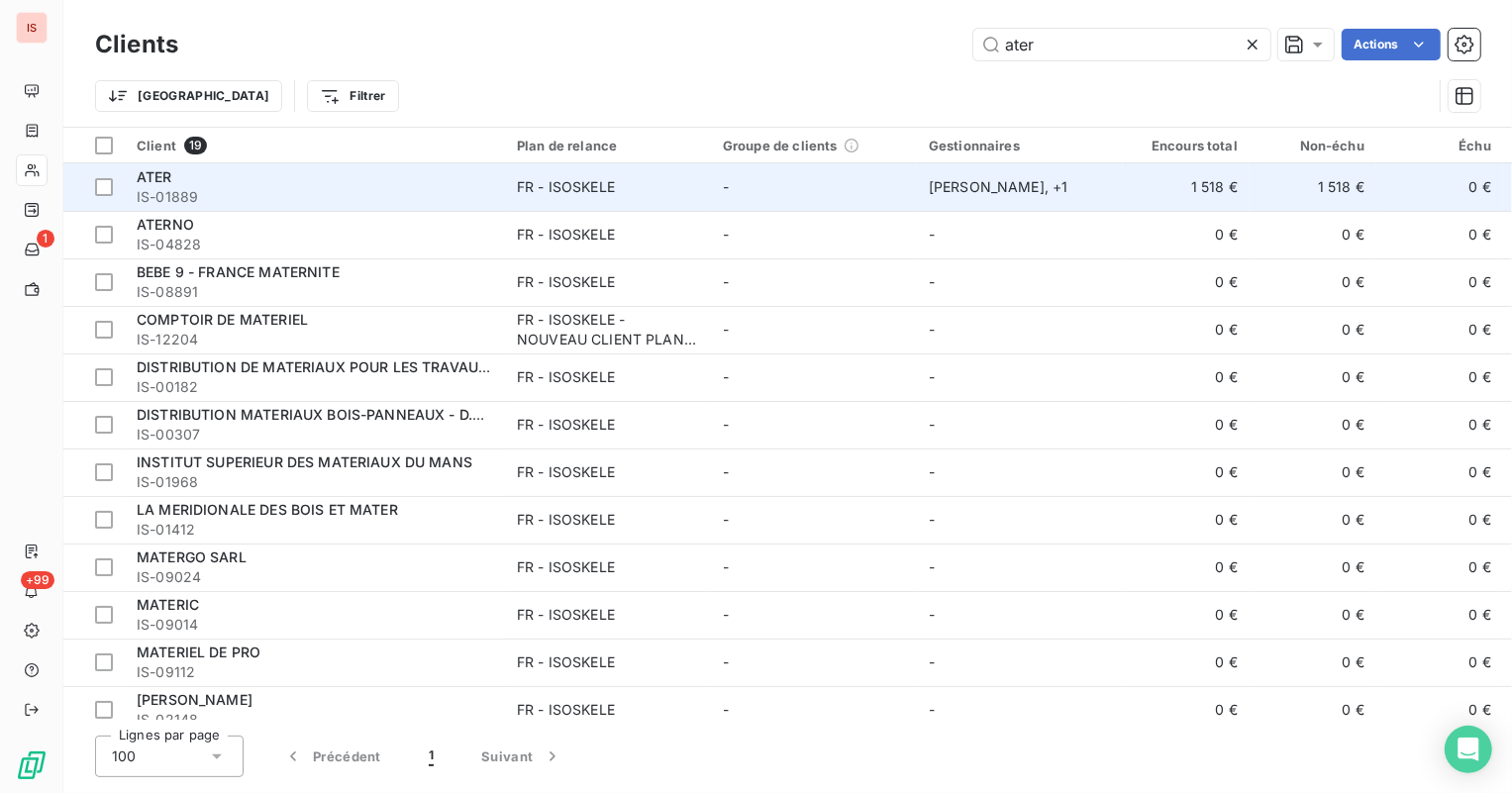 type on "ater" 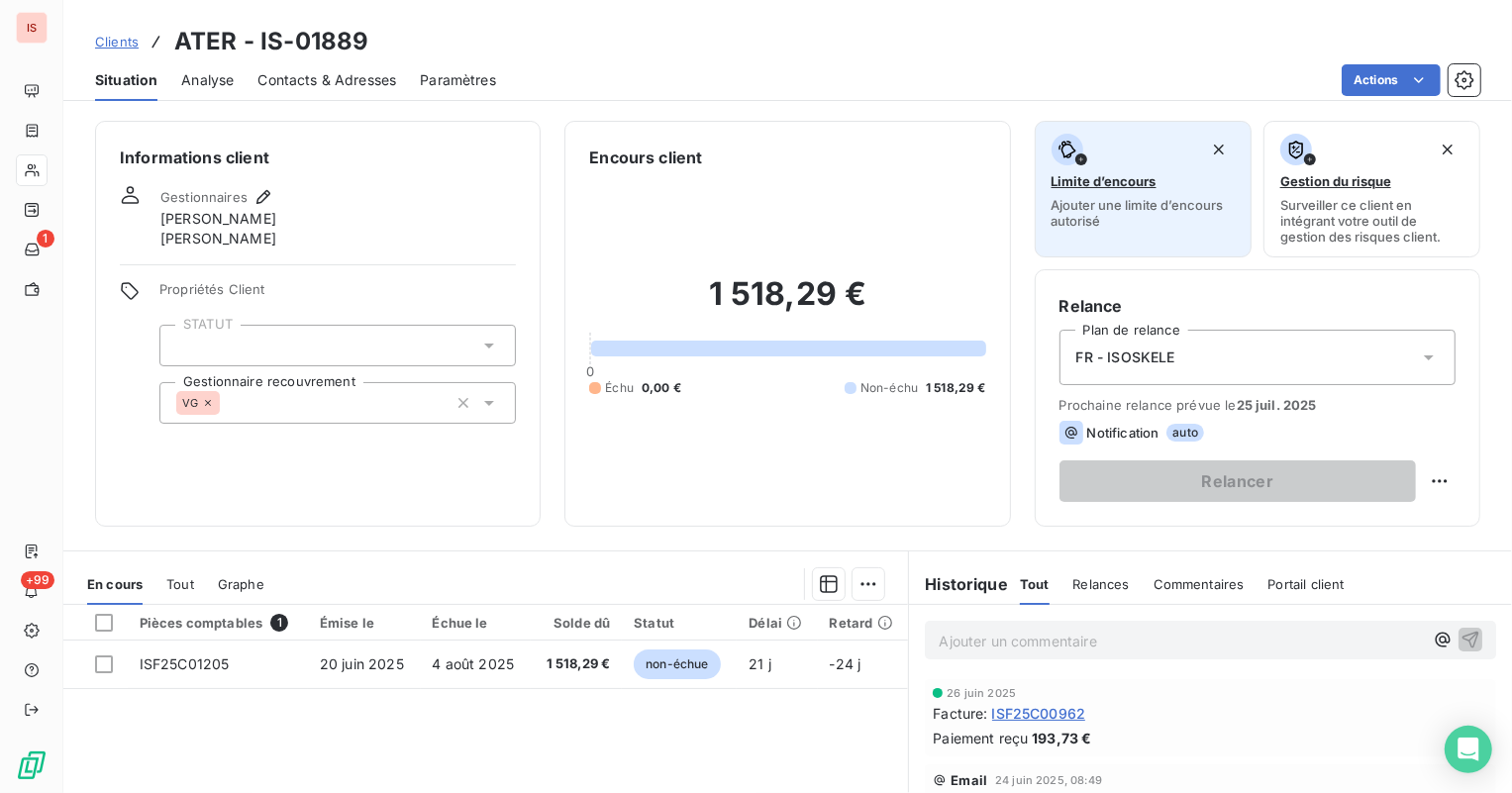 scroll, scrollTop: 89, scrollLeft: 0, axis: vertical 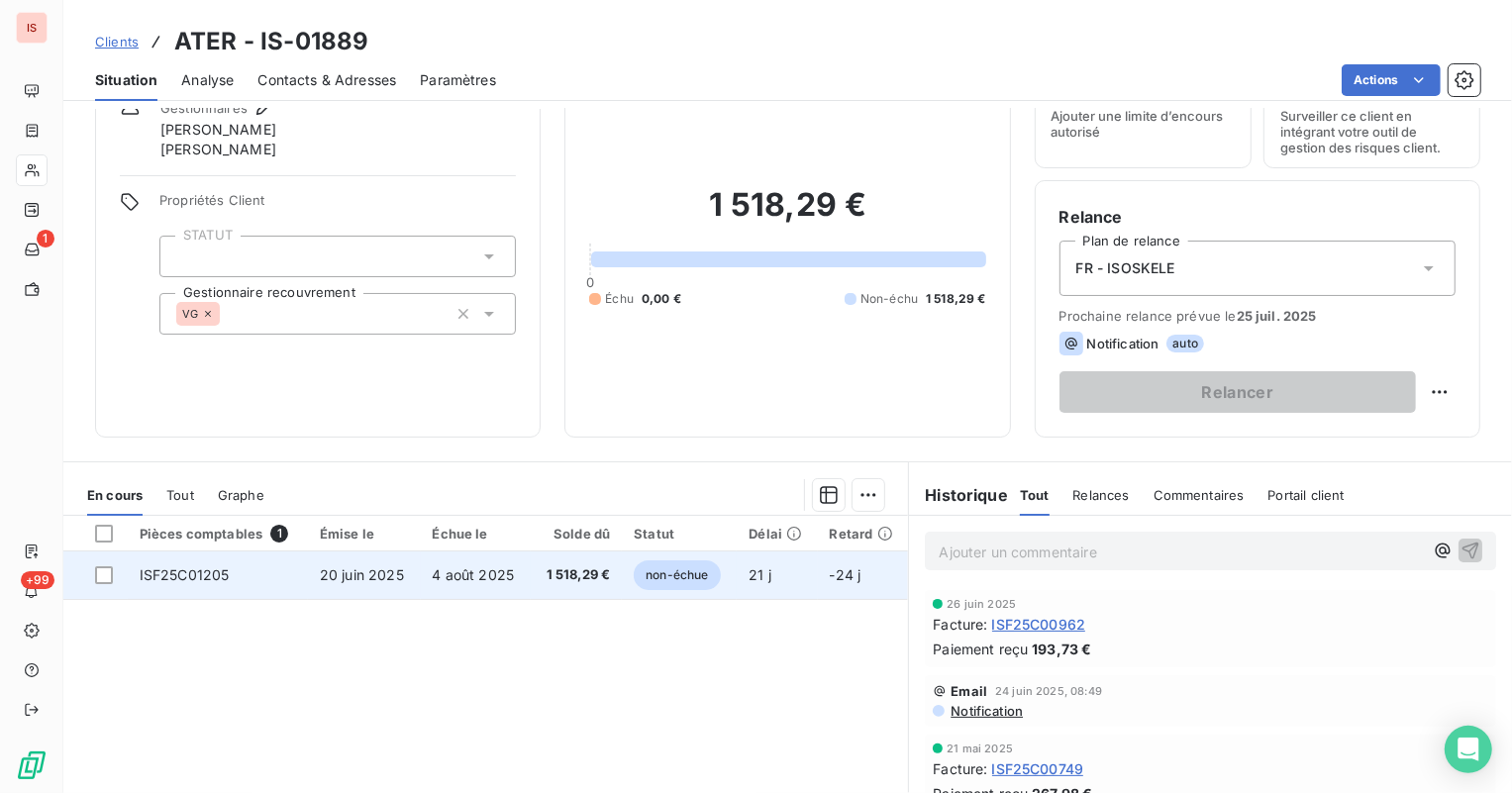 click on "ISF25C01205" at bounding box center (184, 574) 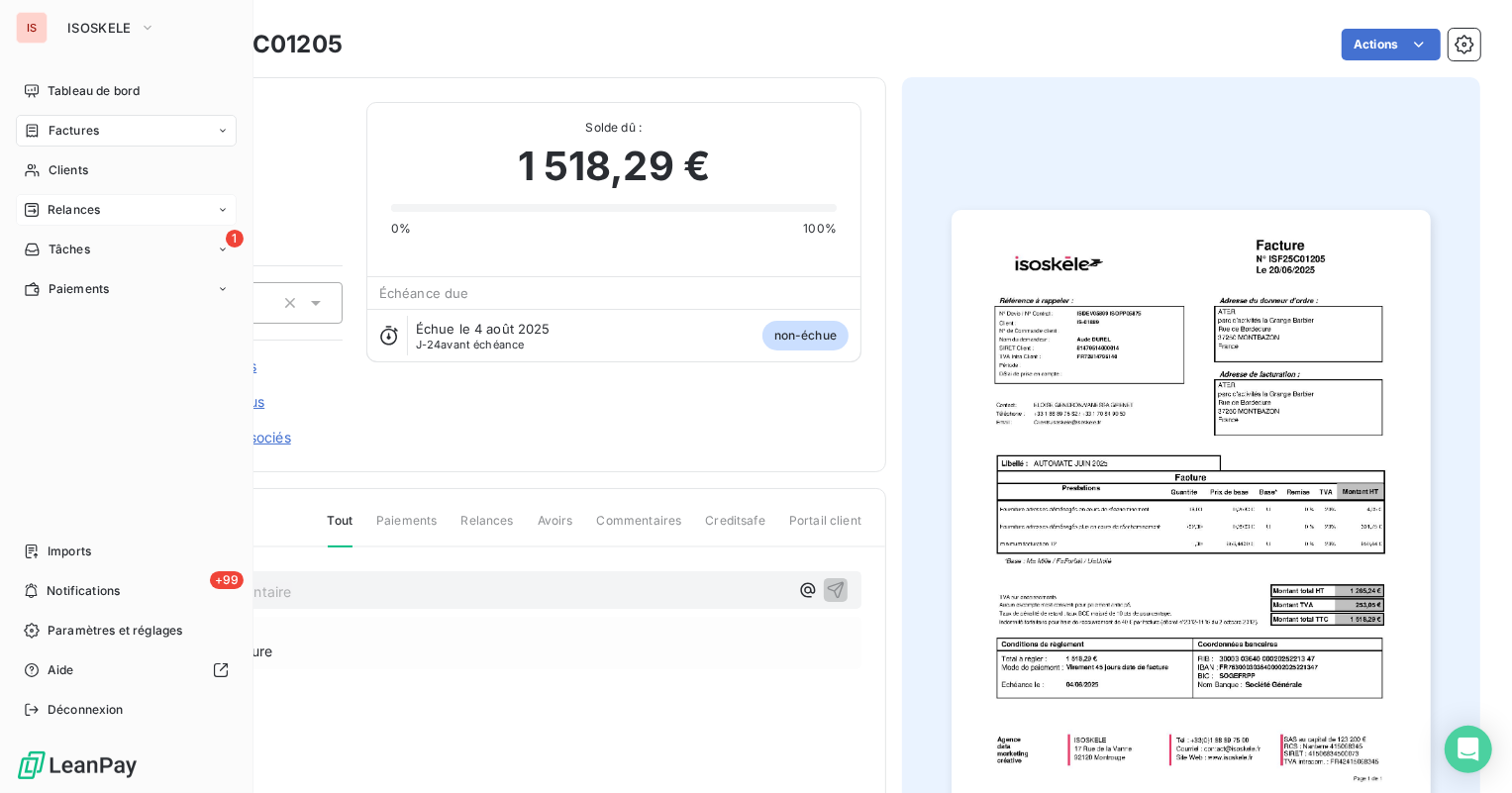 click on "Relances" at bounding box center [73, 210] 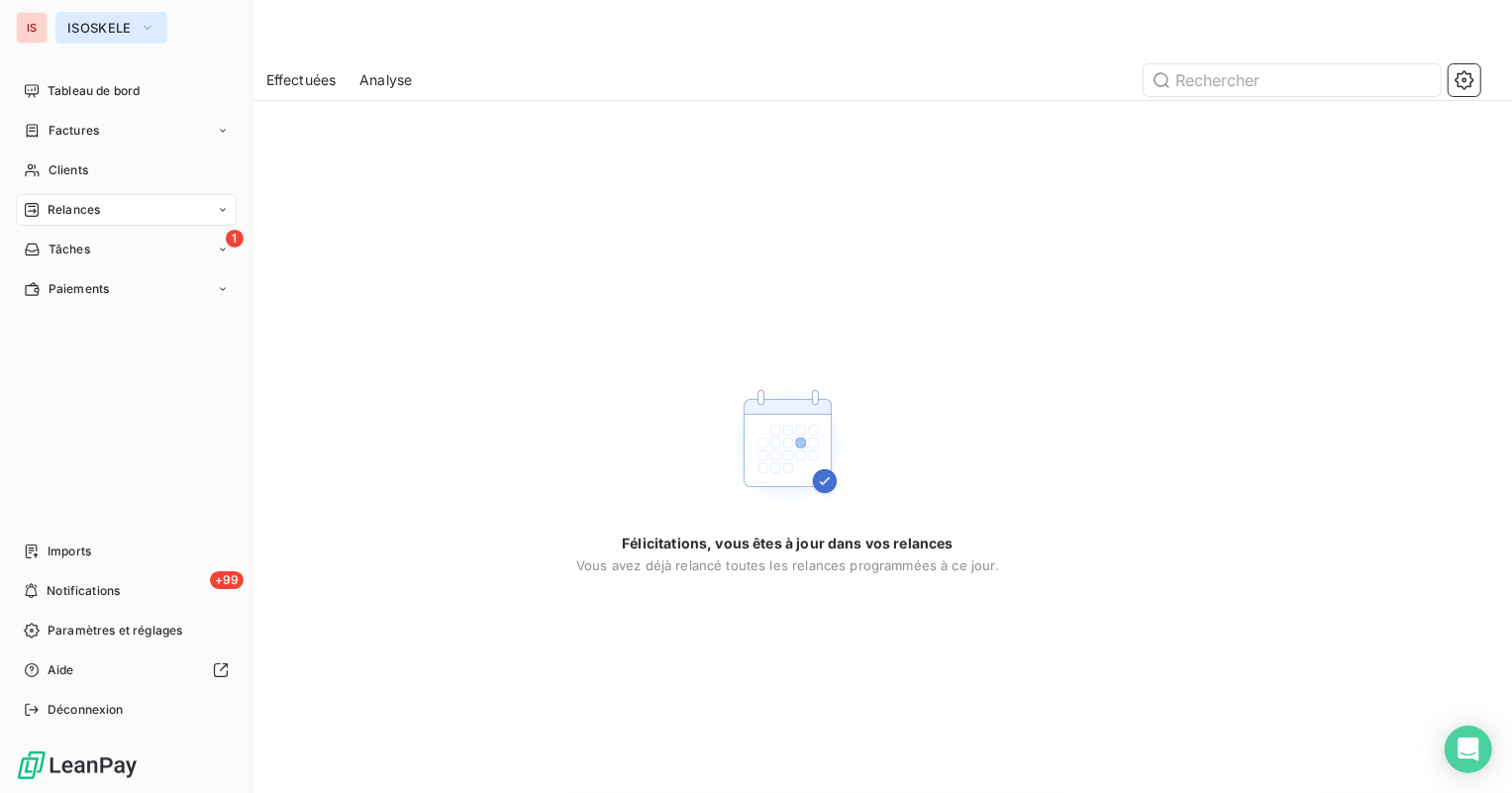 click on "ISOSKELE" at bounding box center (99, 28) 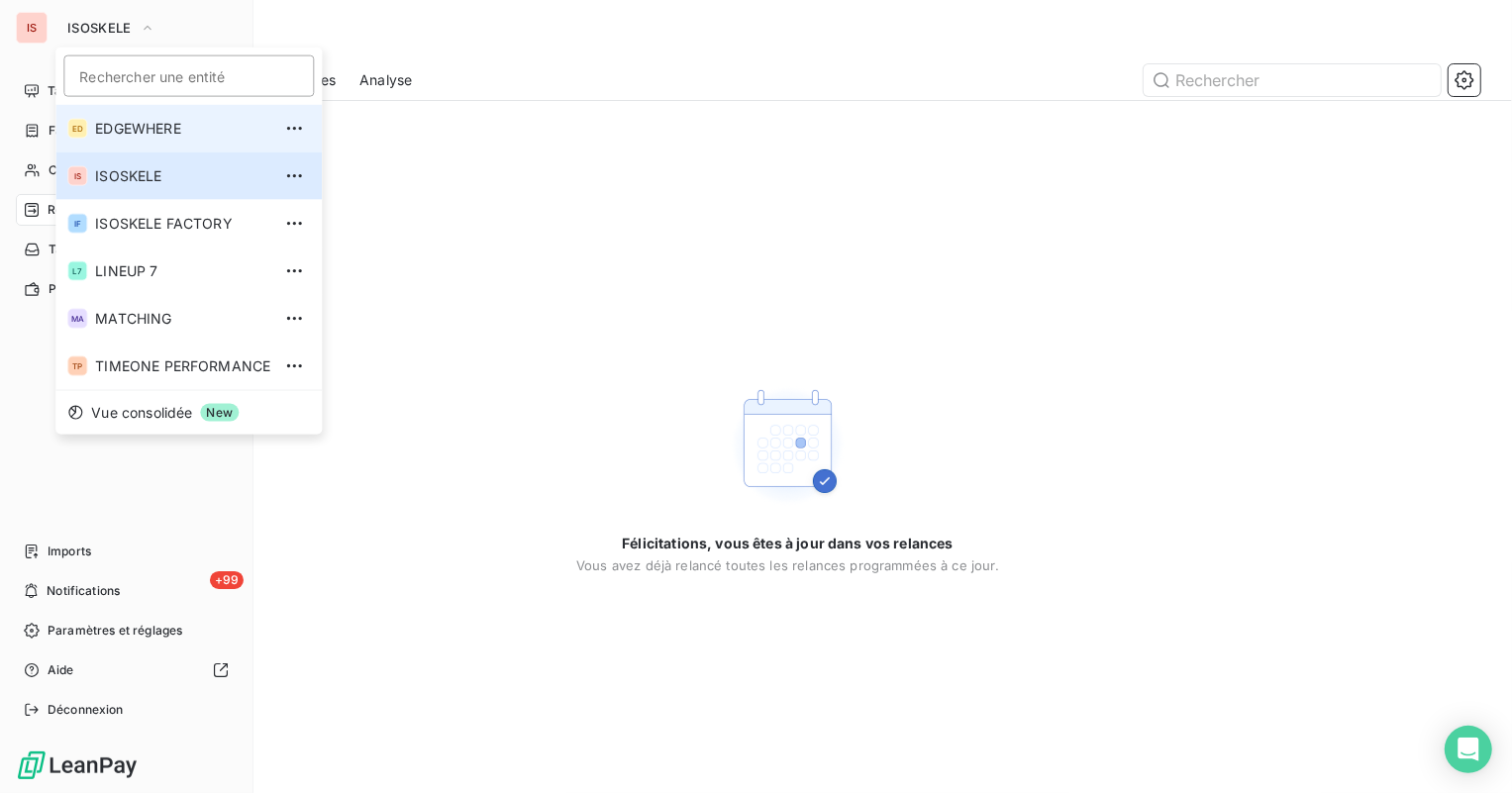 click on "EDGEWHERE" at bounding box center [182, 129] 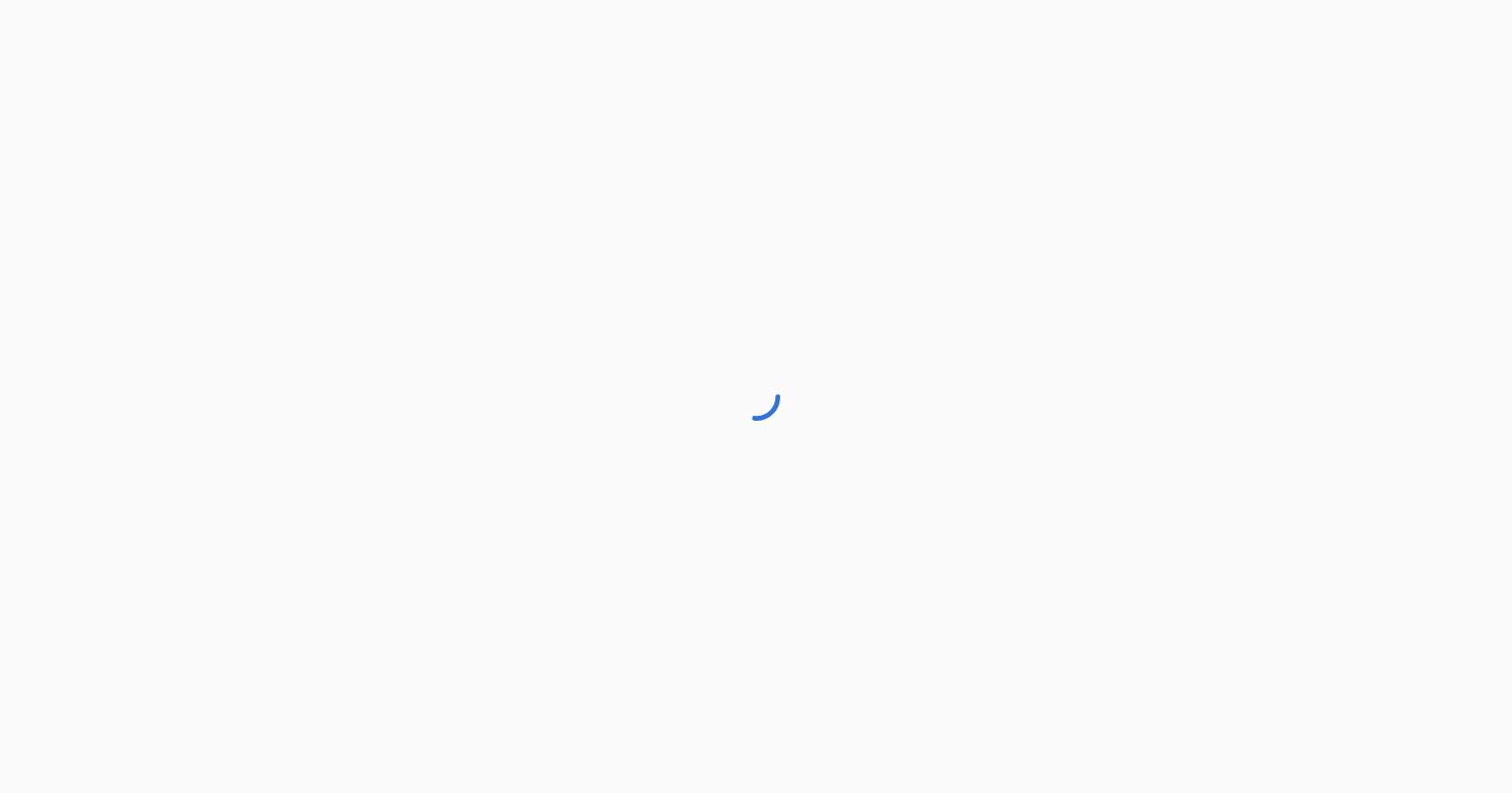 scroll, scrollTop: 0, scrollLeft: 0, axis: both 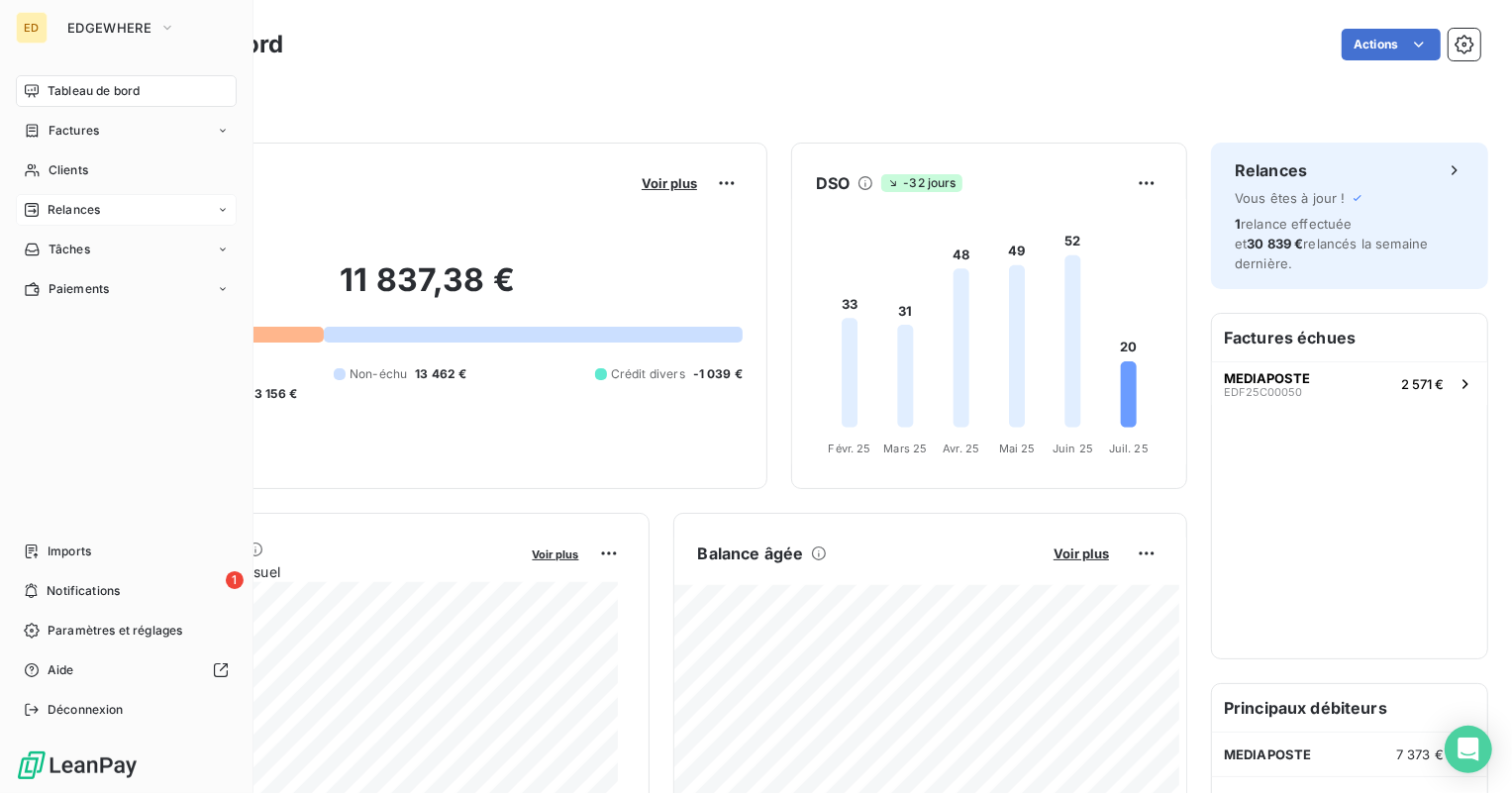 click on "Relances" at bounding box center [126, 210] 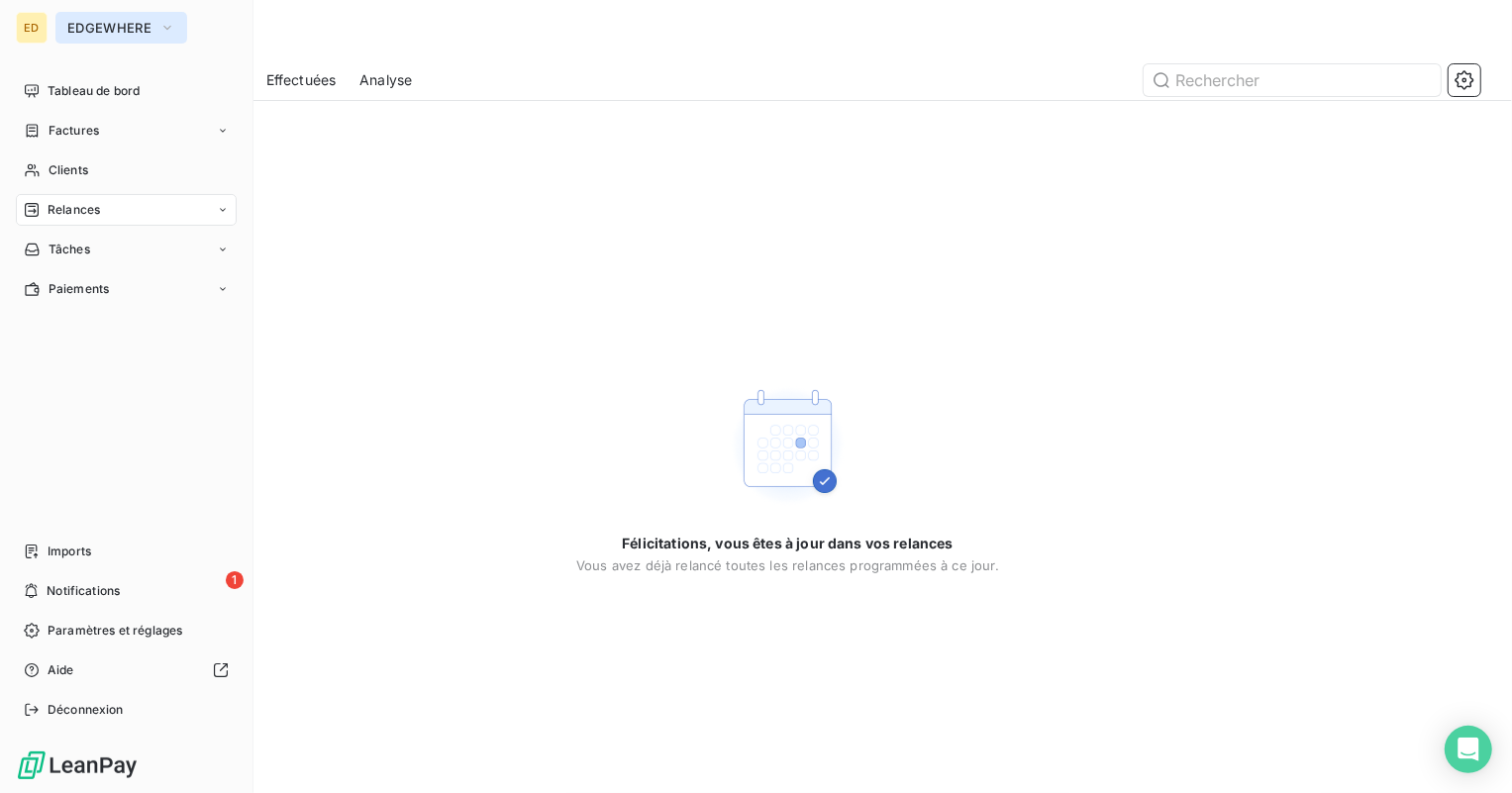 click on "EDGEWHERE" at bounding box center [109, 28] 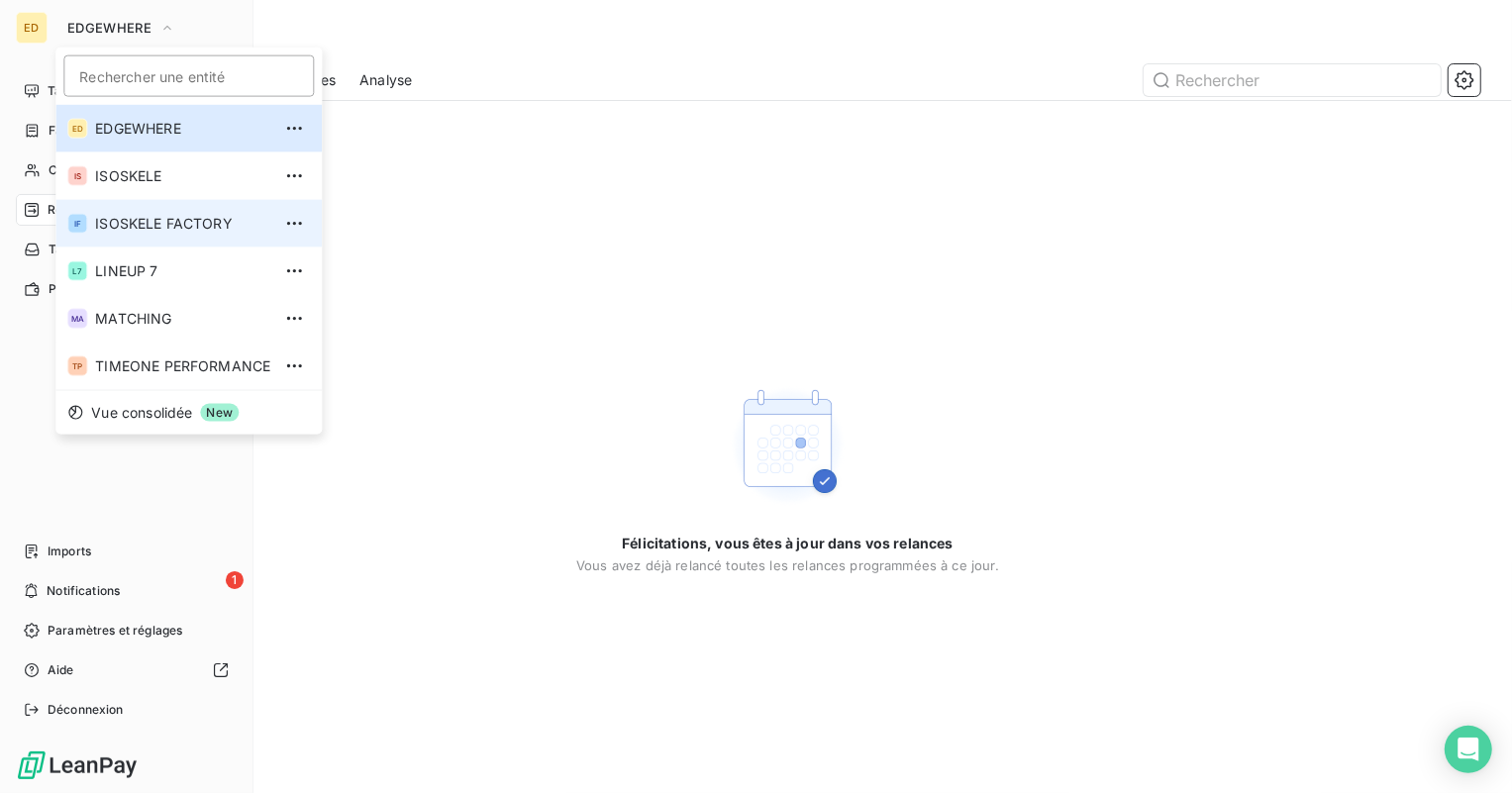 click on "IF ISOSKELE FACTORY" at bounding box center [188, 224] 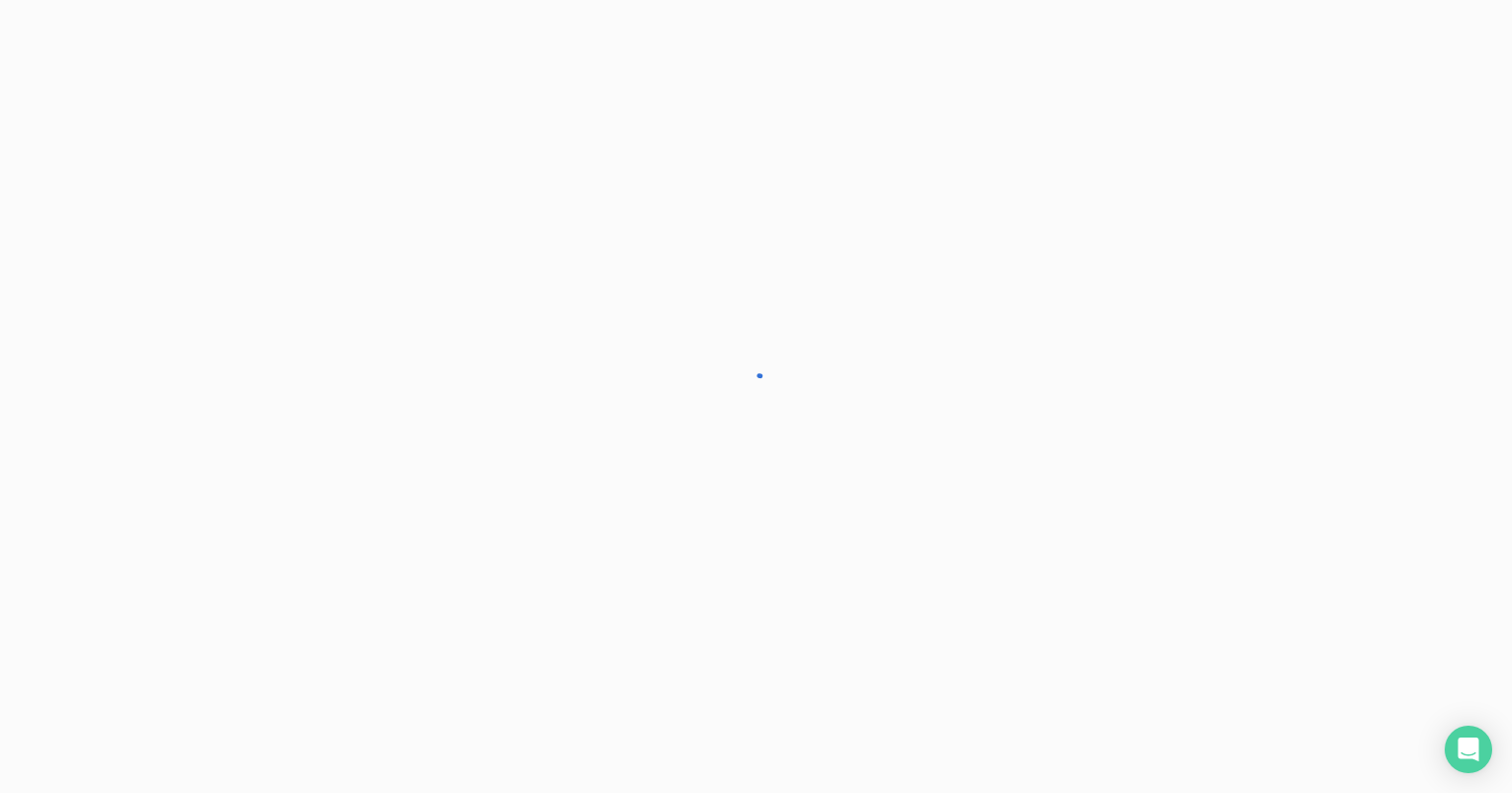 scroll, scrollTop: 0, scrollLeft: 0, axis: both 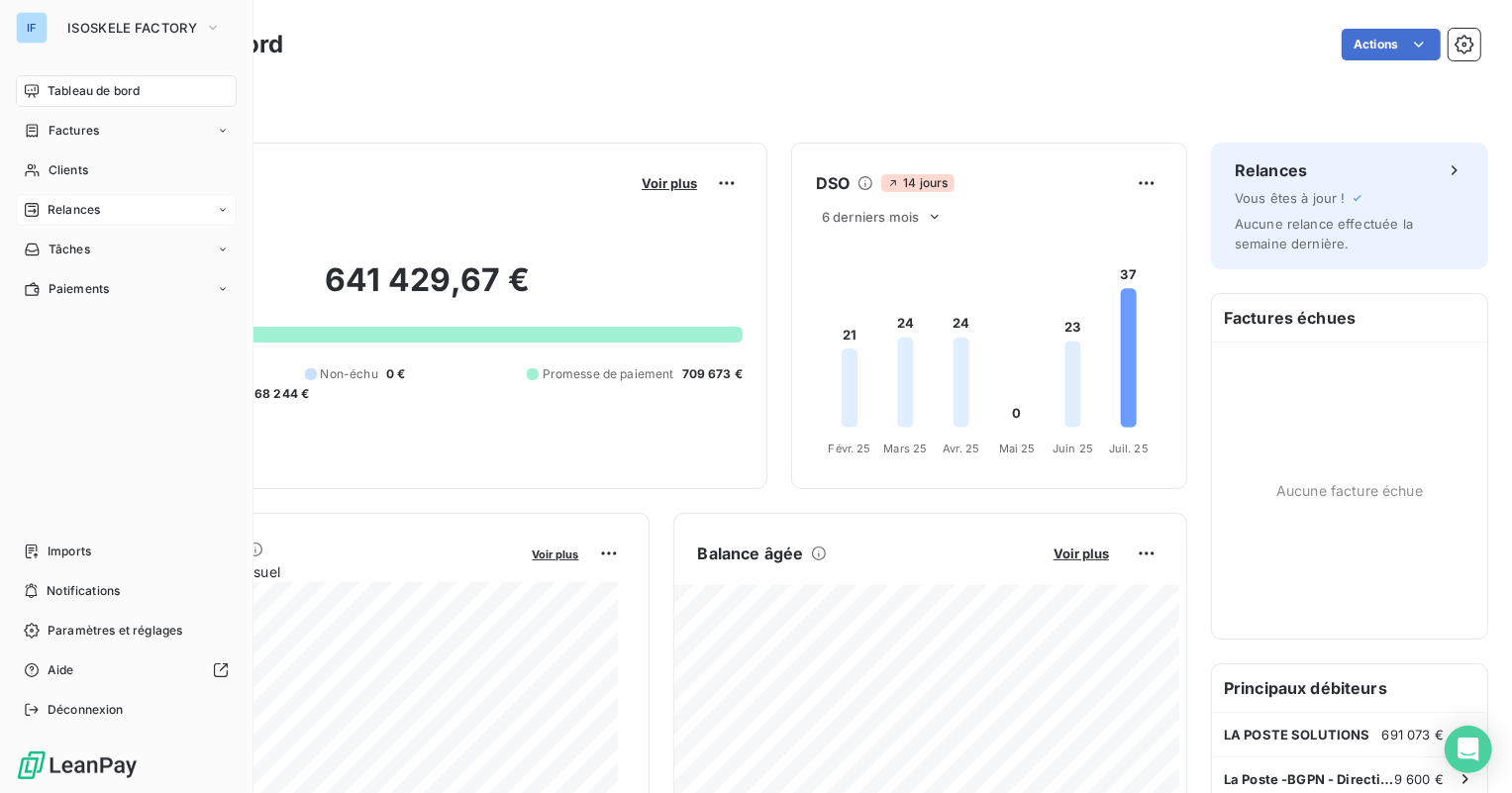 click on "Relances" at bounding box center (73, 210) 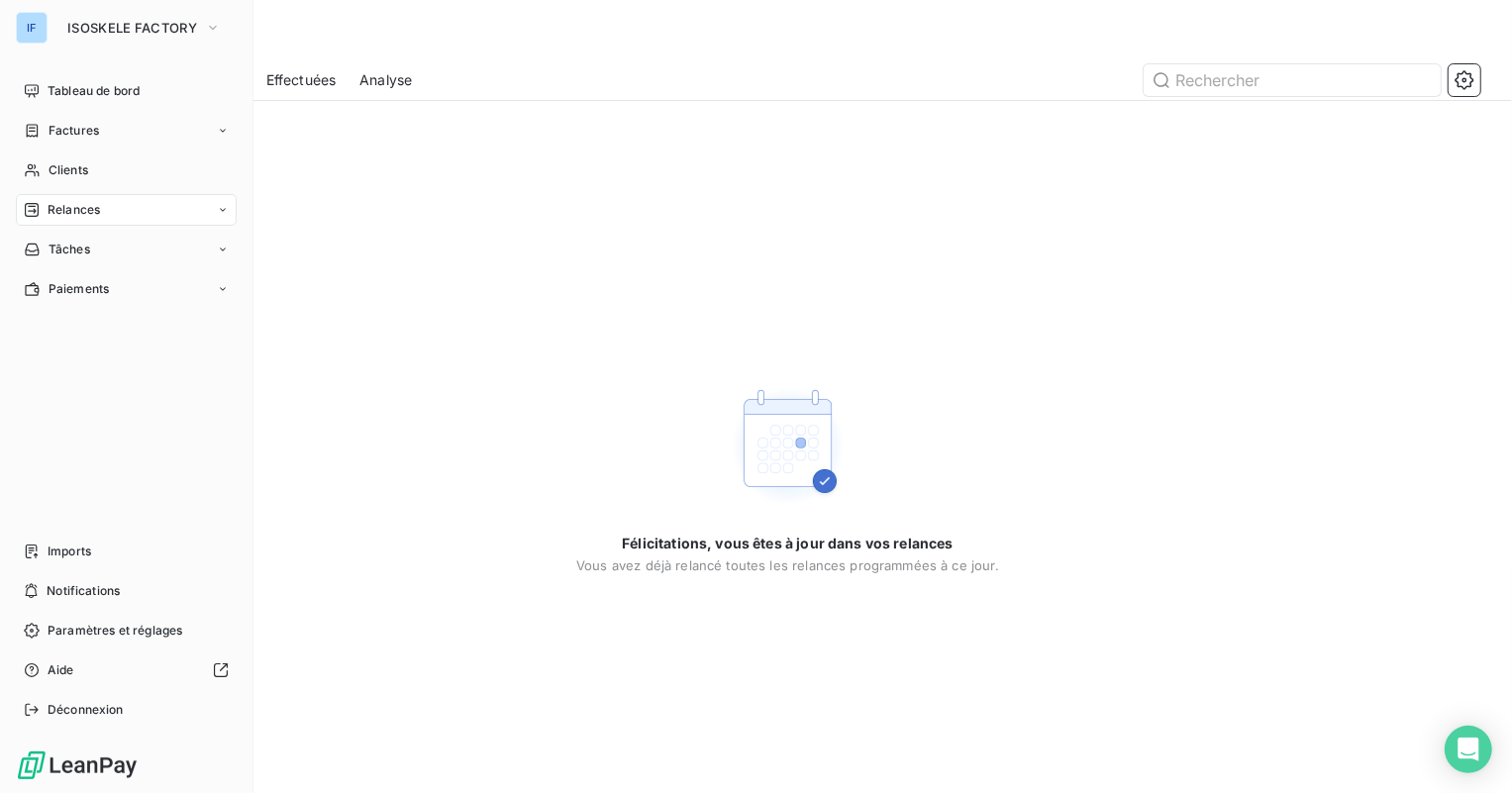 click on "IF ISOSKELE FACTORY" at bounding box center [126, 28] 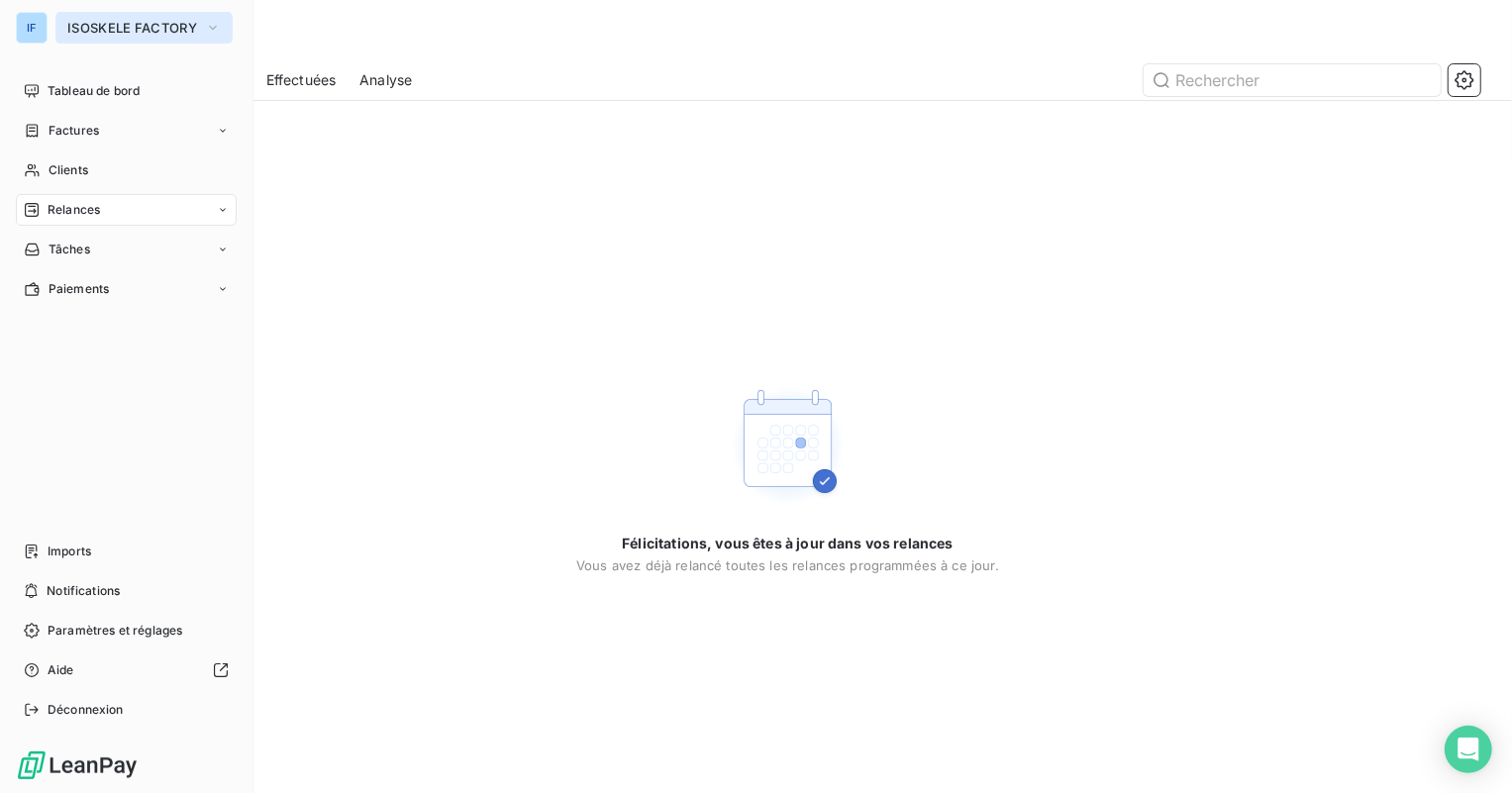 click on "ISOSKELE FACTORY" at bounding box center (132, 28) 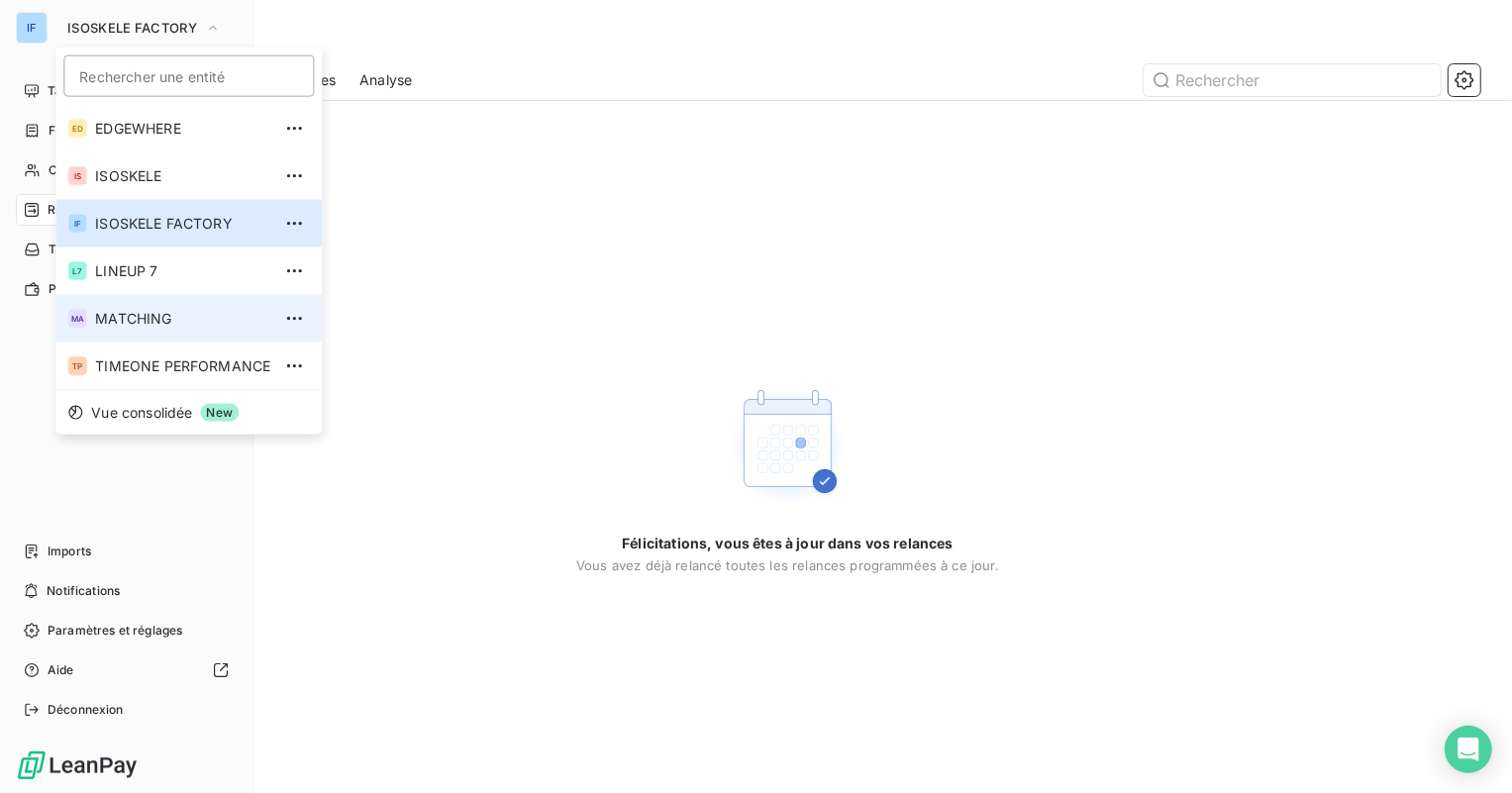 click on "MATCHING" at bounding box center [182, 319] 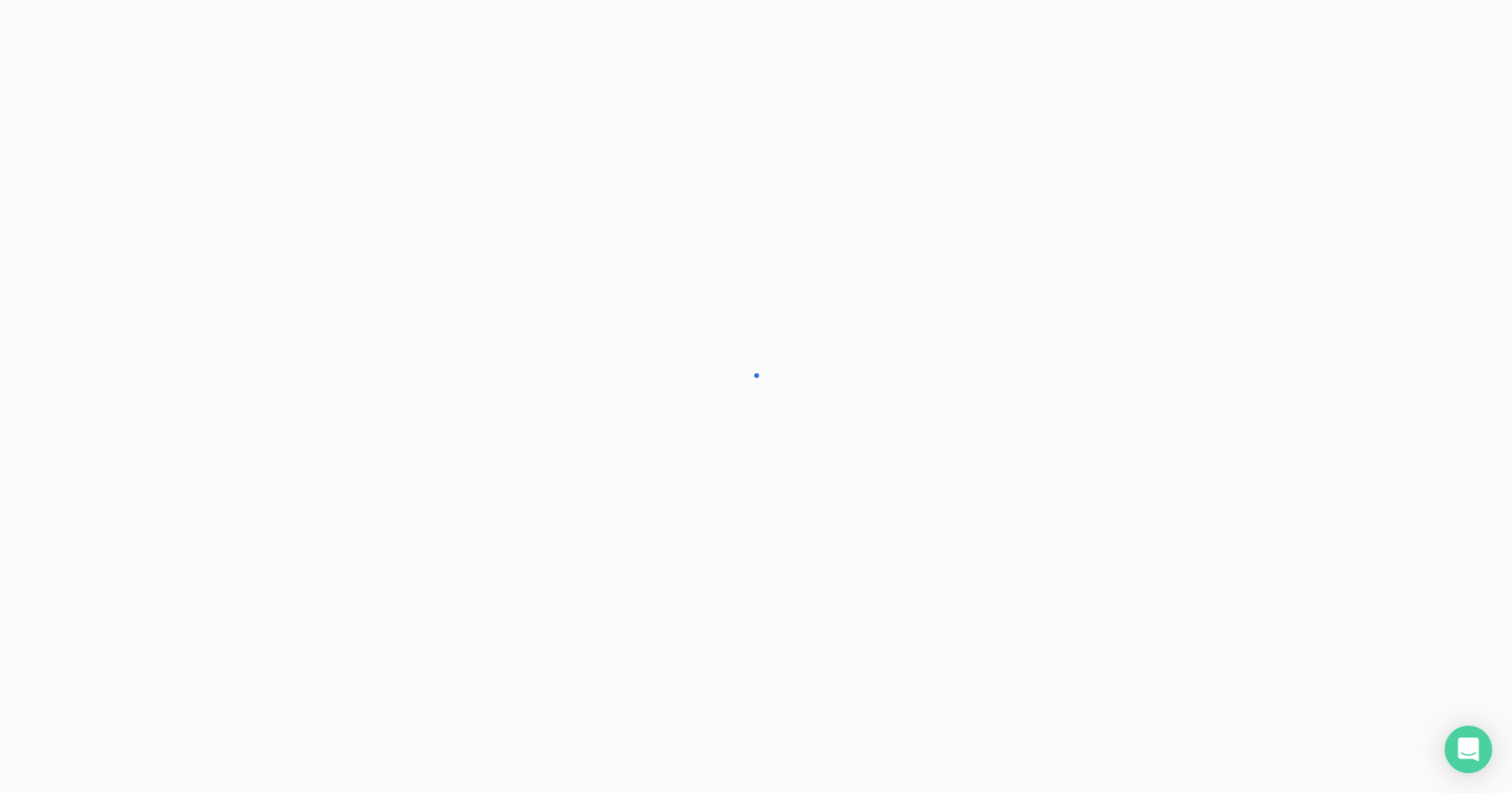 scroll, scrollTop: 0, scrollLeft: 0, axis: both 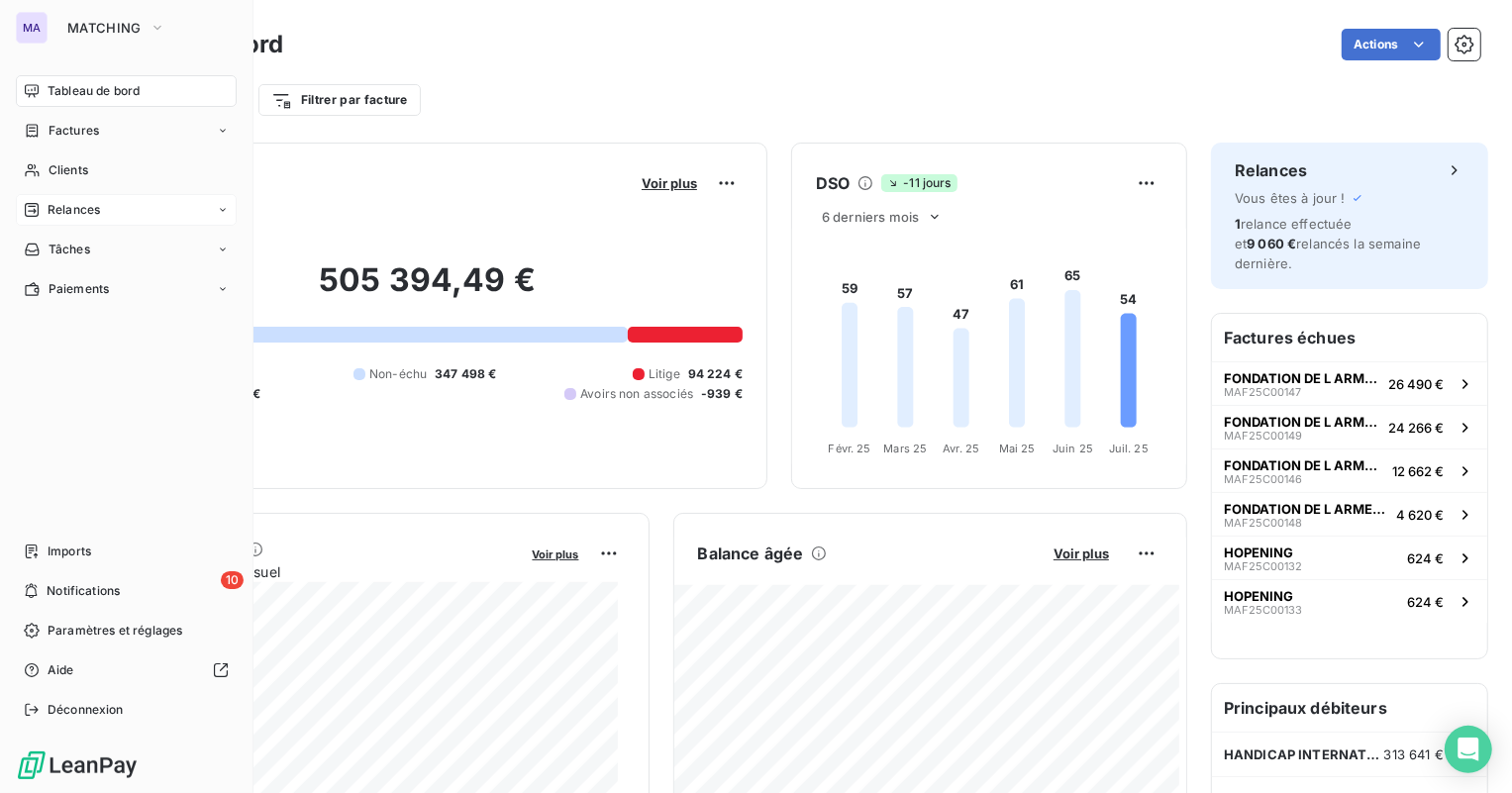 click on "Relances" at bounding box center (126, 210) 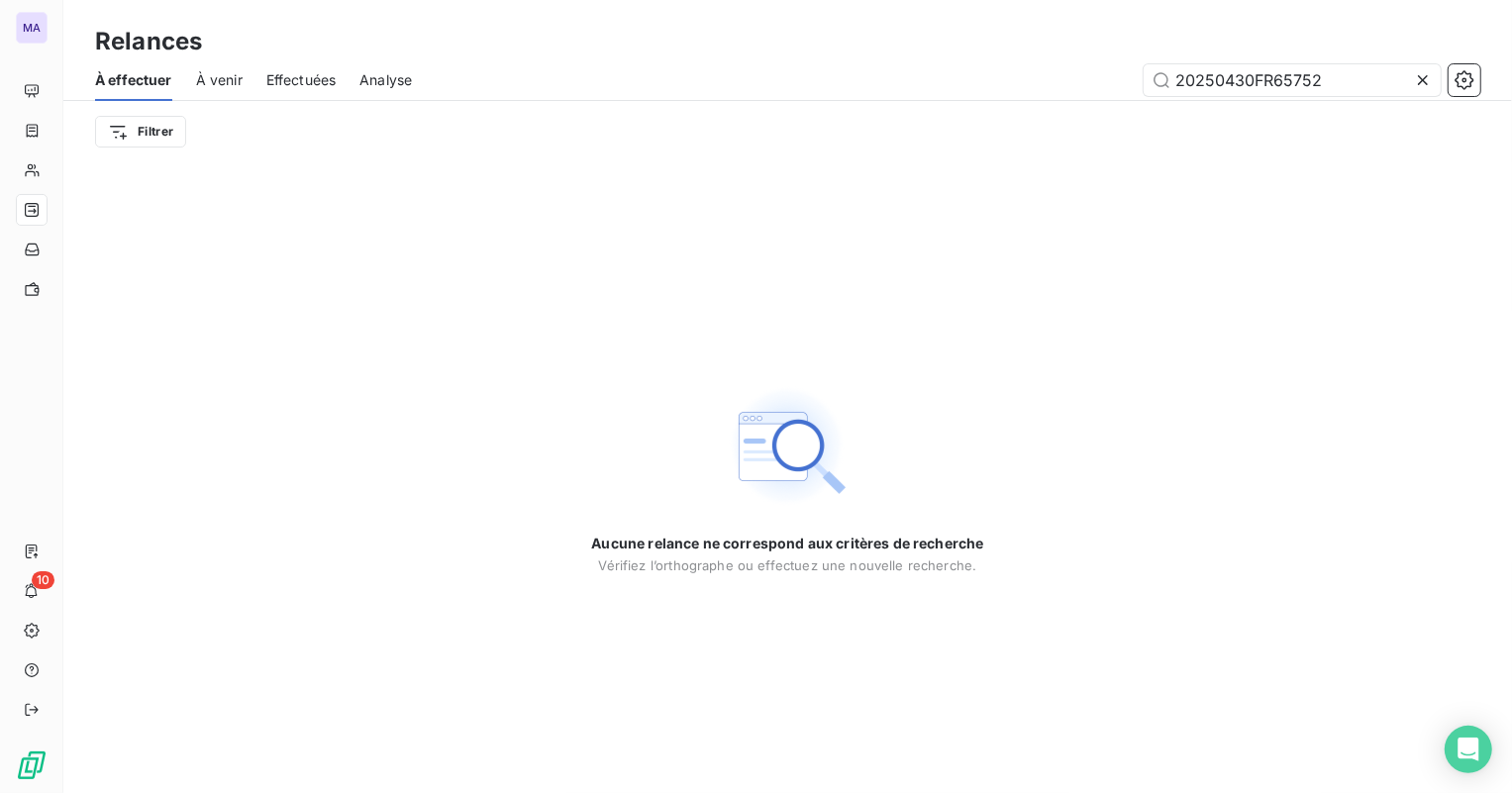 click 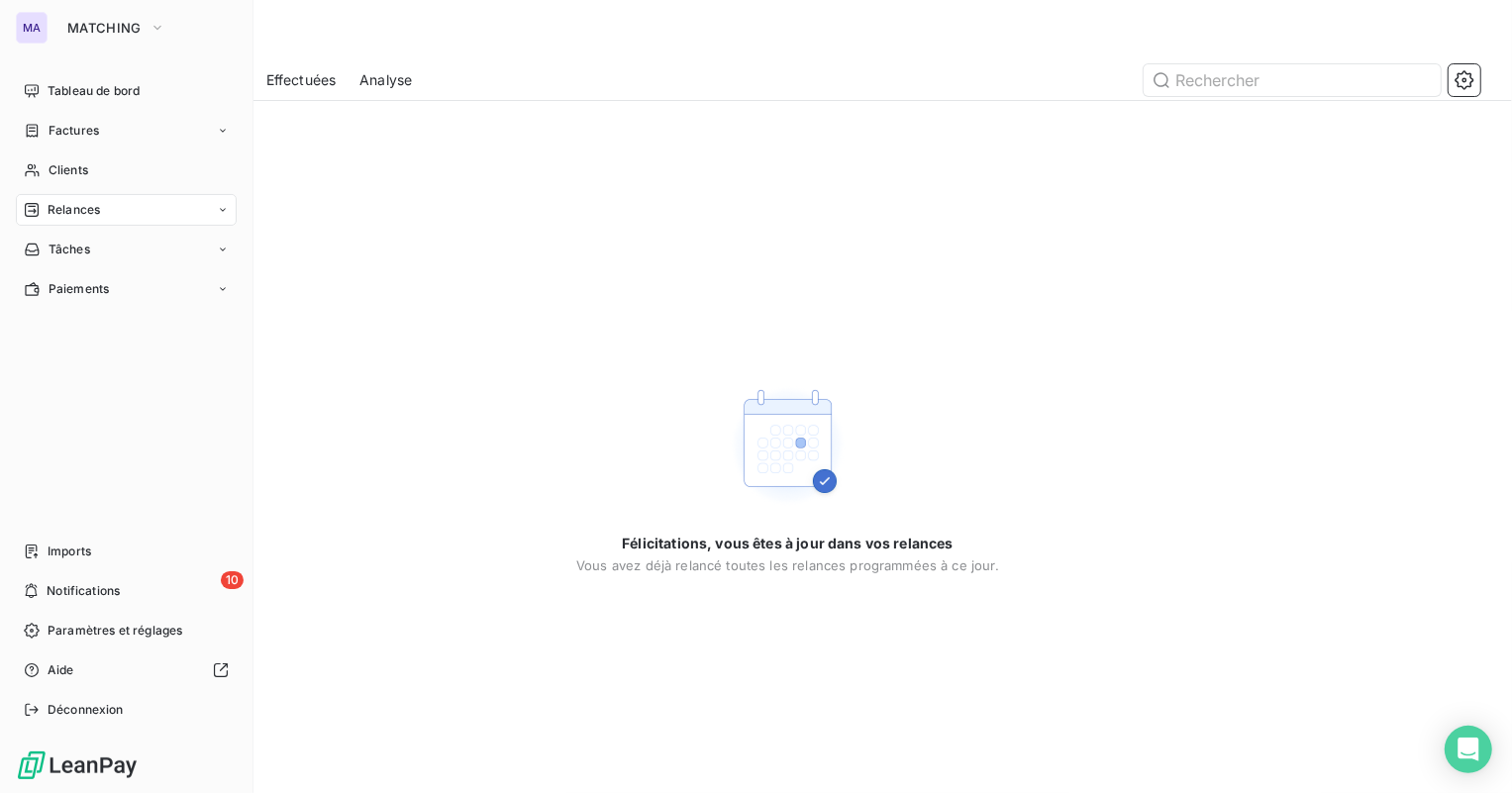 click on "MA" at bounding box center (32, 28) 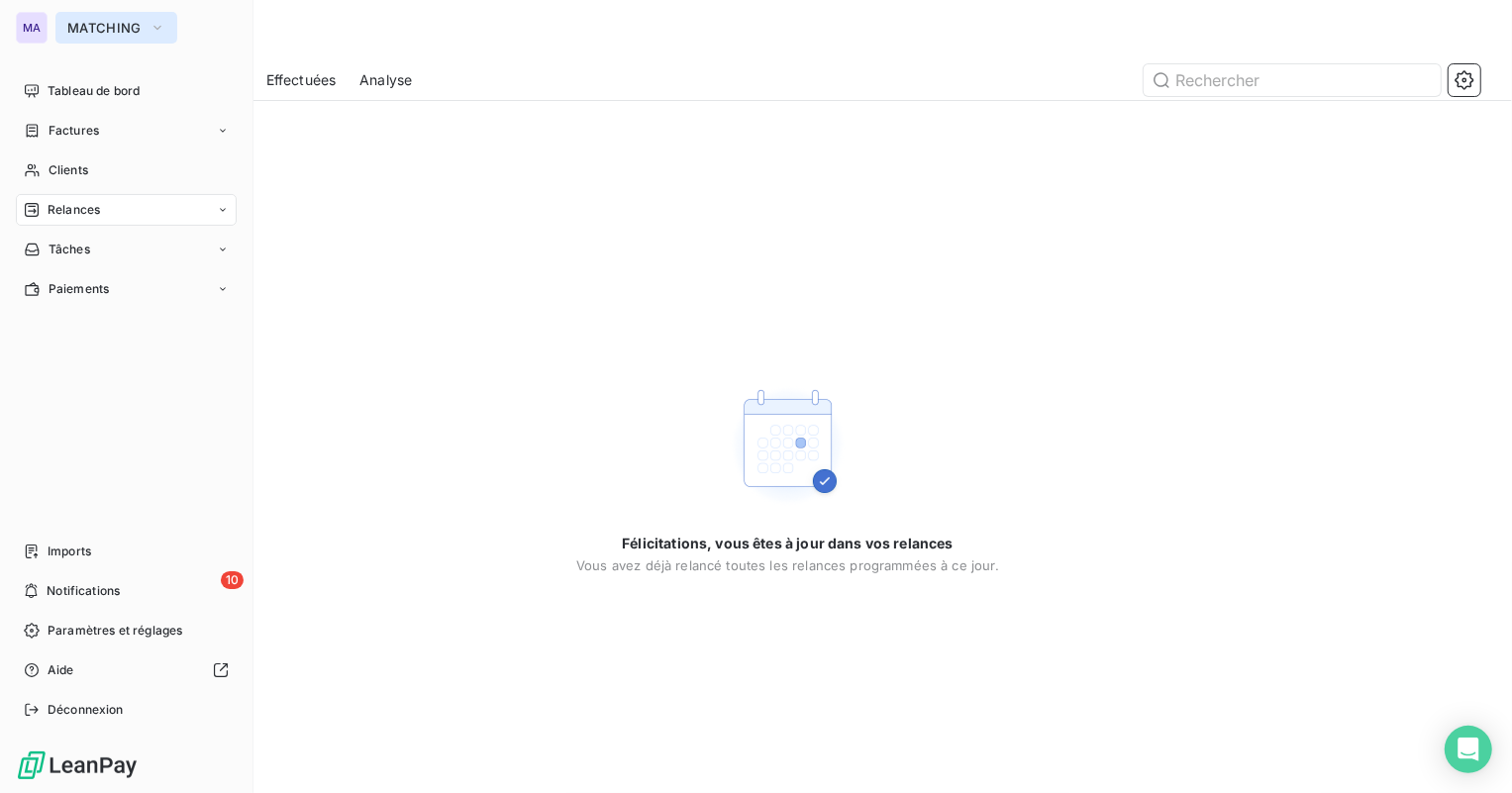 click on "MATCHING" at bounding box center (104, 28) 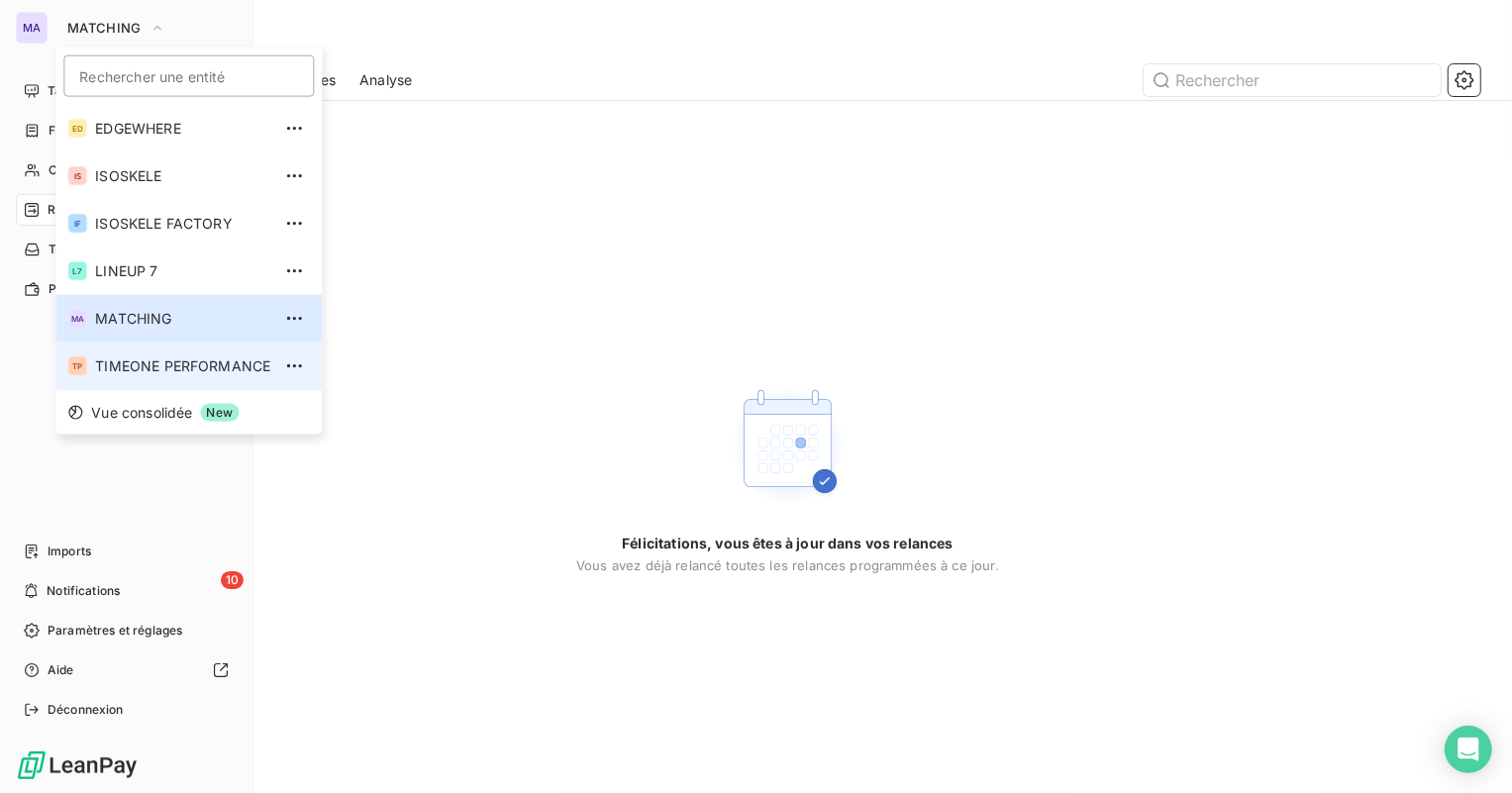 click on "TP TIMEONE PERFORMANCE" at bounding box center (188, 366) 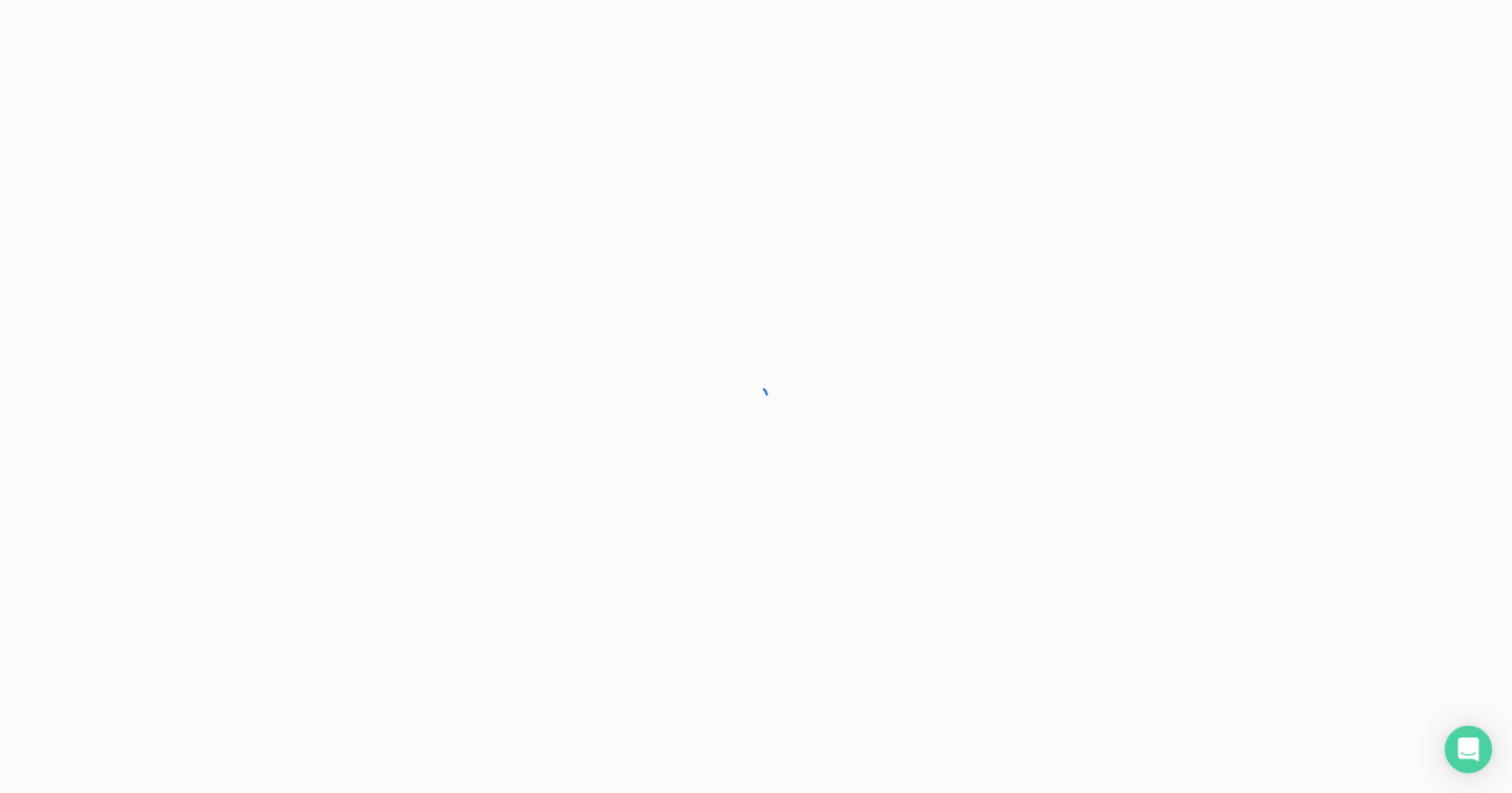 scroll, scrollTop: 0, scrollLeft: 0, axis: both 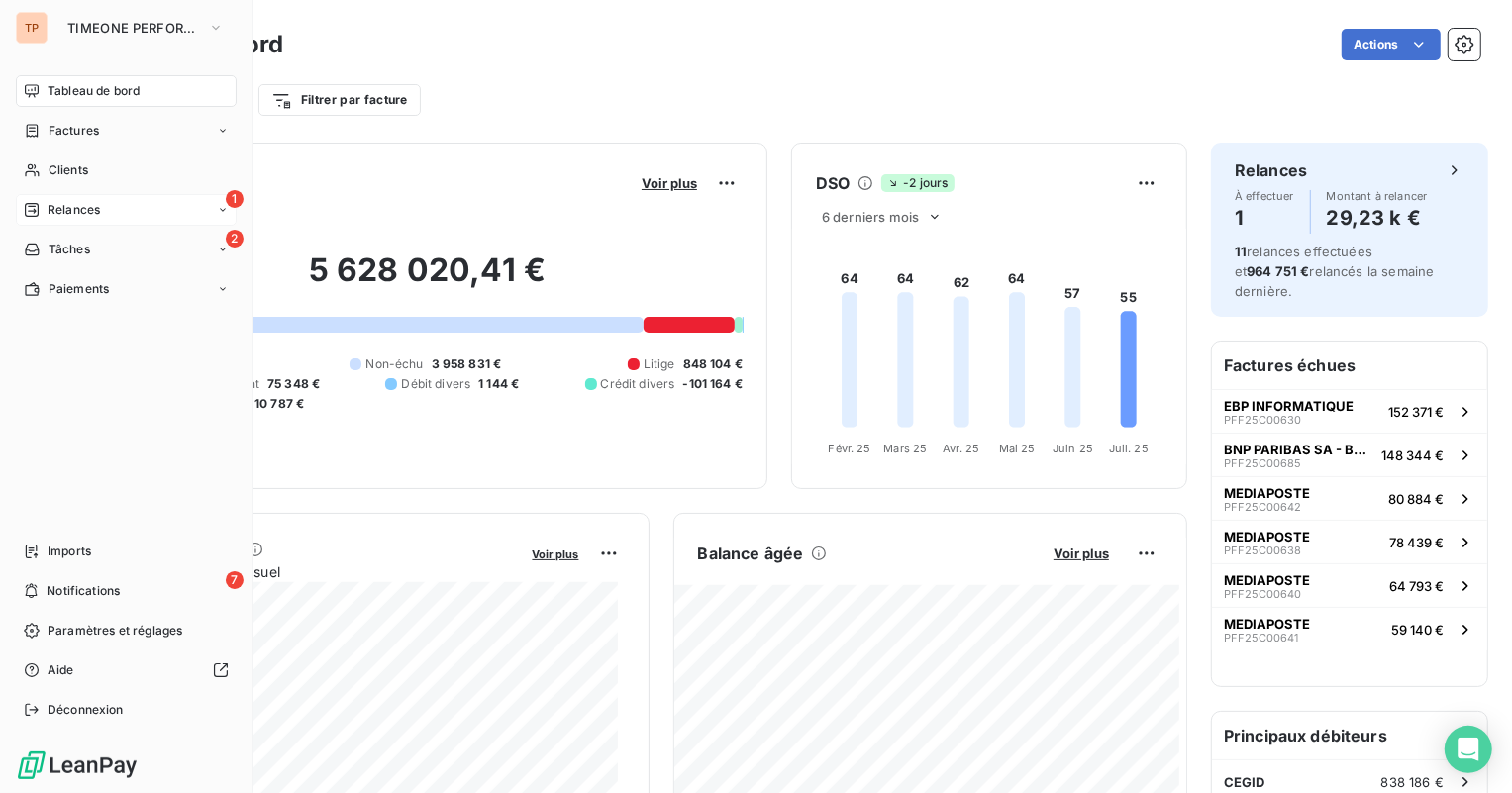 click on "Relances" at bounding box center (73, 210) 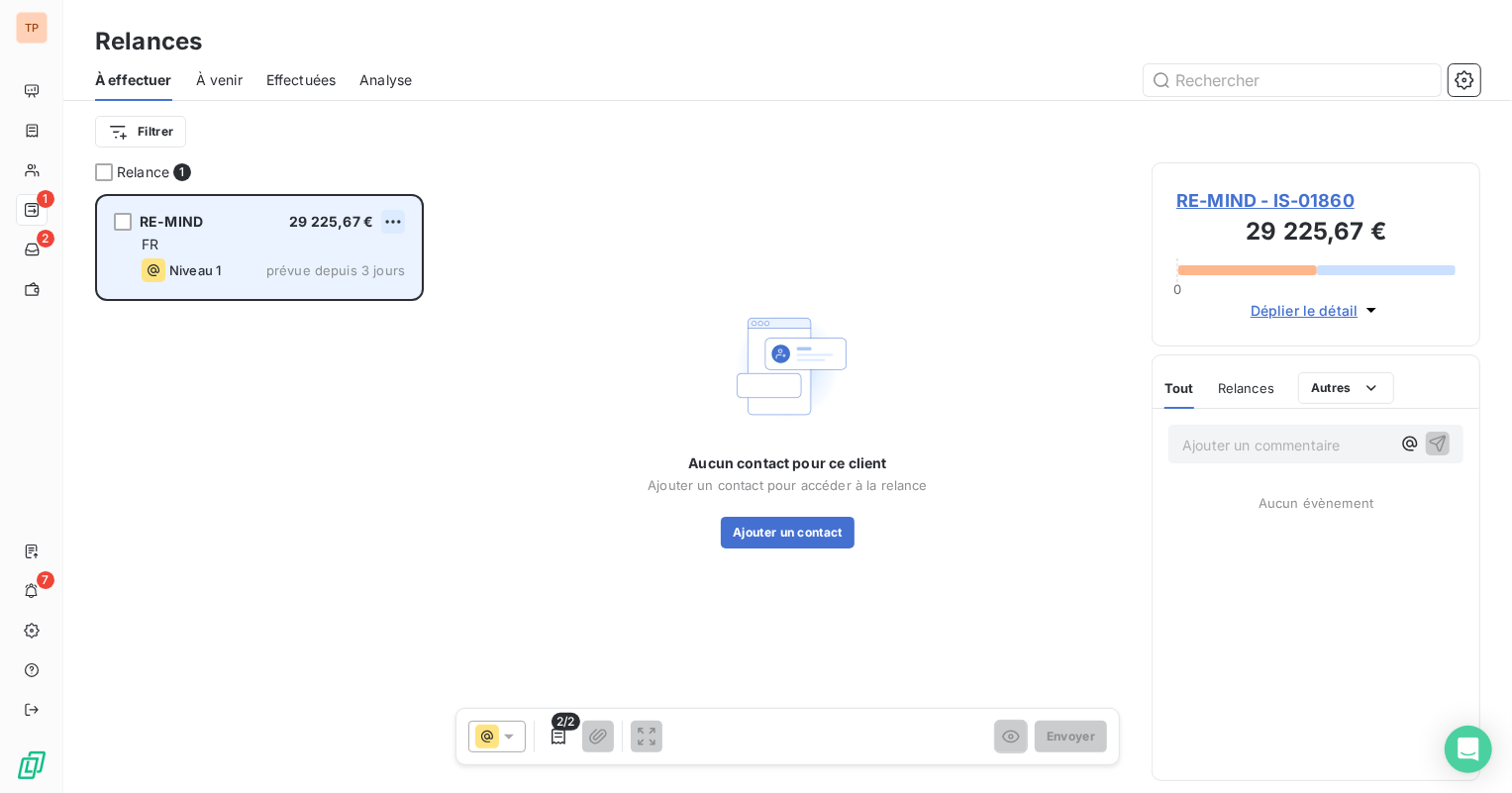 scroll, scrollTop: 15, scrollLeft: 14, axis: both 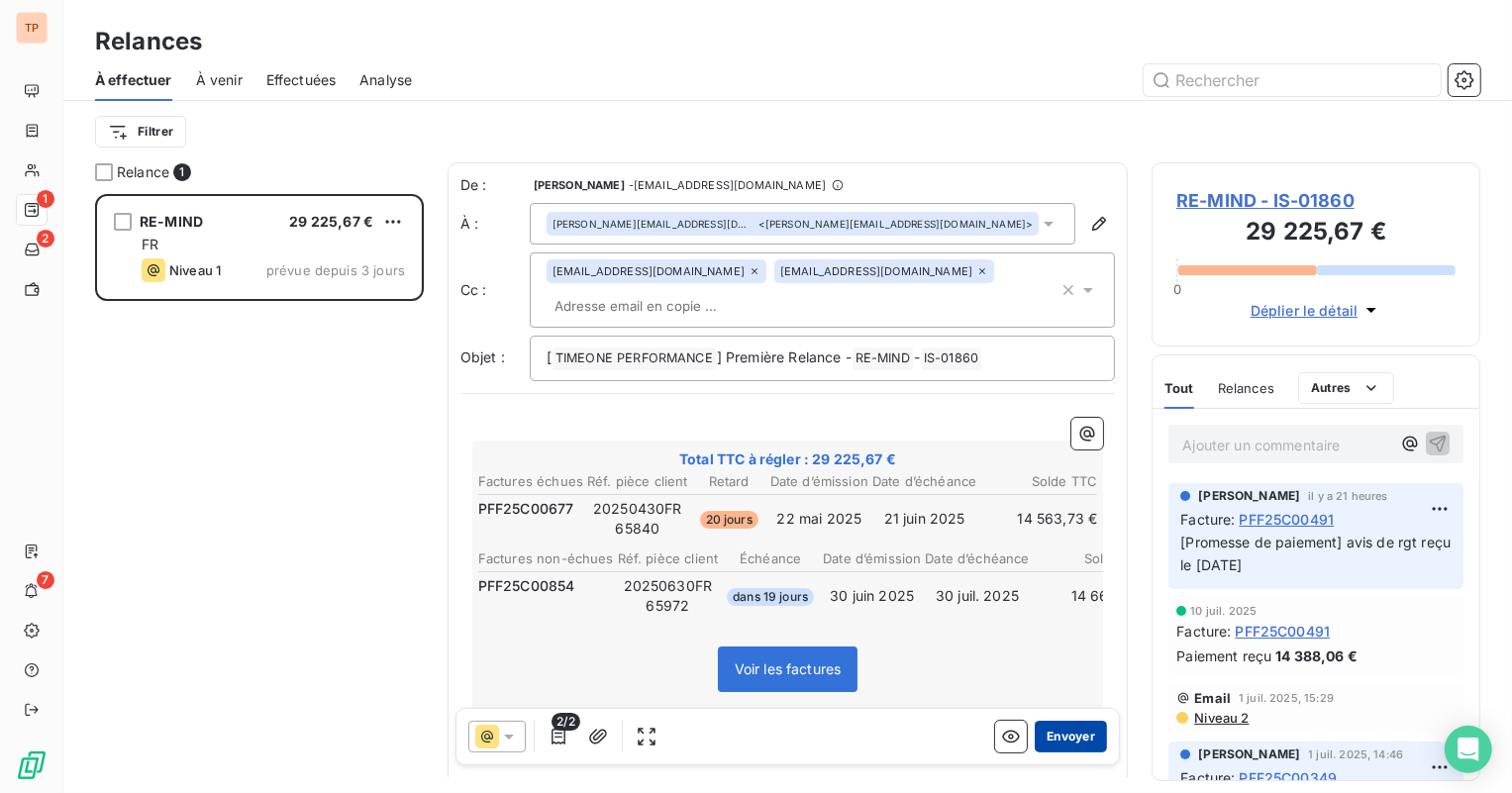 click on "Envoyer" at bounding box center [1070, 737] 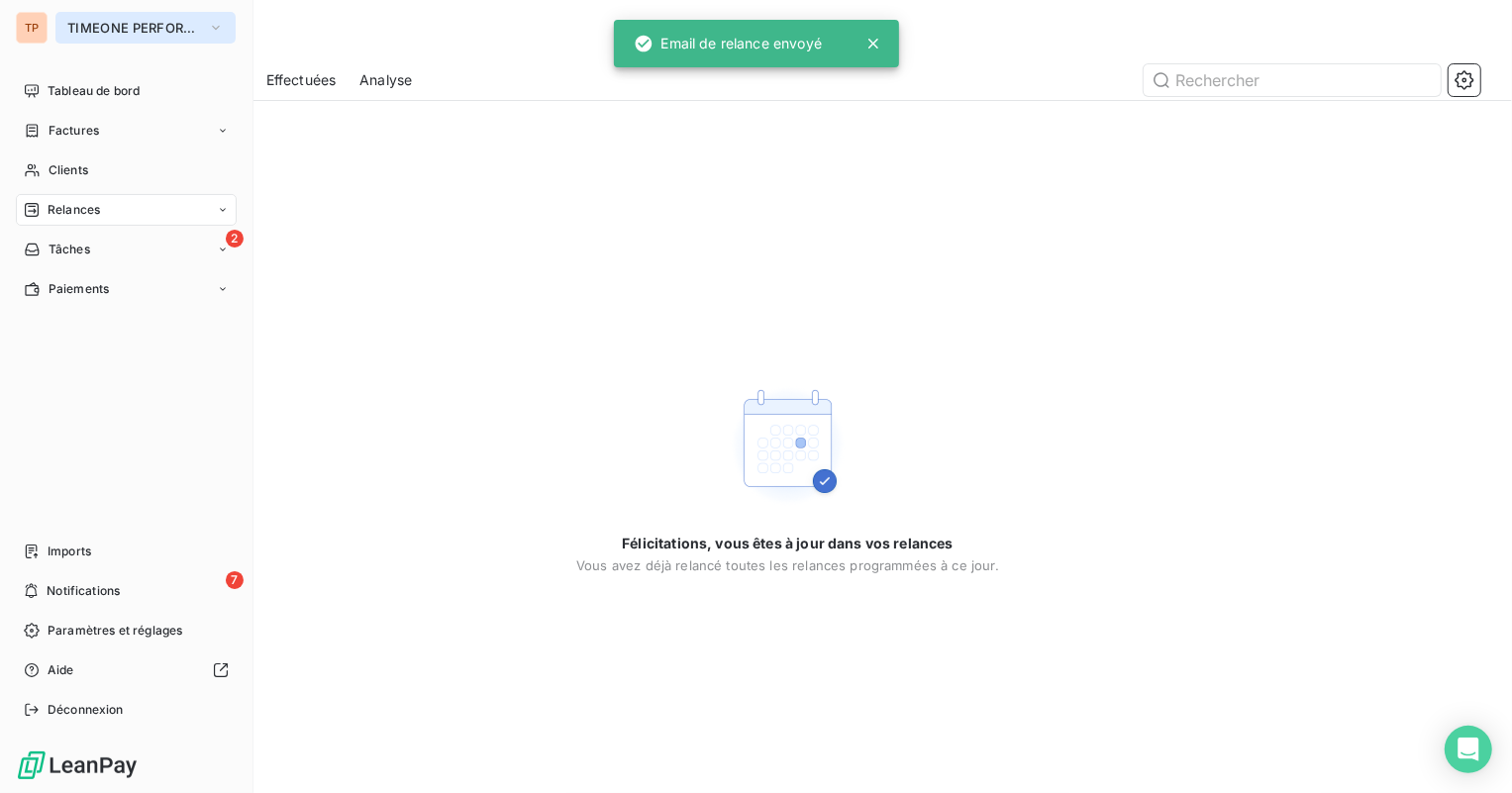 click on "TIMEONE PERFORMANCE" at bounding box center (134, 28) 